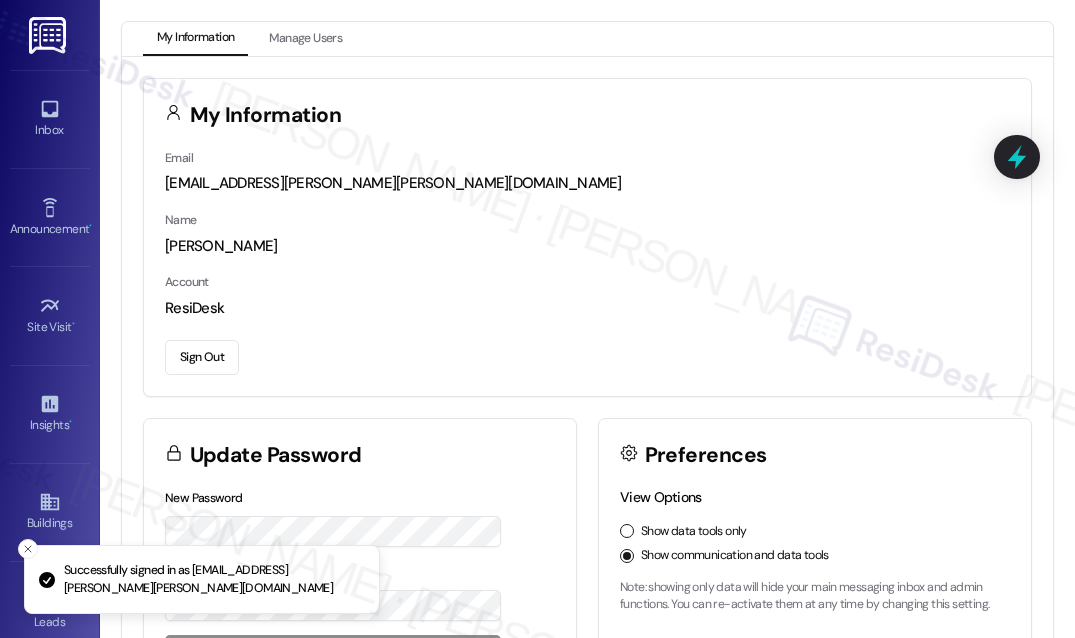 scroll, scrollTop: 0, scrollLeft: 0, axis: both 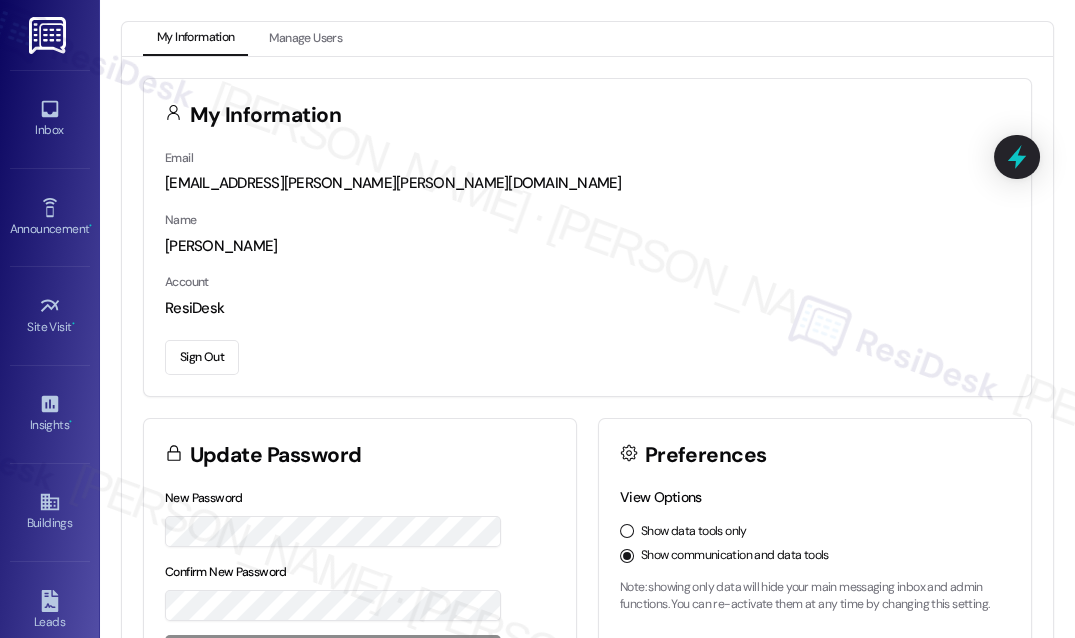 drag, startPoint x: 1002, startPoint y: 64, endPoint x: 989, endPoint y: 64, distance: 13 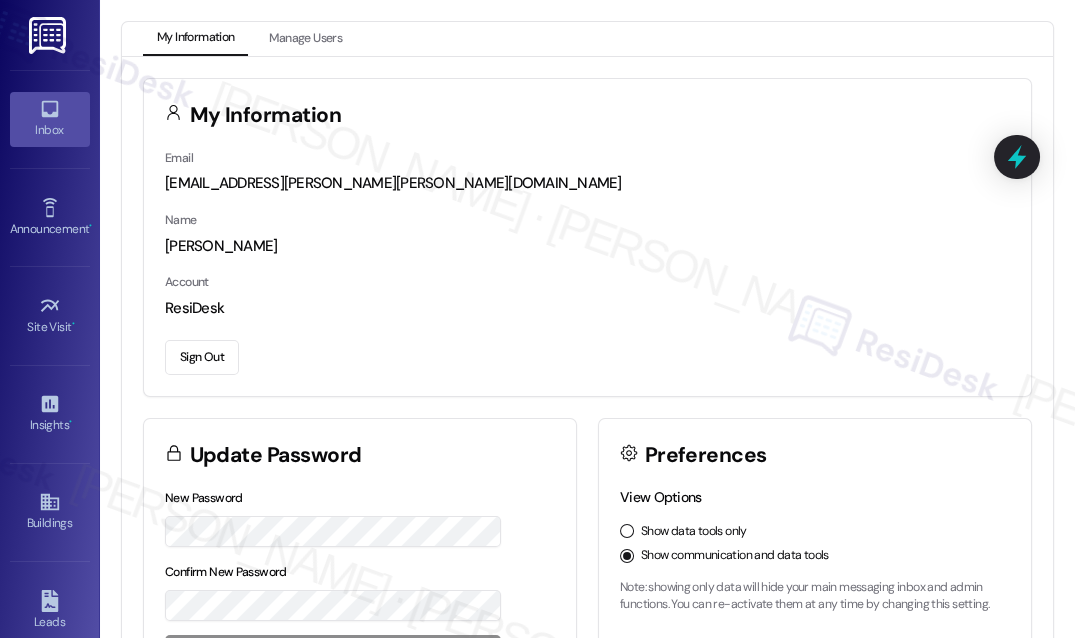 click 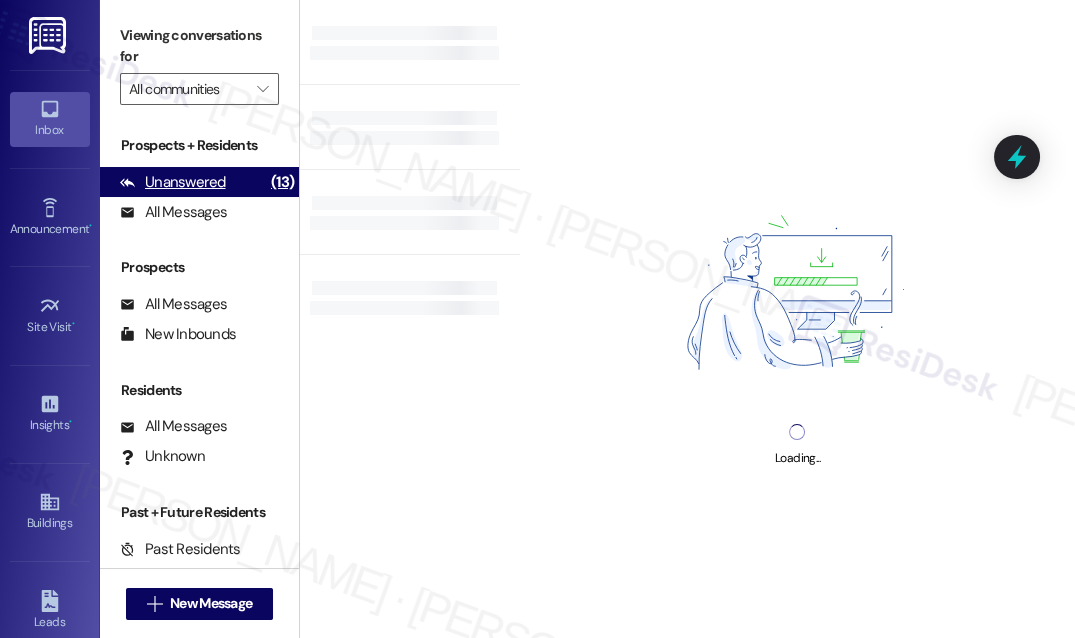 click on "Unanswered (13)" at bounding box center [199, 182] 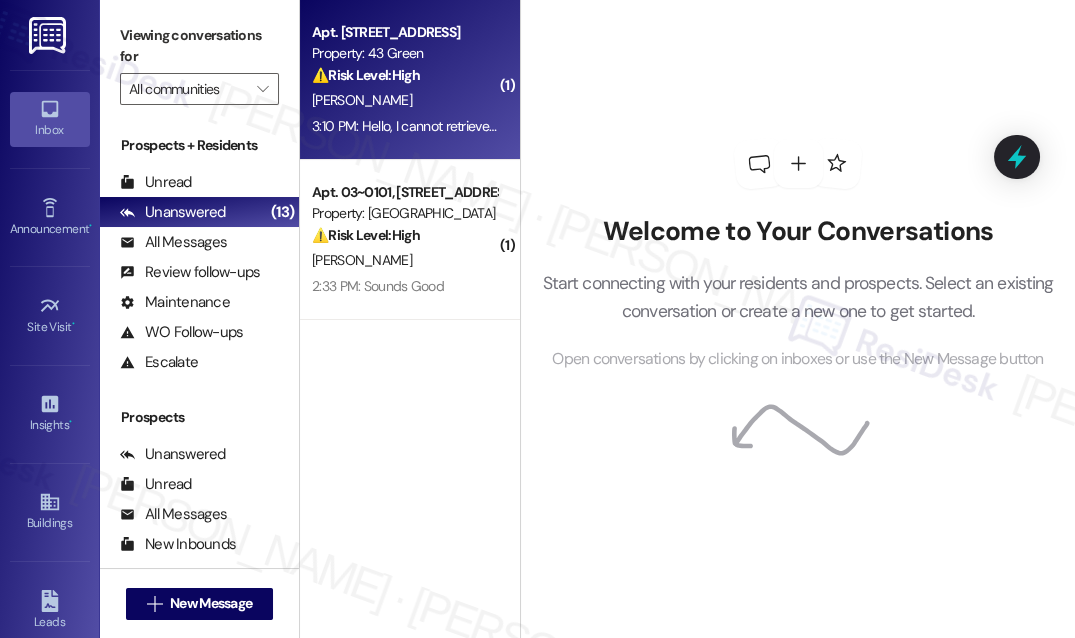 click on "[PERSON_NAME]" at bounding box center (404, 100) 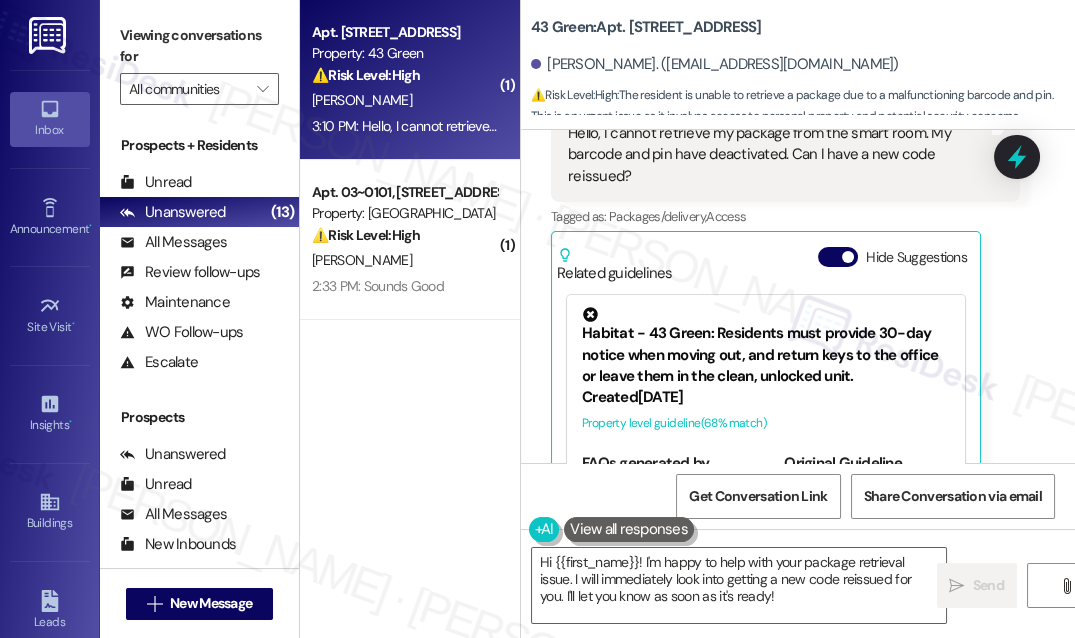 scroll, scrollTop: 2037, scrollLeft: 0, axis: vertical 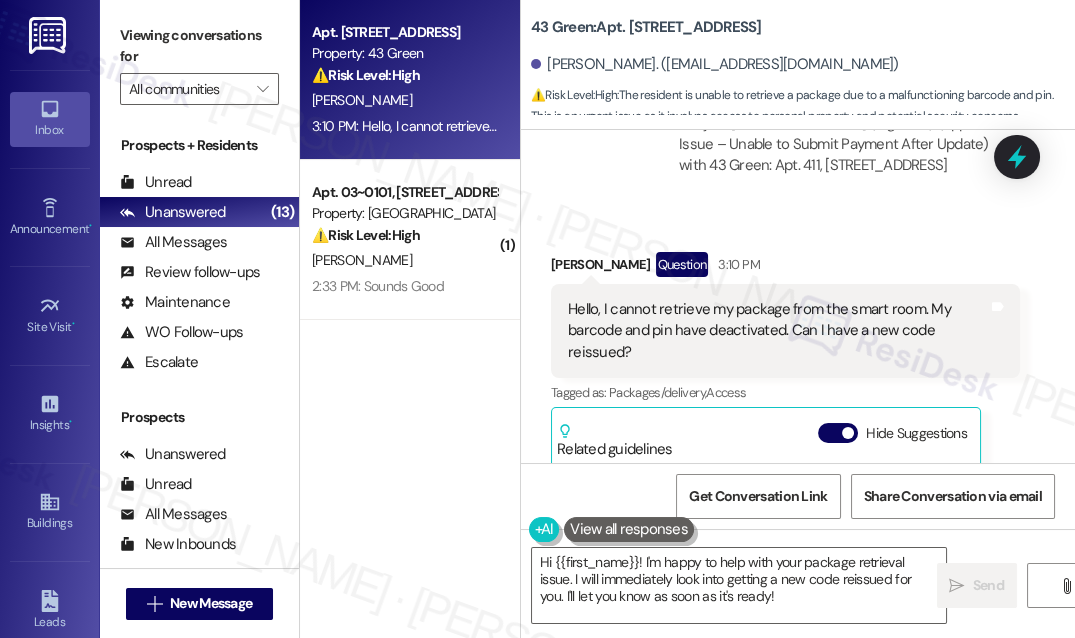 click on "Hello, I cannot retrieve my package from the smart room. My barcode and pin have deactivated. Can I have a new code reissued?" at bounding box center (778, 331) 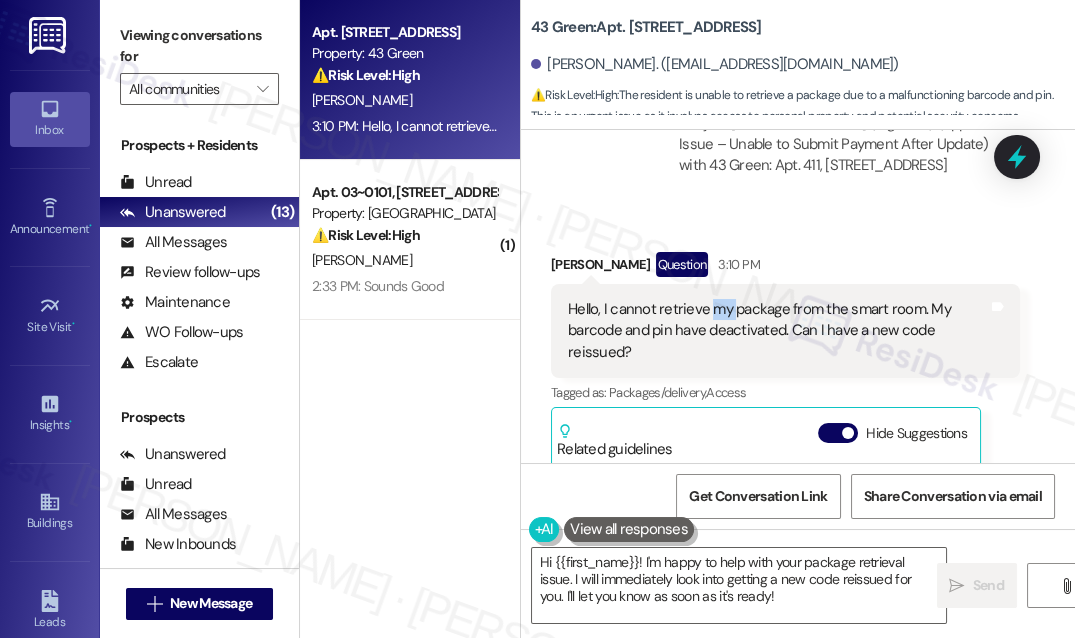 click on "Hello, I cannot retrieve my package from the smart room. My barcode and pin have deactivated. Can I have a new code reissued?" at bounding box center (778, 331) 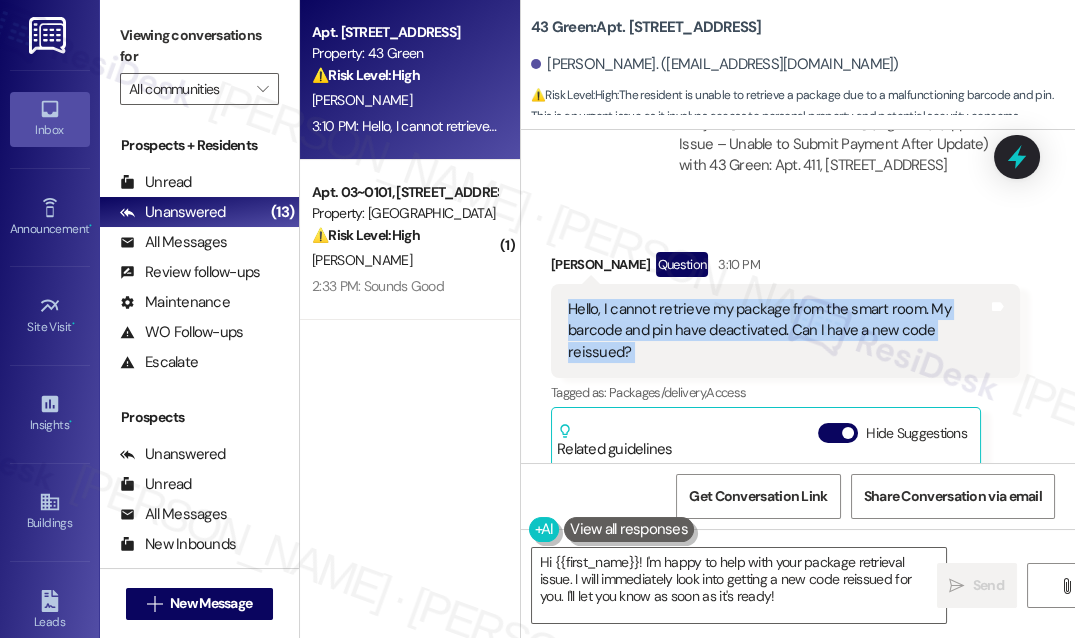 click on "Hello, I cannot retrieve my package from the smart room. My barcode and pin have deactivated. Can I have a new code reissued?" at bounding box center [778, 331] 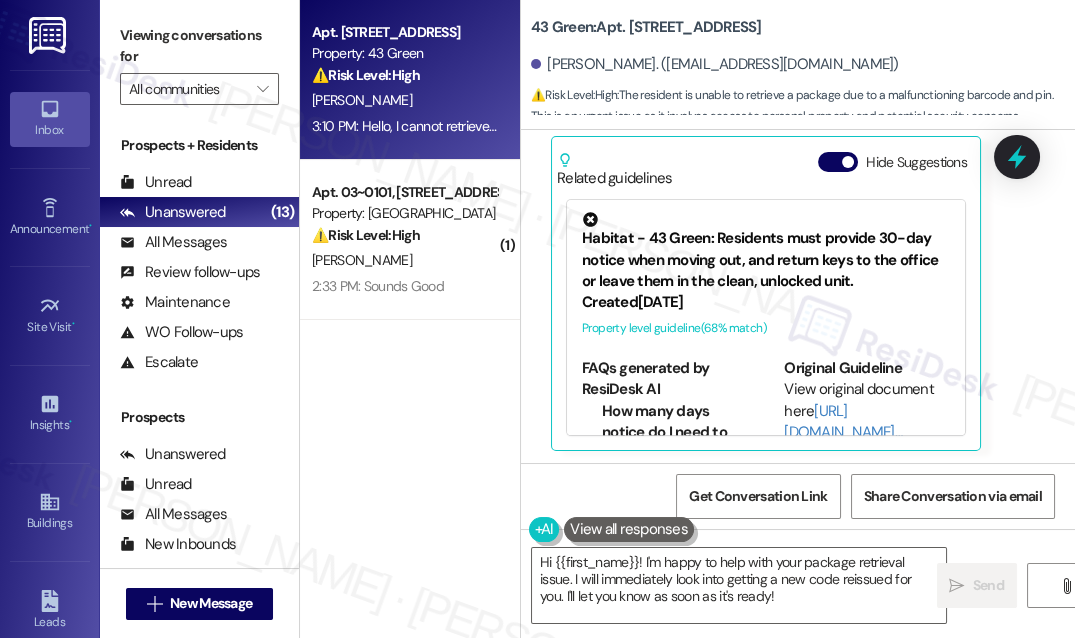 scroll, scrollTop: 2311, scrollLeft: 0, axis: vertical 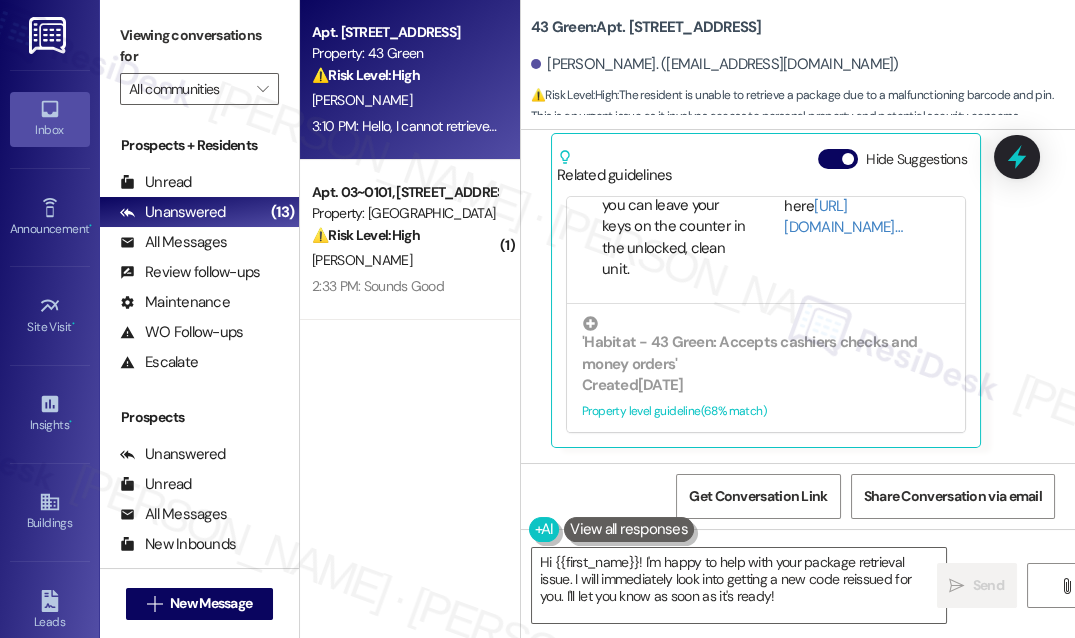 click on "Received via SMS [PERSON_NAME] Question 3:10 PM Hello, I cannot retrieve my package from the smart room. My barcode and pin have deactivated. Can I have a new code reissued?  Tags and notes Tagged as:   Packages/delivery ,  Click to highlight conversations about Packages/delivery Access Click to highlight conversations about Access  Related guidelines Hide Suggestions Habitat - 43 Green: Residents must provide 30-day notice when moving out, and return keys to the office or leave them in the clean, unlocked unit. Created  [DATE] Property level guideline  ( 68 % match) FAQs generated by ResiDesk AI How many days notice do I need to give before moving out? You need to give a 30-day notice before moving out. Where should I leave my keys when I move out? You can either return your keys to the office or leave them on the counter in the unlocked, clean unit. Do I need to clean the unit before moving out? Yes, you should leave the unit clean when you move out. What happens if I don't give a 30-day notice?" at bounding box center (785, 213) 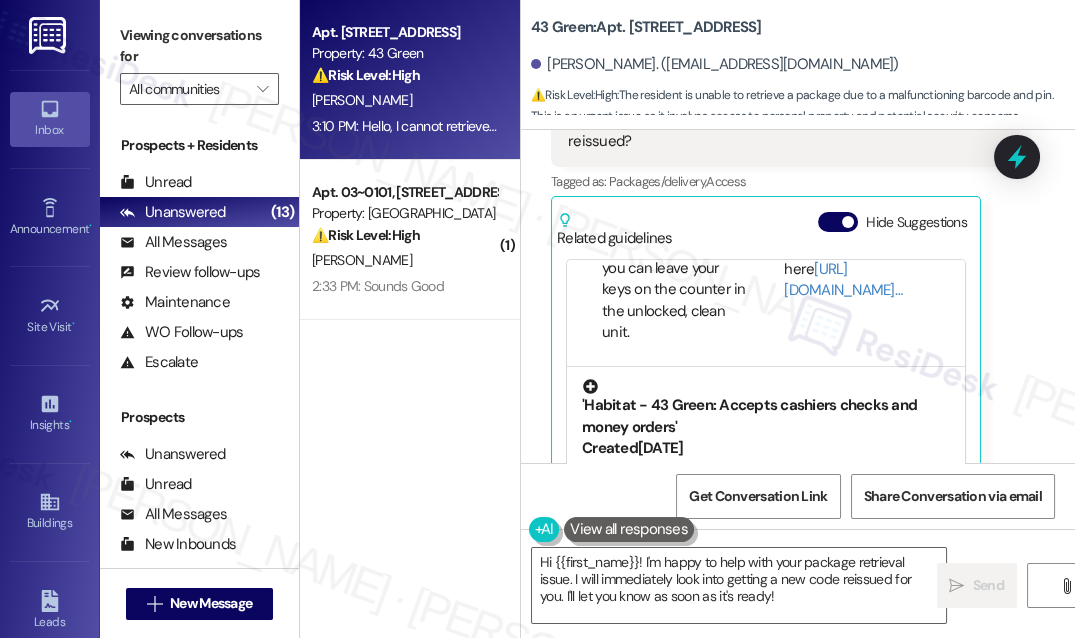 scroll, scrollTop: 2311, scrollLeft: 0, axis: vertical 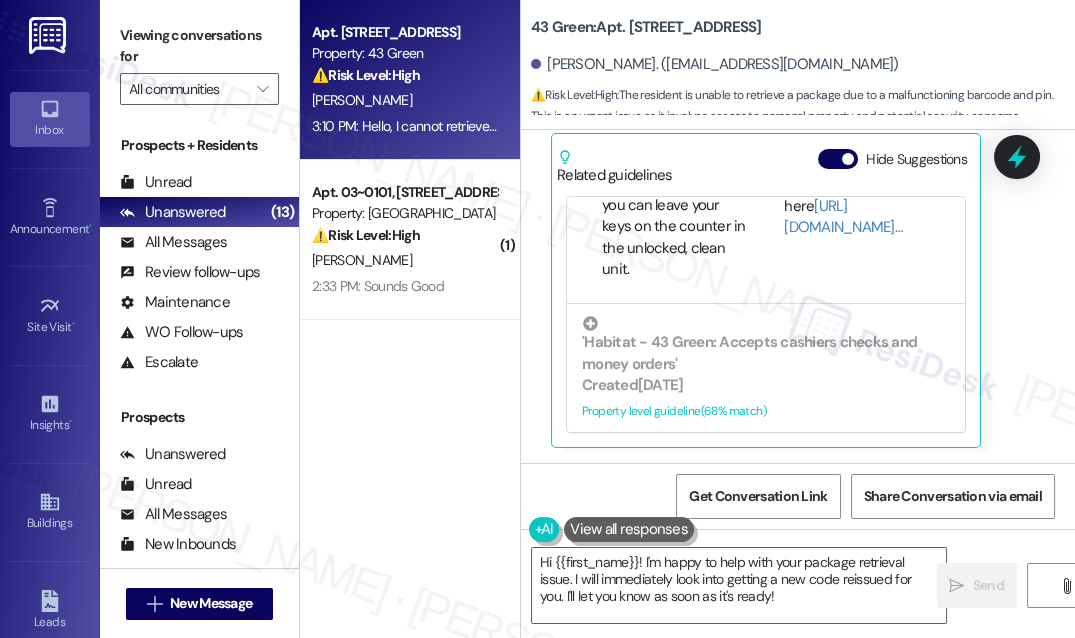 click on "Received via SMS [PERSON_NAME] Question 3:10 PM Hello, I cannot retrieve my package from the smart room. My barcode and pin have deactivated. Can I have a new code reissued?  Tags and notes Tagged as:   Packages/delivery ,  Click to highlight conversations about Packages/delivery Access Click to highlight conversations about Access  Related guidelines Hide Suggestions Habitat - 43 Green: Residents must provide 30-day notice when moving out, and return keys to the office or leave them in the clean, unlocked unit. Created  [DATE] Property level guideline  ( 68 % match) FAQs generated by ResiDesk AI How many days notice do I need to give before moving out? You need to give a 30-day notice before moving out. Where should I leave my keys when I move out? You can either return your keys to the office or leave them on the counter in the unlocked, clean unit. Do I need to clean the unit before moving out? Yes, you should leave the unit clean when you move out. What happens if I don't give a 30-day notice?" at bounding box center (798, 198) 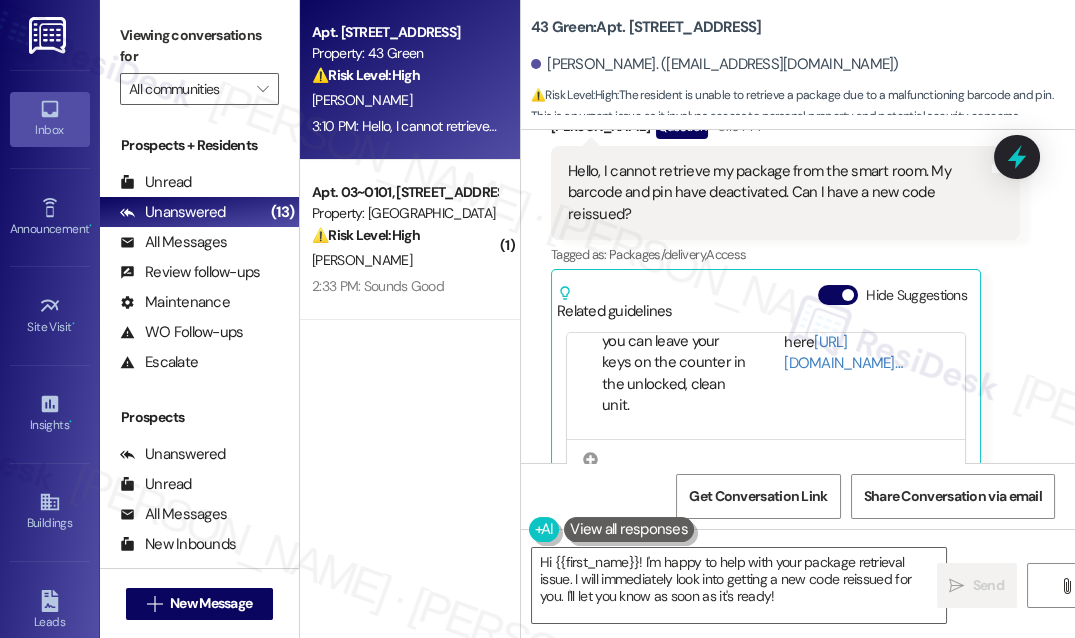 scroll, scrollTop: 2039, scrollLeft: 0, axis: vertical 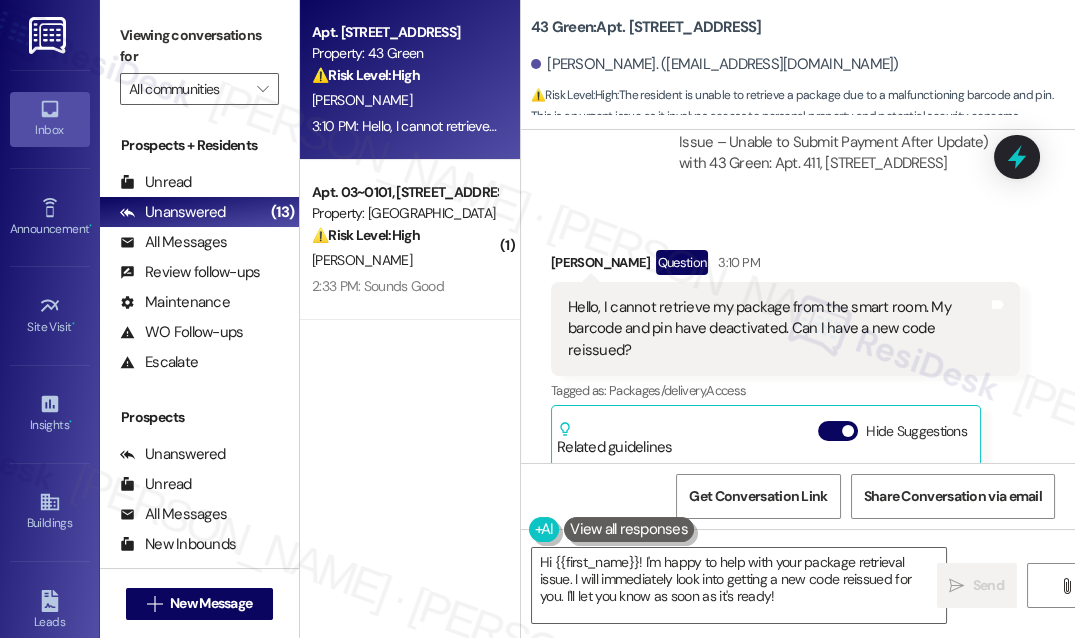 click on "Hello, I cannot retrieve my package from the smart room. My barcode and pin have deactivated. Can I have a new code reissued?" at bounding box center [778, 329] 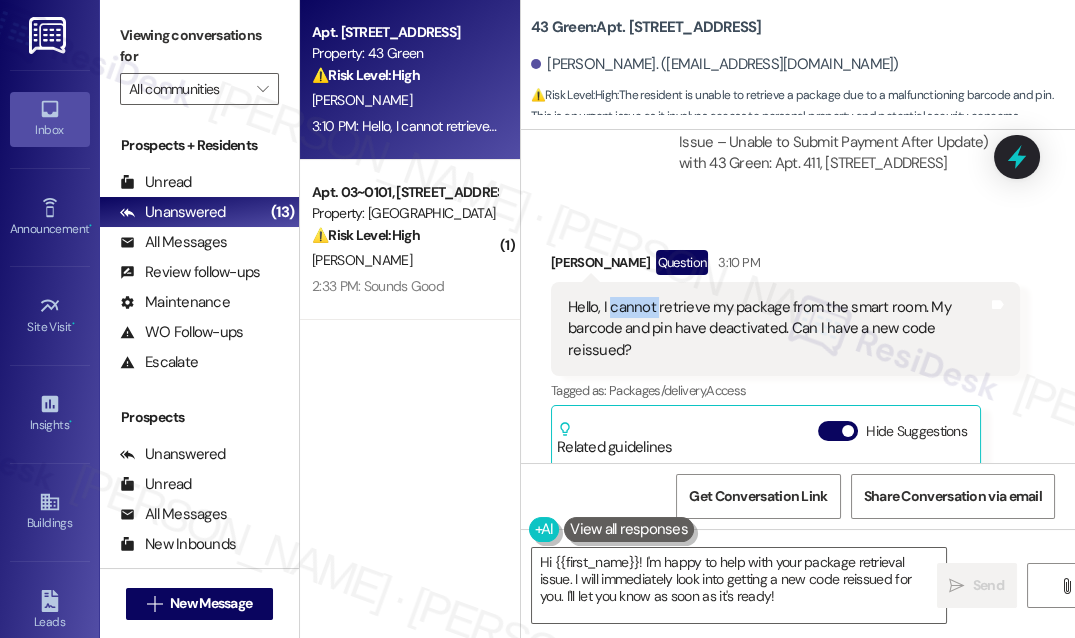 click on "Hello, I cannot retrieve my package from the smart room. My barcode and pin have deactivated. Can I have a new code reissued?" at bounding box center [778, 329] 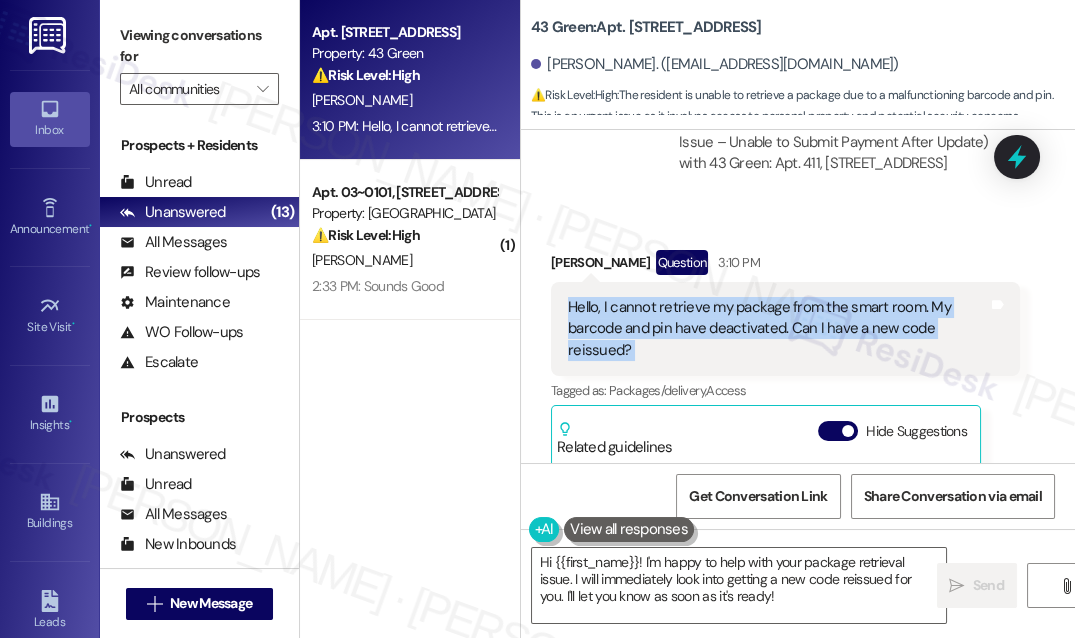 click on "Hello, I cannot retrieve my package from the smart room. My barcode and pin have deactivated. Can I have a new code reissued?" at bounding box center [778, 329] 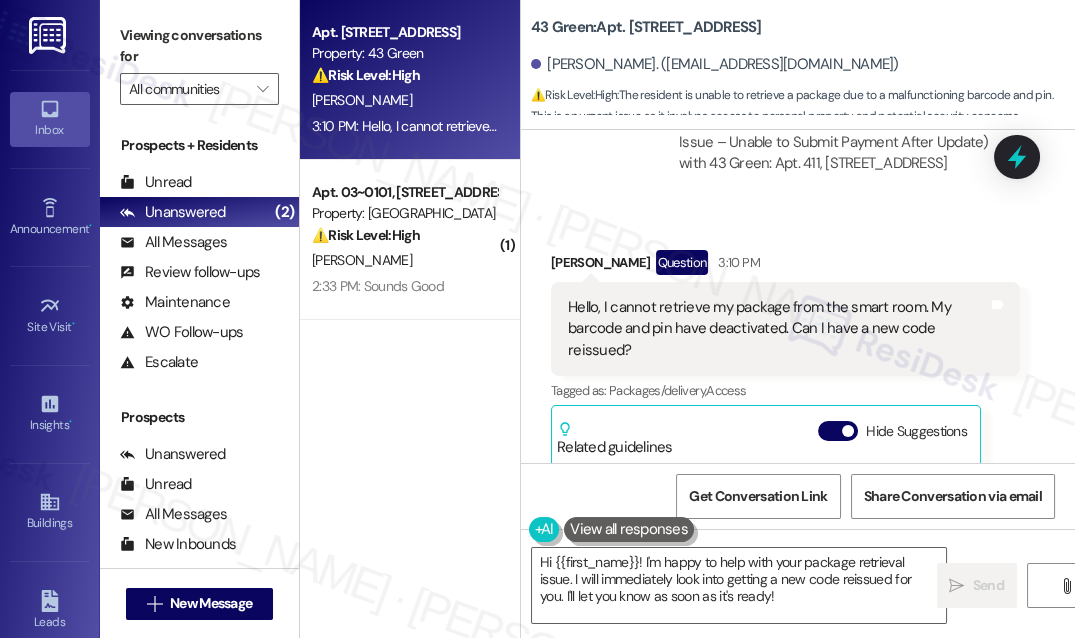 drag, startPoint x: 904, startPoint y: 67, endPoint x: 768, endPoint y: 64, distance: 136.03308 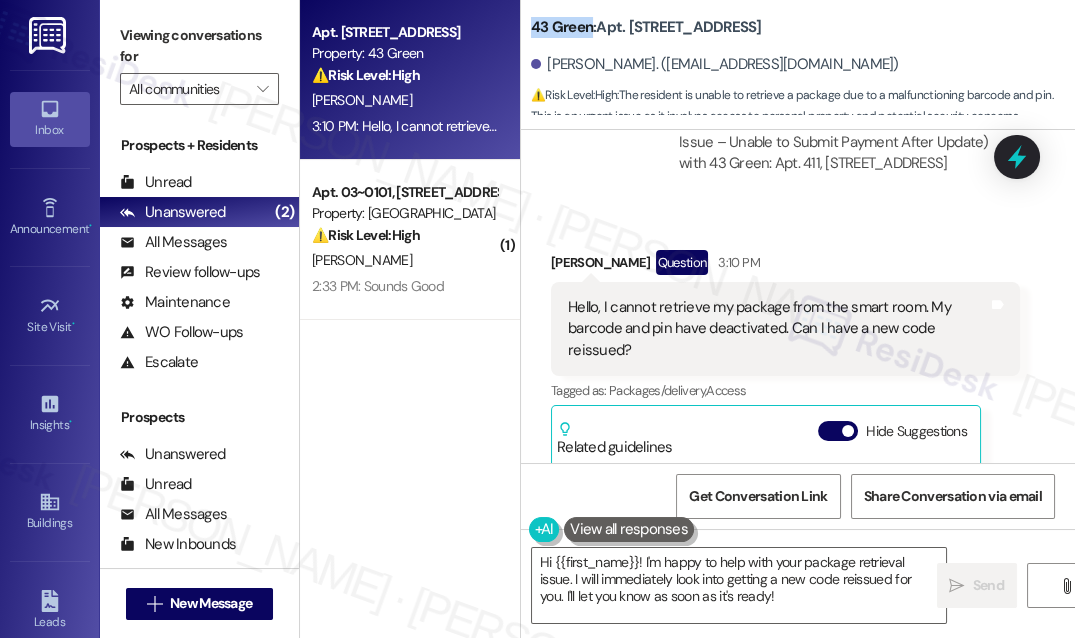 drag, startPoint x: 534, startPoint y: 29, endPoint x: 589, endPoint y: 19, distance: 55.9017 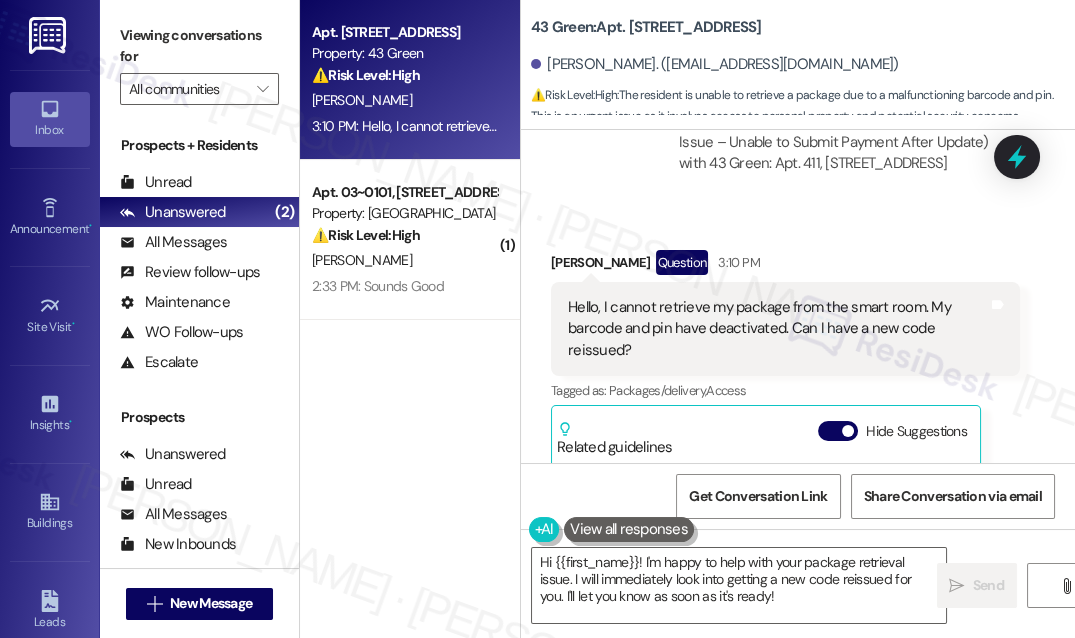 click on "Received via SMS [PERSON_NAME] Question 3:10 PM Hello, I cannot retrieve my package from the smart room. My barcode and pin have deactivated. Can I have a new code reissued?  Tags and notes Tagged as:   Packages/delivery ,  Click to highlight conversations about Packages/delivery Access Click to highlight conversations about Access  Related guidelines Hide Suggestions Habitat - 43 Green: Residents must provide 30-day notice when moving out, and return keys to the office or leave them in the clean, unlocked unit. Created  [DATE] Property level guideline  ( 68 % match) FAQs generated by ResiDesk AI How many days notice do I need to give before moving out? You need to give a 30-day notice before moving out. Where should I leave my keys when I move out? You can either return your keys to the office or leave them on the counter in the unlocked, clean unit. Do I need to clean the unit before moving out? Yes, you should leave the unit clean when you move out. What happens if I don't give a 30-day notice?" at bounding box center [798, 470] 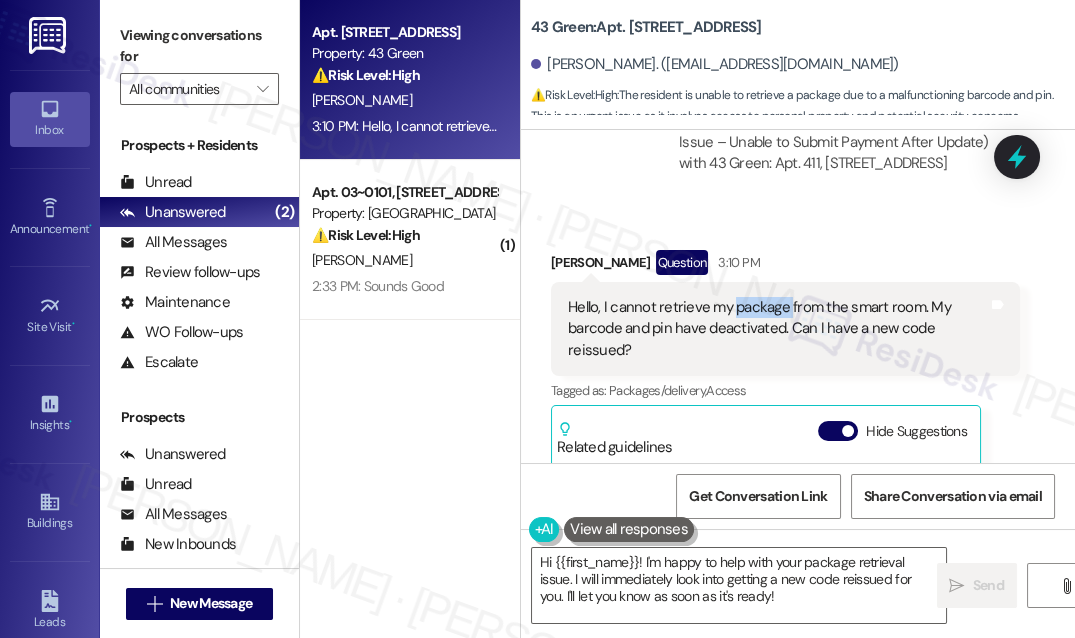 click on "Hello, I cannot retrieve my package from the smart room. My barcode and pin have deactivated. Can I have a new code reissued?" at bounding box center (778, 329) 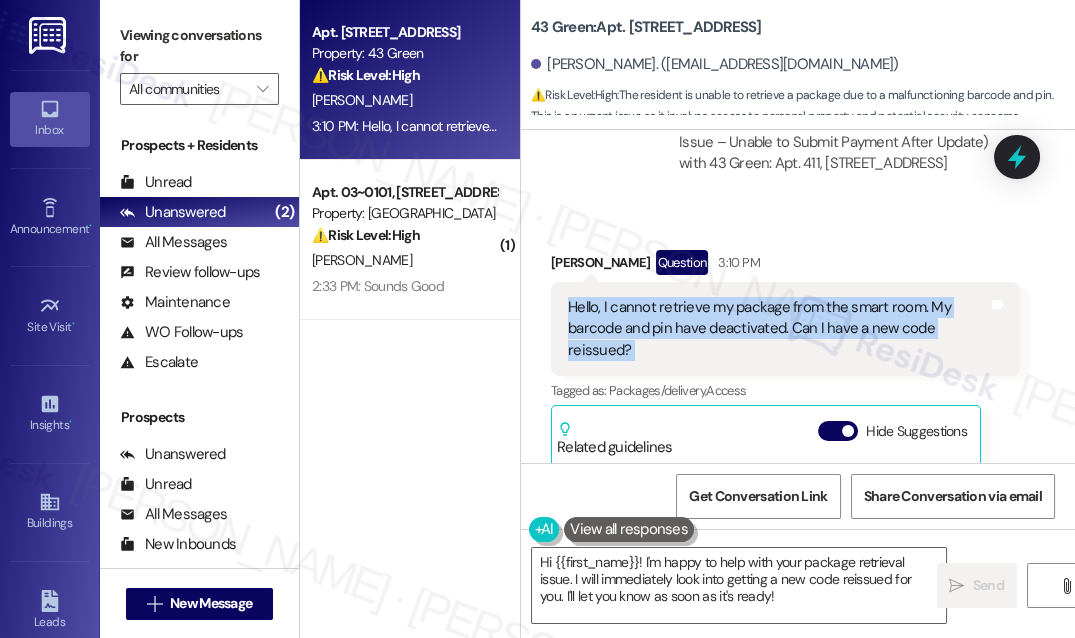 click on "Hello, I cannot retrieve my package from the smart room. My barcode and pin have deactivated. Can I have a new code reissued?" at bounding box center [778, 329] 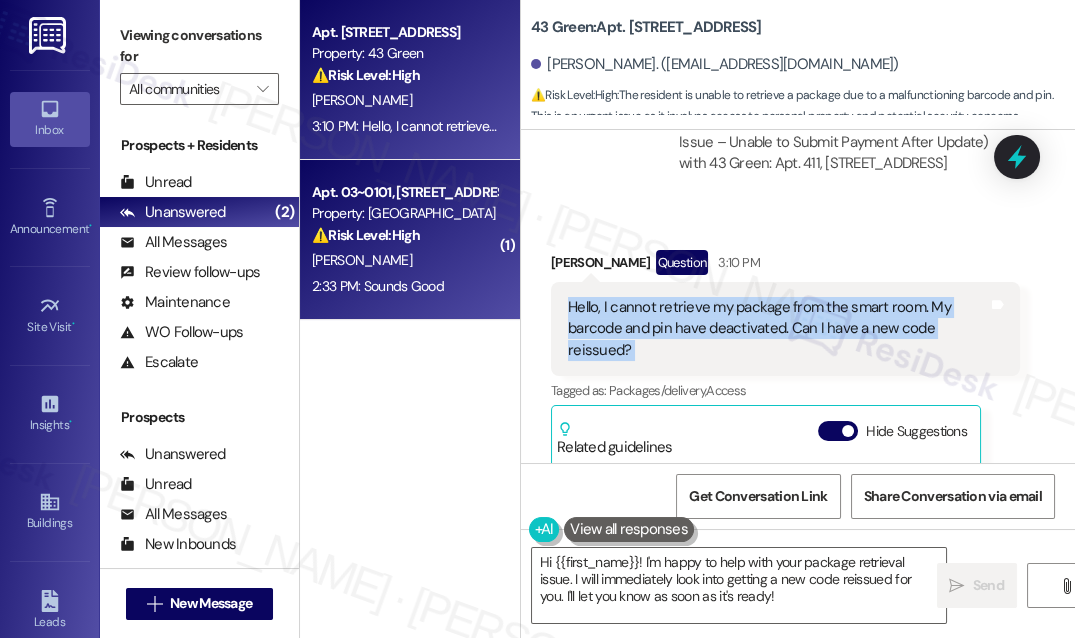 copy on "Hello, I cannot retrieve my package from the smart room. My barcode and pin have deactivated. Can I have a new code reissued?  Tags and notes" 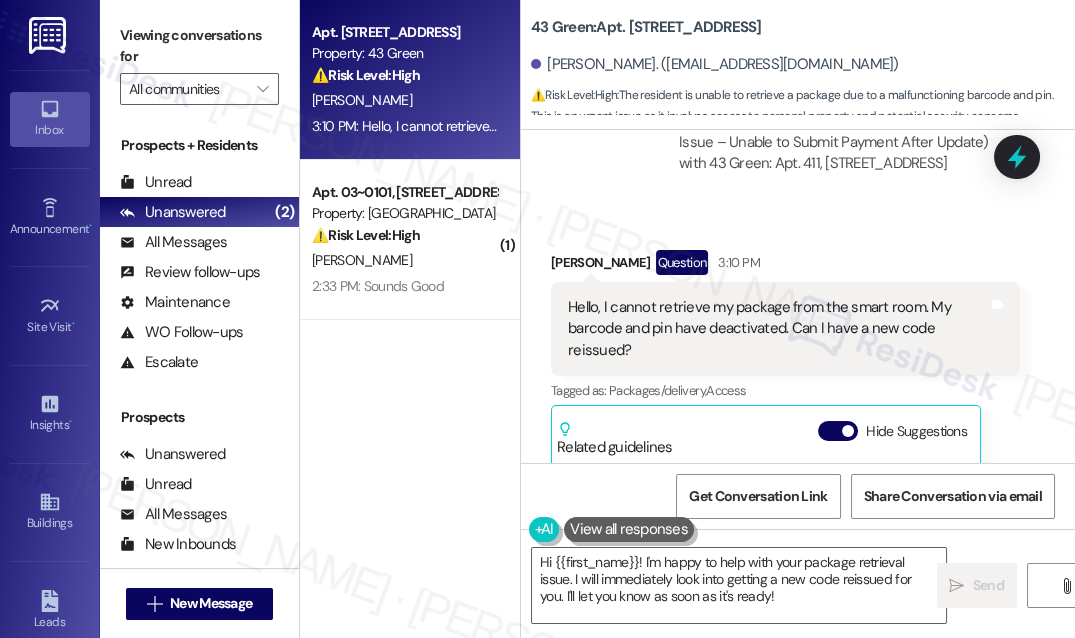 click on "Received via SMS [PERSON_NAME] Question 3:10 PM Hello, I cannot retrieve my package from the smart room. My barcode and pin have deactivated. Can I have a new code reissued?  Tags and notes Tagged as:   Packages/delivery ,  Click to highlight conversations about Packages/delivery Access Click to highlight conversations about Access  Related guidelines Hide Suggestions Habitat - 43 Green: Residents must provide 30-day notice when moving out, and return keys to the office or leave them in the clean, unlocked unit. Created  [DATE] Property level guideline  ( 68 % match) FAQs generated by ResiDesk AI How many days notice do I need to give before moving out? You need to give a 30-day notice before moving out. Where should I leave my keys when I move out? You can either return your keys to the office or leave them on the counter in the unlocked, clean unit. Do I need to clean the unit before moving out? Yes, you should leave the unit clean when you move out. What happens if I don't give a 30-day notice?" at bounding box center [798, 470] 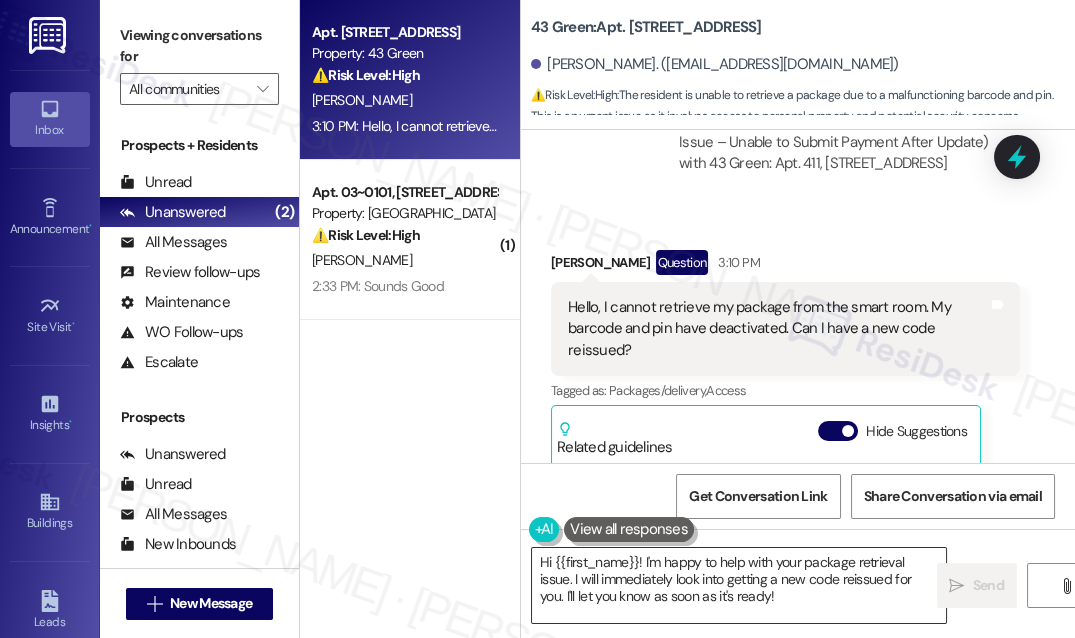 click on "Hi {{first_name}}! I'm happy to help with your package retrieval issue. I will immediately look into getting a new code reissued for you. I'll let you know as soon as it's ready!" at bounding box center (739, 585) 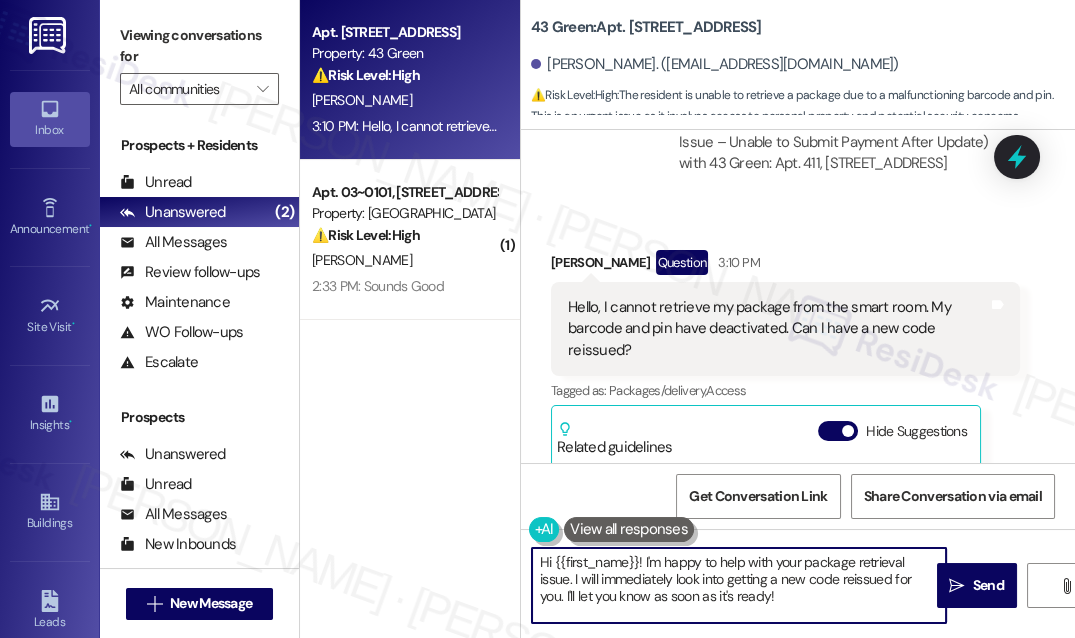 click on "Hi {{first_name}}! I'm happy to help with your package retrieval issue. I will immediately look into getting a new code reissued for you. I'll let you know as soon as it's ready!" at bounding box center (739, 585) 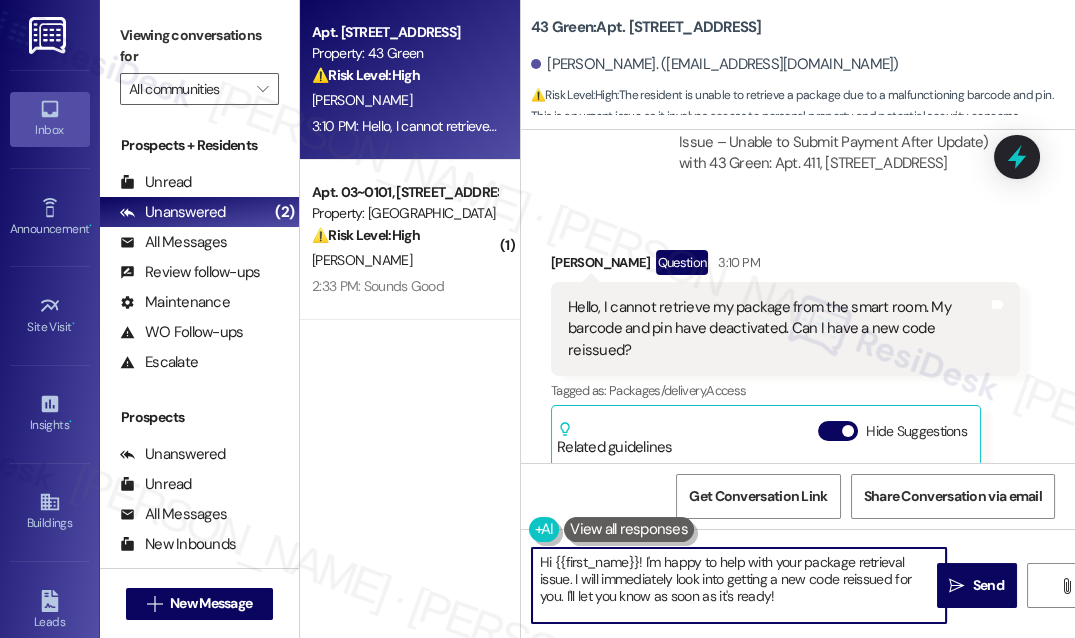 drag, startPoint x: 762, startPoint y: 605, endPoint x: 646, endPoint y: 558, distance: 125.1599 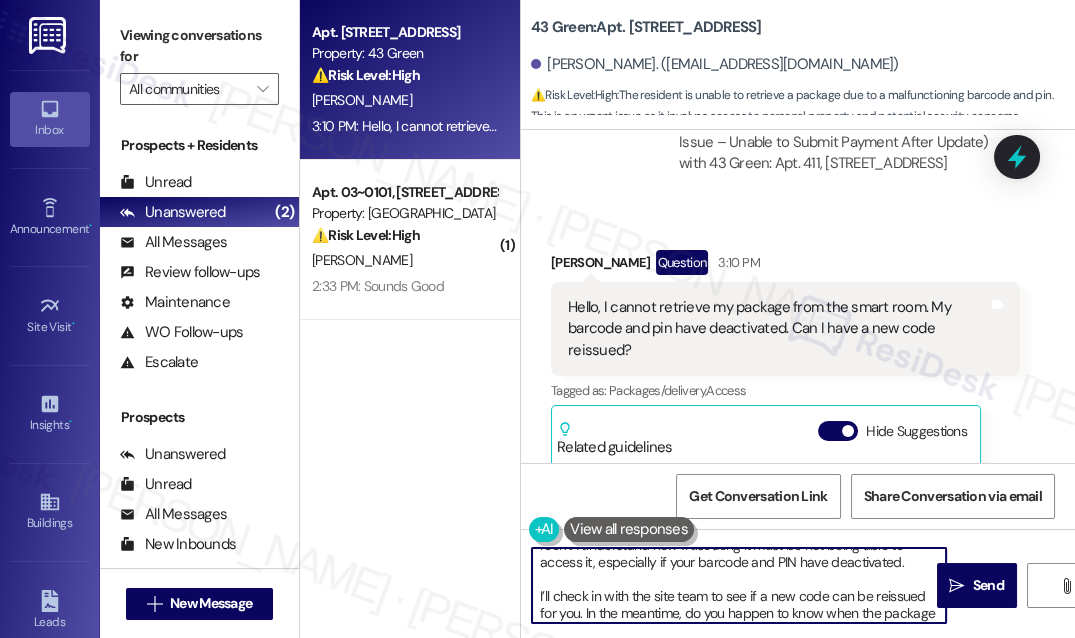 scroll, scrollTop: 0, scrollLeft: 0, axis: both 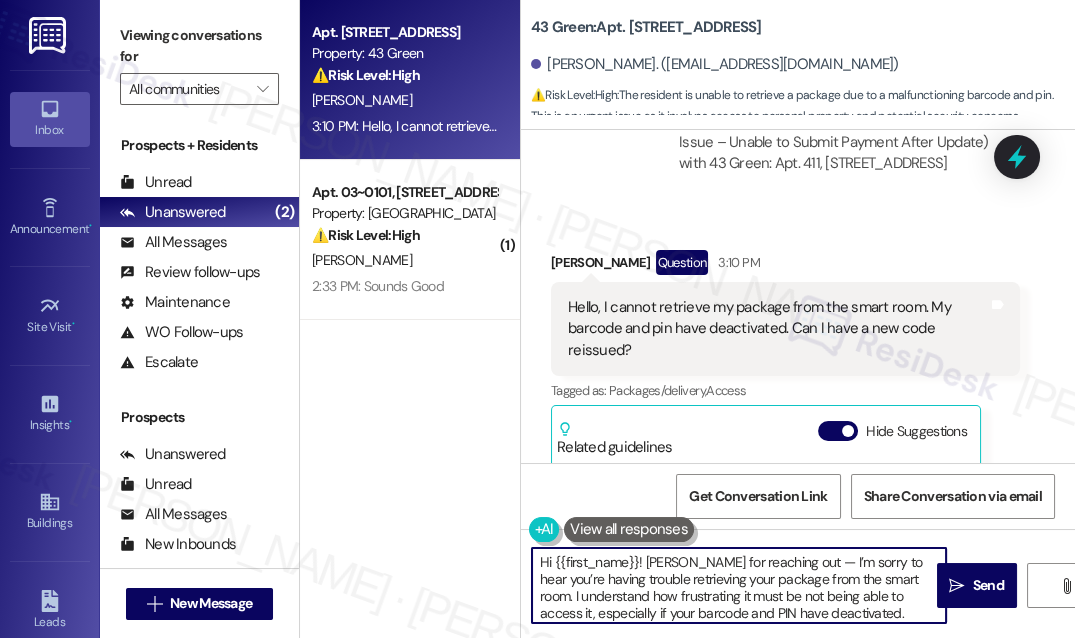 click on "Hi {{first_name}}! [PERSON_NAME] for reaching out — I’m sorry to hear you’re having trouble retrieving your package from the smart room. I understand how frustrating it must be not being able to access it, especially if your barcode and PIN have deactivated.
I’ll check in with the site team to see if a new code can be reissued for you. In the meantime, do you happen to know when the package was delivered and which carrier dropped it off? That info may help speed things up." at bounding box center [739, 585] 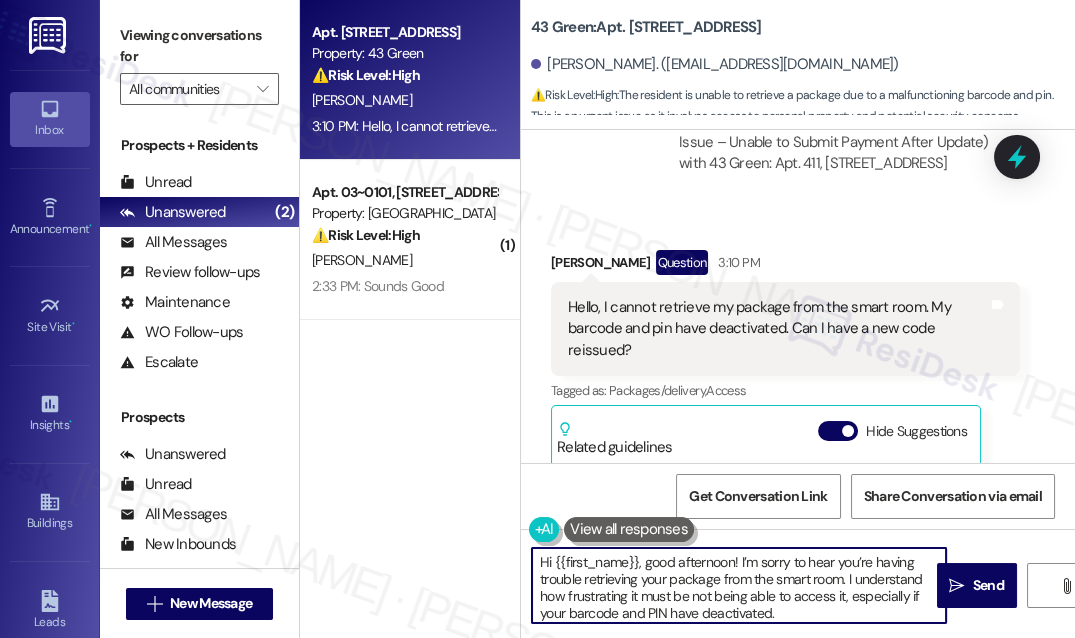 click on "Hi {{first_name}}, good afternoon! I’m sorry to hear you’re having trouble retrieving your package from the smart room. I understand how frustrating it must be not being able to access it, especially if your barcode and PIN have deactivated.
I’ll check in with the site team to see if a new code can be reissued for you. In the meantime, do you happen to know when the package was delivered and which carrier dropped it off? That info may help speed things up." at bounding box center (739, 585) 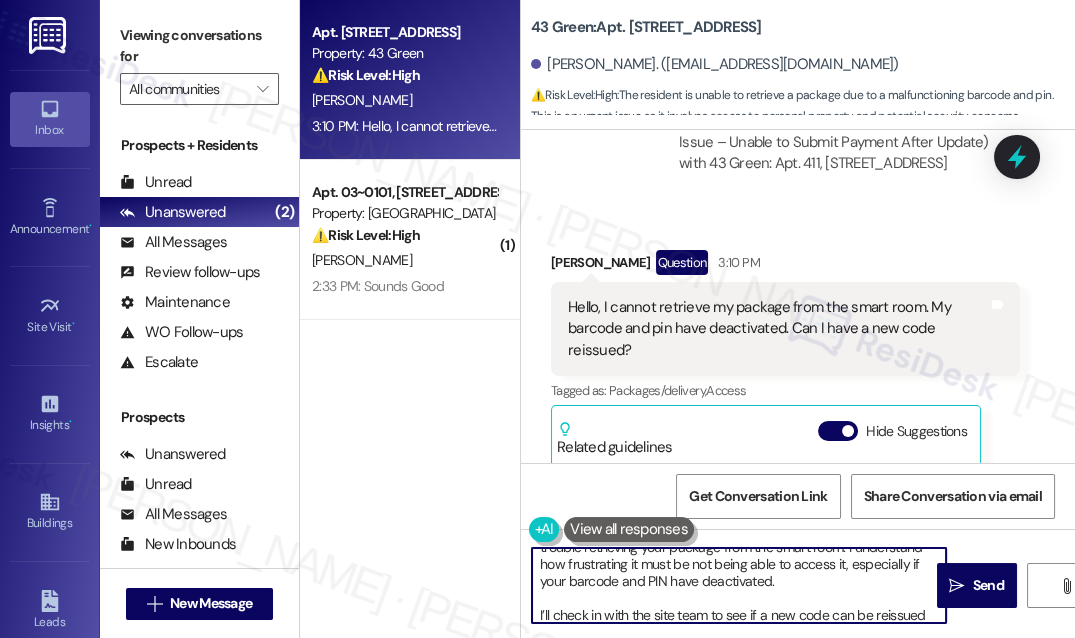 scroll, scrollTop: 0, scrollLeft: 0, axis: both 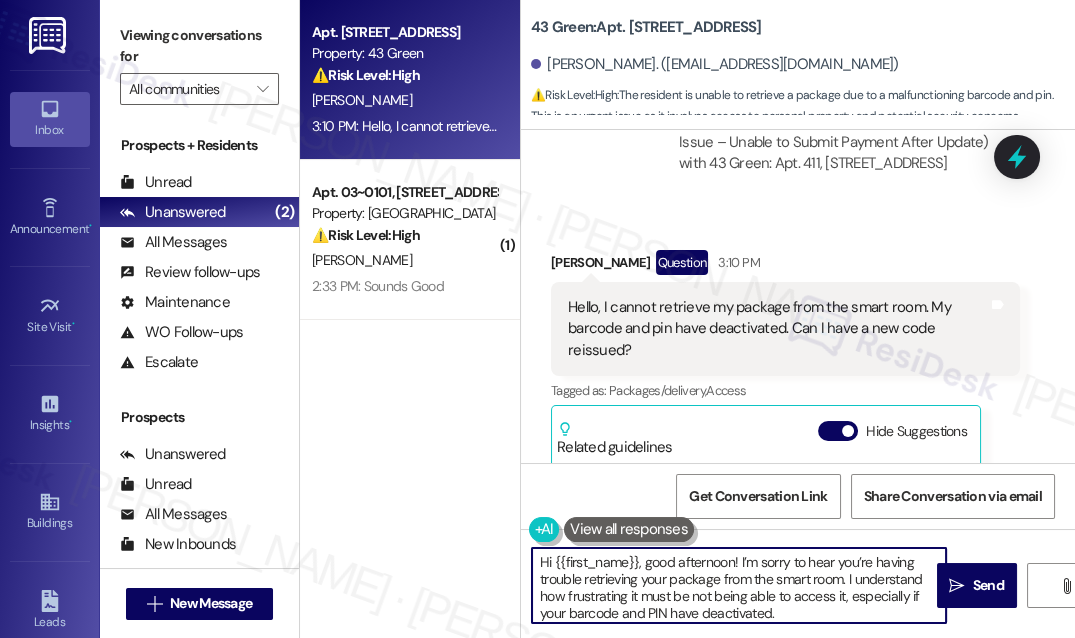 drag, startPoint x: 845, startPoint y: 576, endPoint x: 789, endPoint y: 605, distance: 63.06346 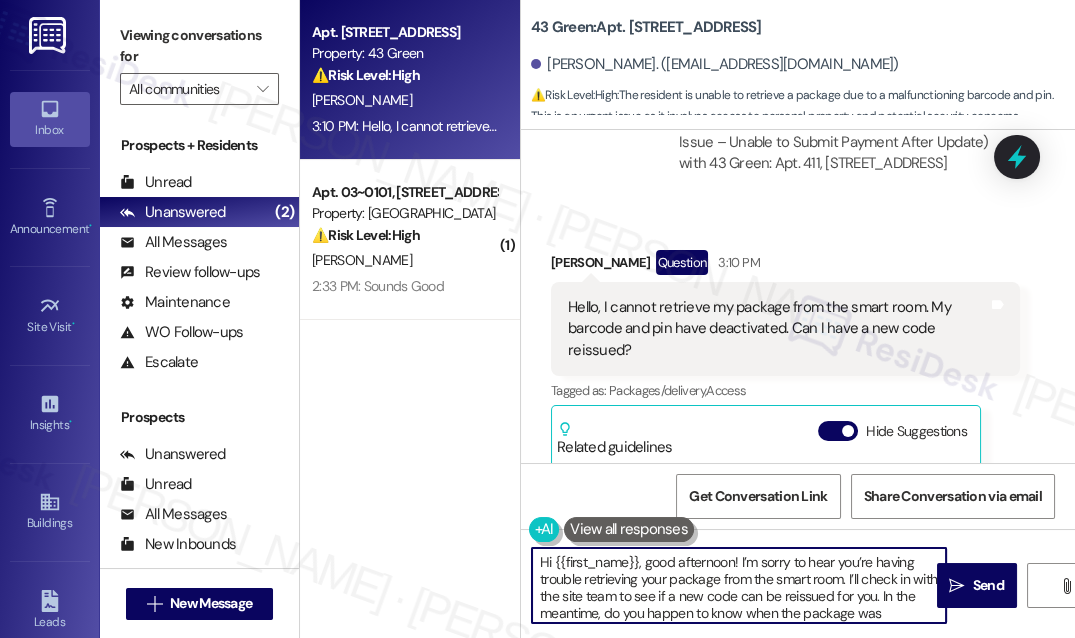 click on "Hi {{first_name}}, good afternoon! I’m sorry to hear you’re having trouble retrieving your package from the smart room. I’ll check in with the site team to see if a new code can be reissued for you. In the meantime, do you happen to know when the package was delivered and which carrier dropped it off? That info may help speed things up." at bounding box center (739, 585) 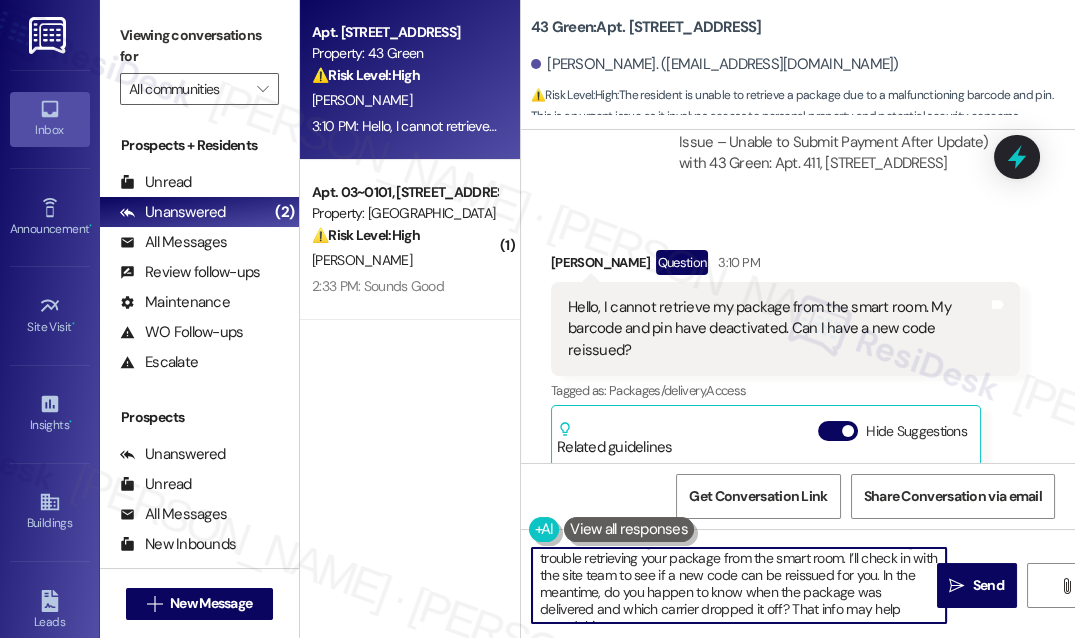 scroll, scrollTop: 39, scrollLeft: 0, axis: vertical 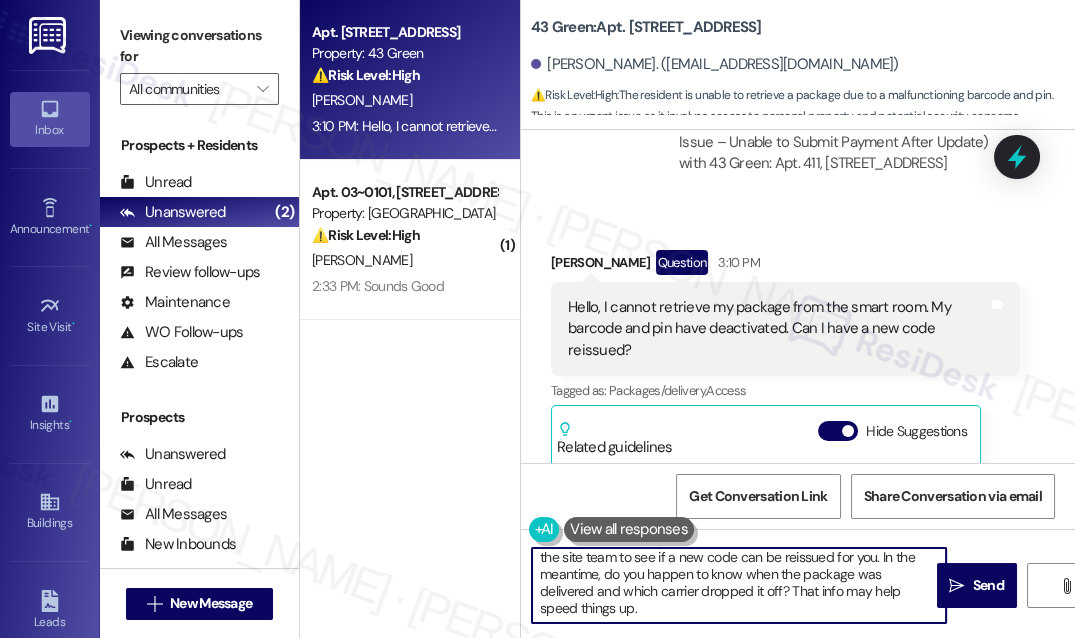 click on "Hi {{first_name}}, good afternoon! I’m sorry to hear you’re having trouble retrieving your package from the smart room. I’ll check in with the site team to see if a new code can be reissued for you. In the meantime, do you happen to know when the package was delivered and which carrier dropped it off? That info may help speed things up." at bounding box center (739, 585) 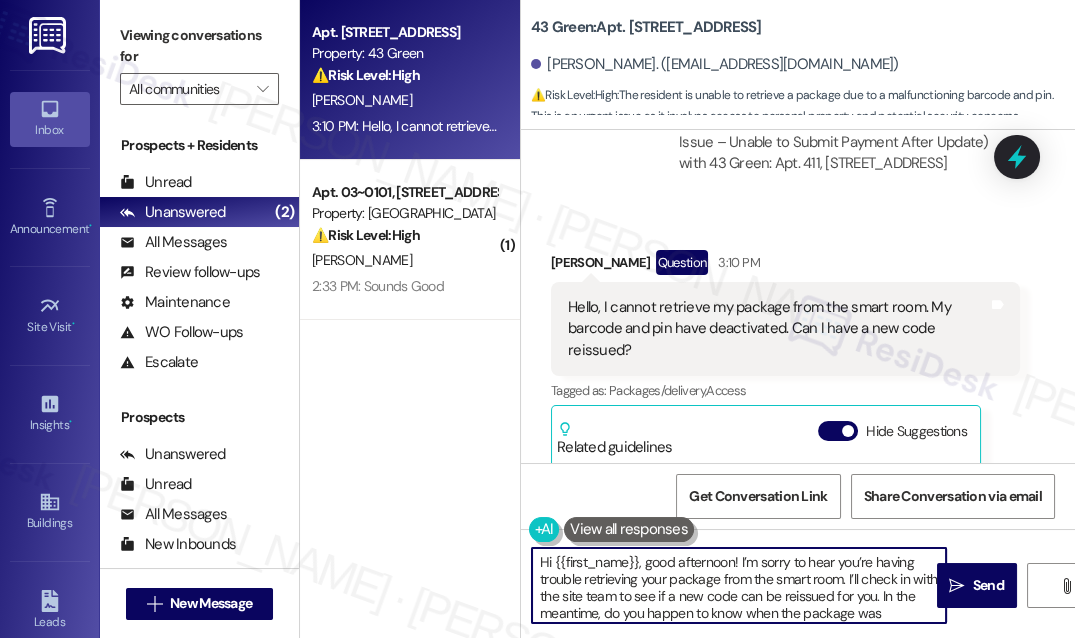 drag, startPoint x: 738, startPoint y: 621, endPoint x: 909, endPoint y: 598, distance: 172.53986 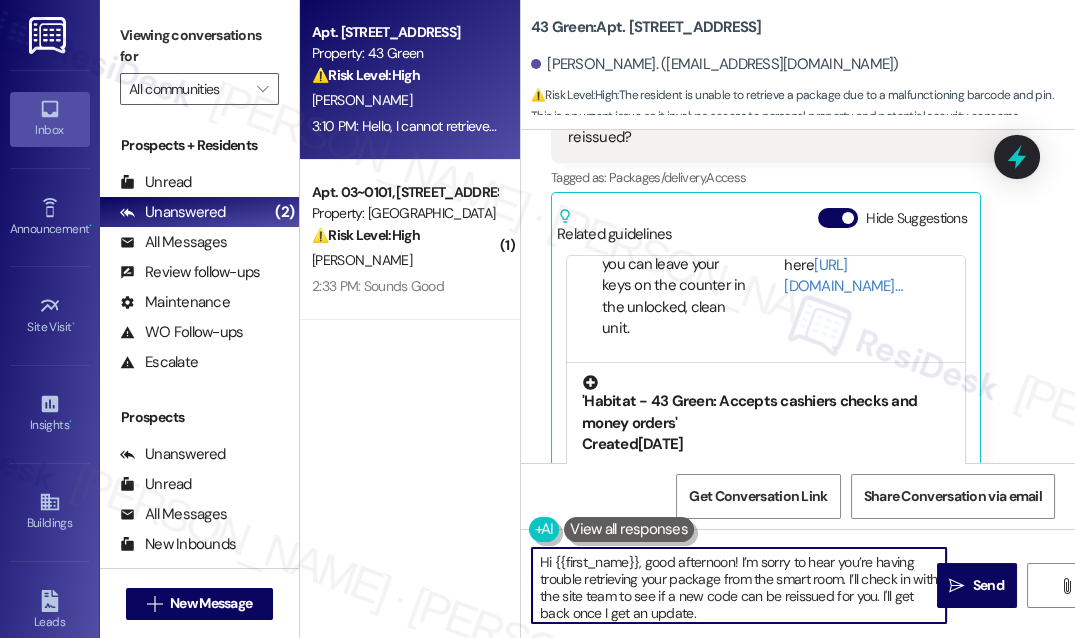 scroll, scrollTop: 2311, scrollLeft: 0, axis: vertical 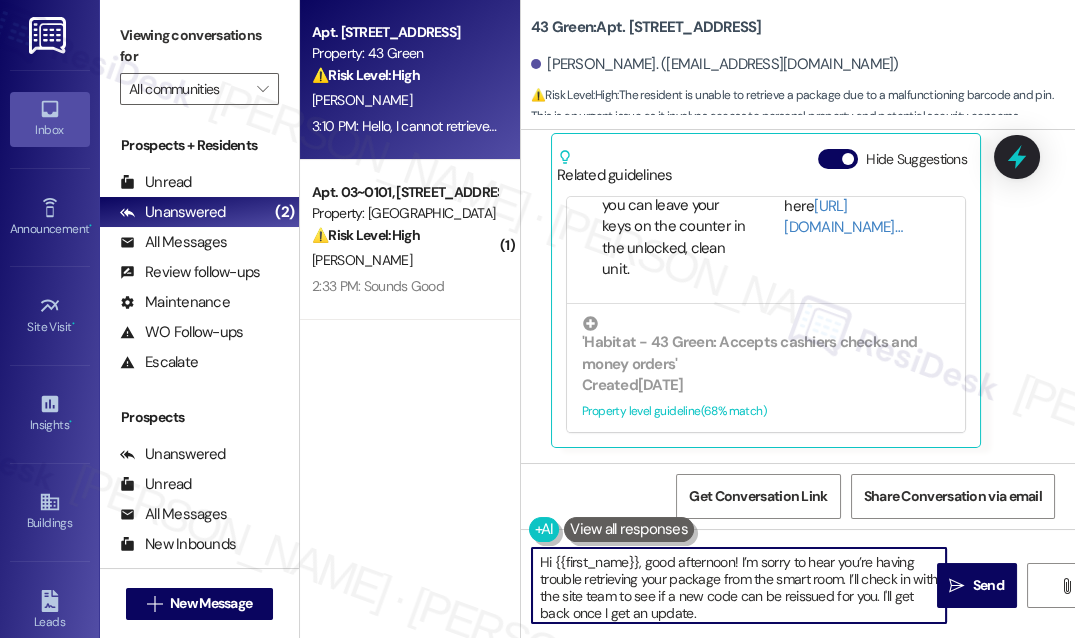 type on "Hi {{first_name}}, good afternoon! I’m sorry to hear you’re having trouble retrieving your package from the smart room. I’ll check in with the site team to see if a new code can be reissued for you. I'll get back once I get an update." 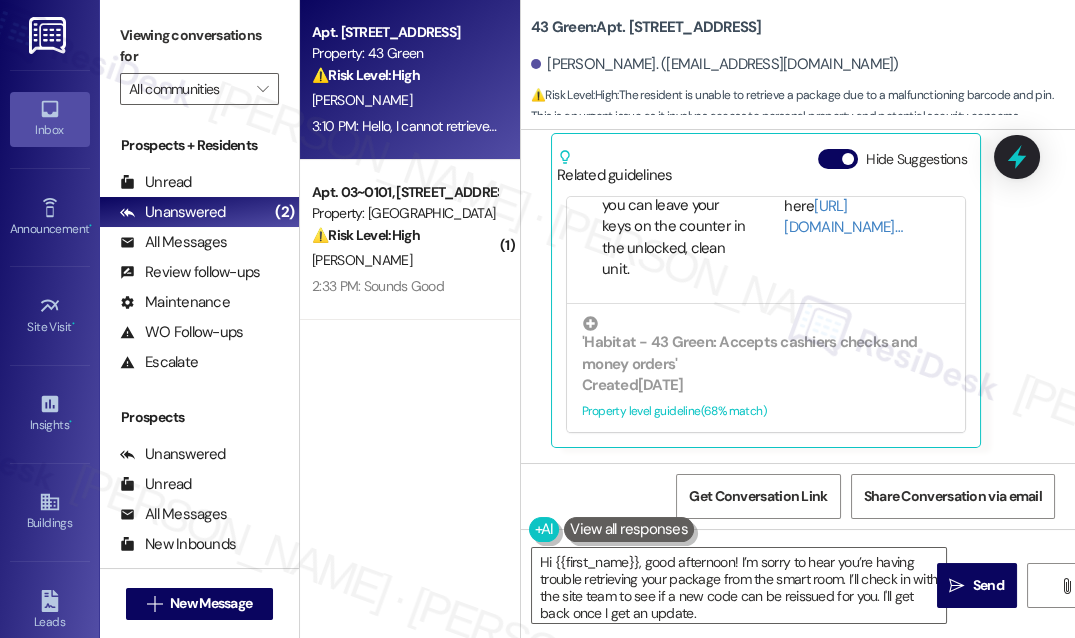 click on "Received via SMS [PERSON_NAME] Question 3:10 PM Hello, I cannot retrieve my package from the smart room. My barcode and pin have deactivated. Can I have a new code reissued?  Tags and notes Tagged as:   Packages/delivery ,  Click to highlight conversations about Packages/delivery Access Click to highlight conversations about Access  Related guidelines Hide Suggestions Habitat - 43 Green: Residents must provide 30-day notice when moving out, and return keys to the office or leave them in the clean, unlocked unit. Created  [DATE] Property level guideline  ( 68 % match) FAQs generated by ResiDesk AI How many days notice do I need to give before moving out? You need to give a 30-day notice before moving out. Where should I leave my keys when I move out? You can either return your keys to the office or leave them on the counter in the unlocked, clean unit. Do I need to clean the unit before moving out? Yes, you should leave the unit clean when you move out. What happens if I don't give a 30-day notice?" at bounding box center (798, 198) 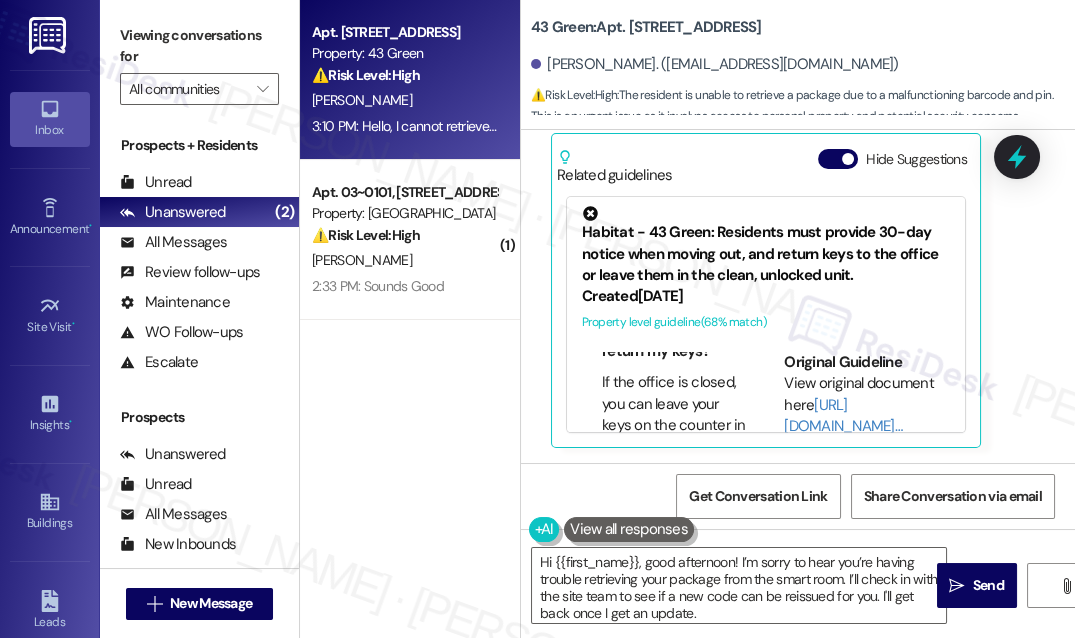 scroll, scrollTop: 0, scrollLeft: 0, axis: both 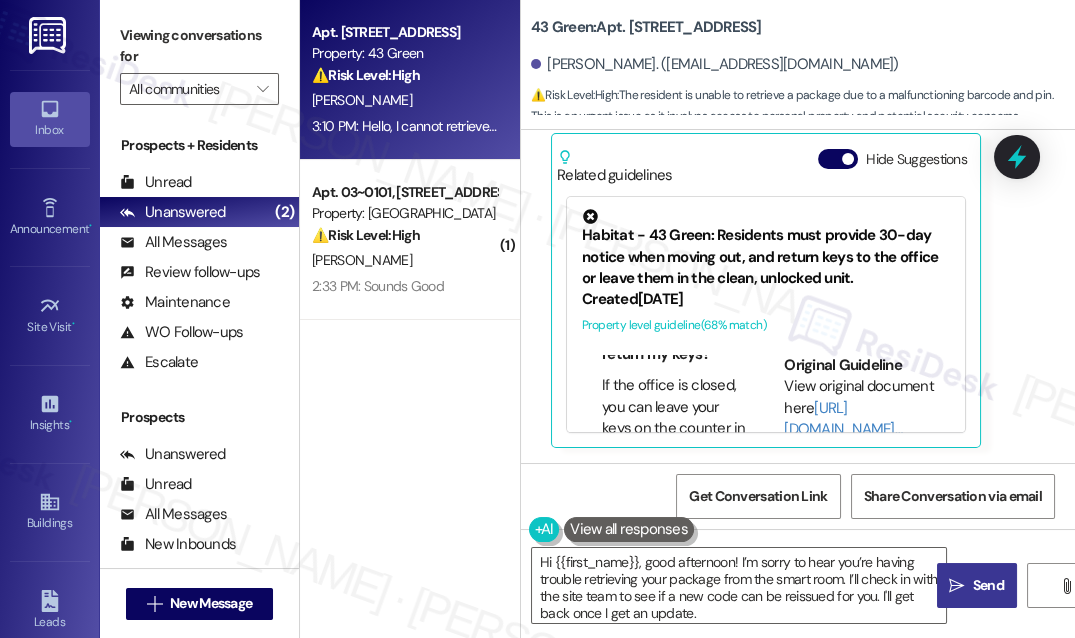 click on "" at bounding box center [956, 586] 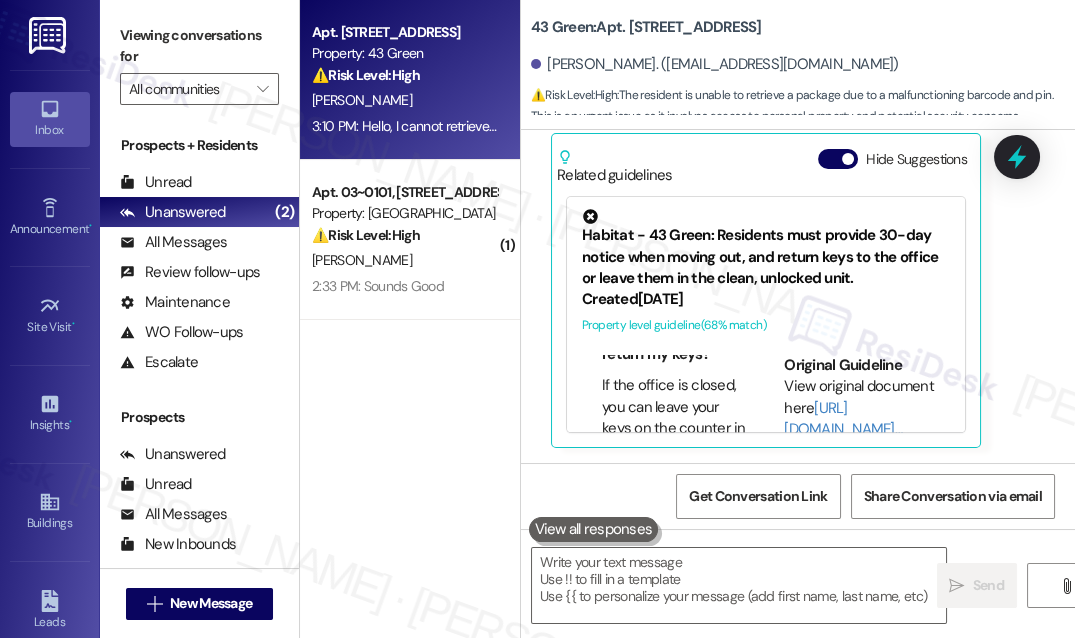 type on "Fetching suggested responses. Please feel free to read through the conversation in the meantime." 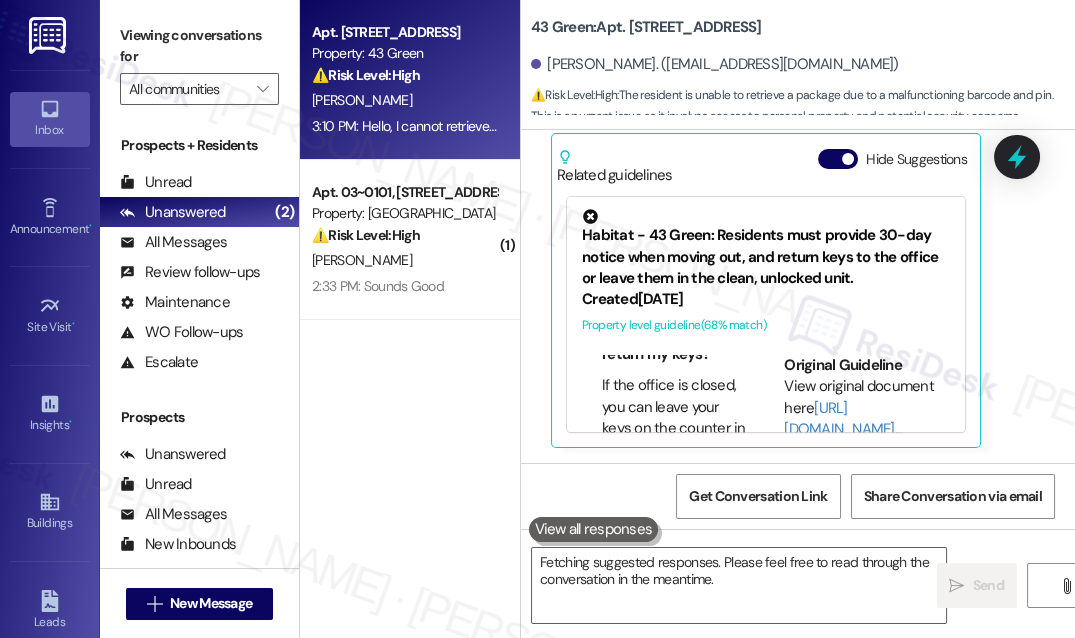 scroll, scrollTop: 2310, scrollLeft: 0, axis: vertical 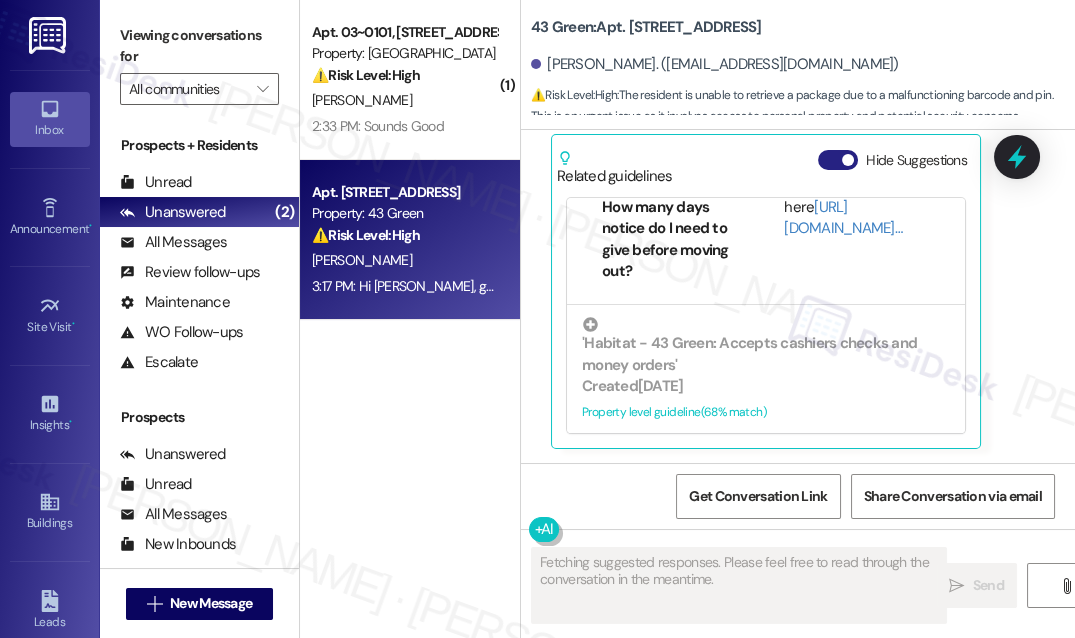 click on "Hide Suggestions" at bounding box center (838, 160) 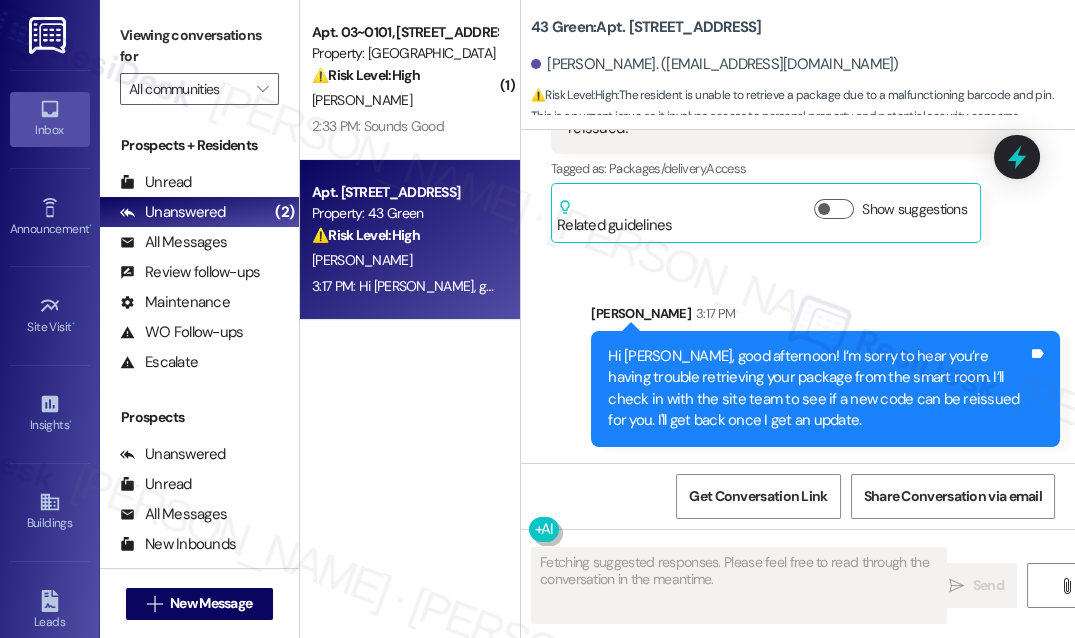 scroll, scrollTop: 2259, scrollLeft: 0, axis: vertical 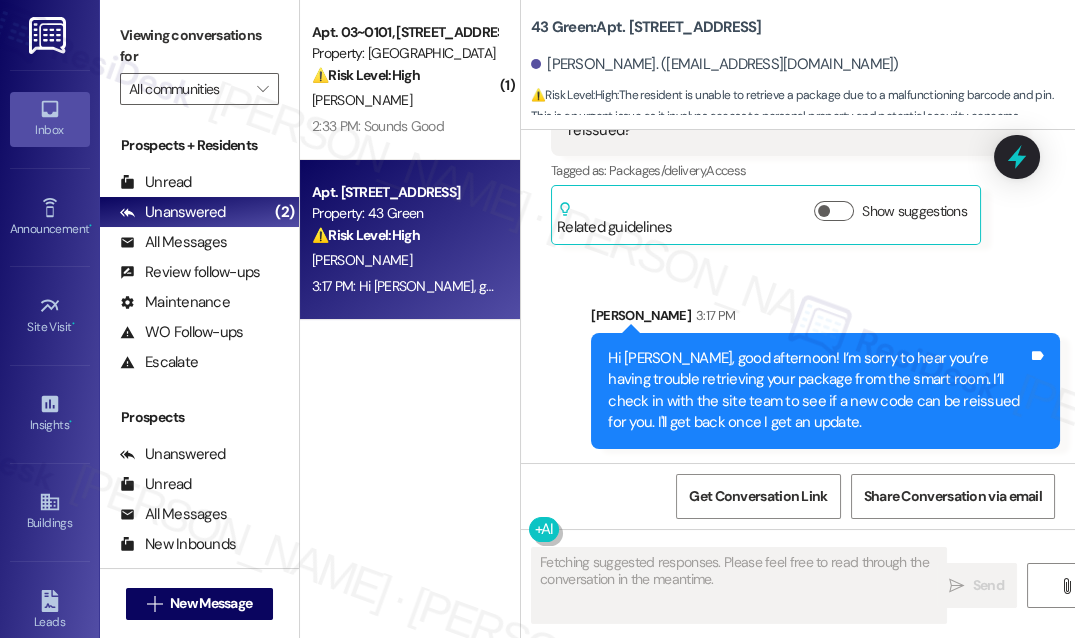 type 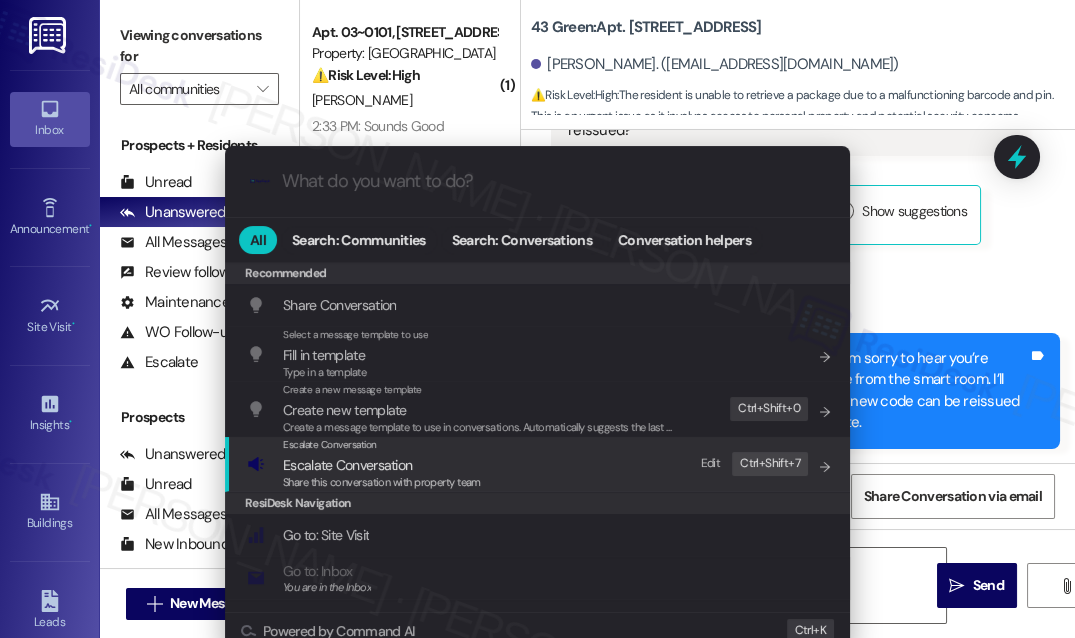 click on "Escalate Conversation Escalate Conversation Share this conversation with property team Edit Ctrl+ Shift+ 7" at bounding box center [539, 464] 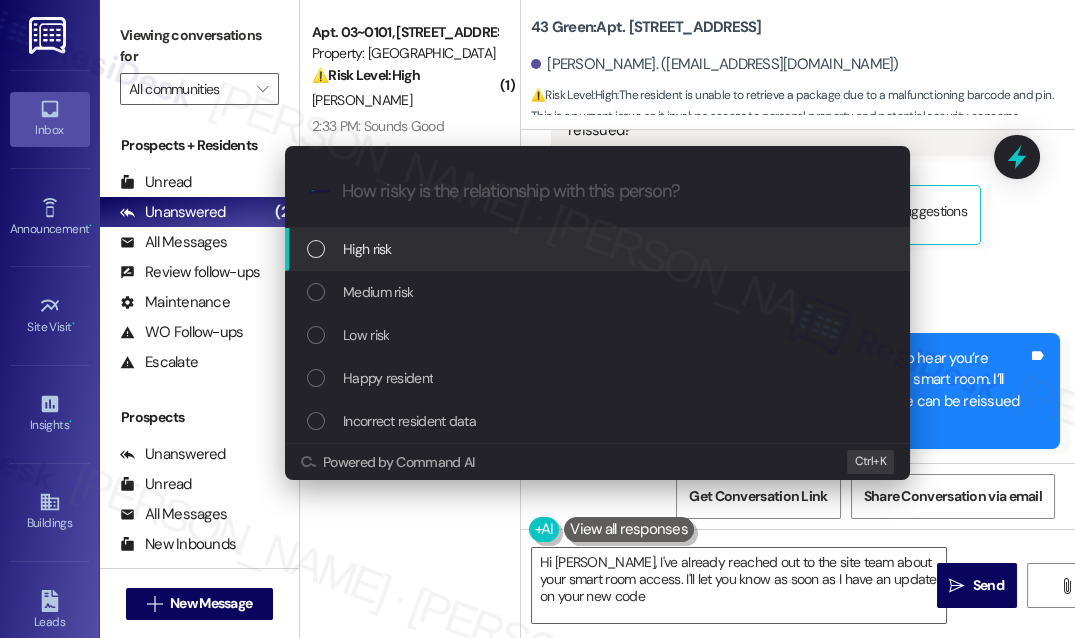 type on "Hi [PERSON_NAME], I've already reached out to the site team about your smart room access. I'll let you know as soon as I have an update on your new code!" 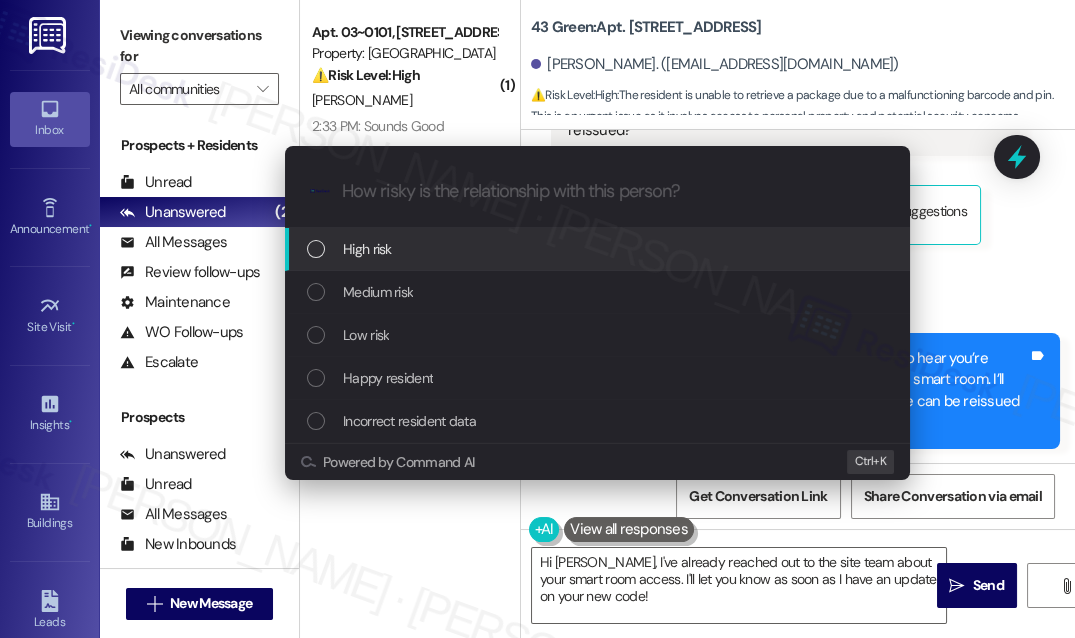 click on "High risk" at bounding box center (597, 249) 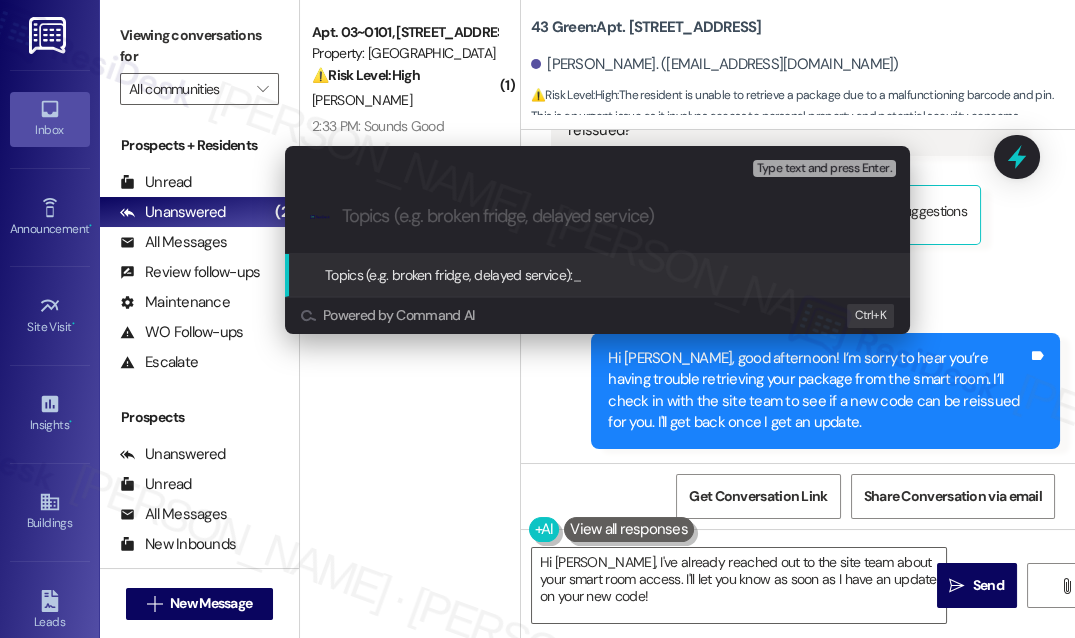 paste on "Assistance with Smart Room Package Access" 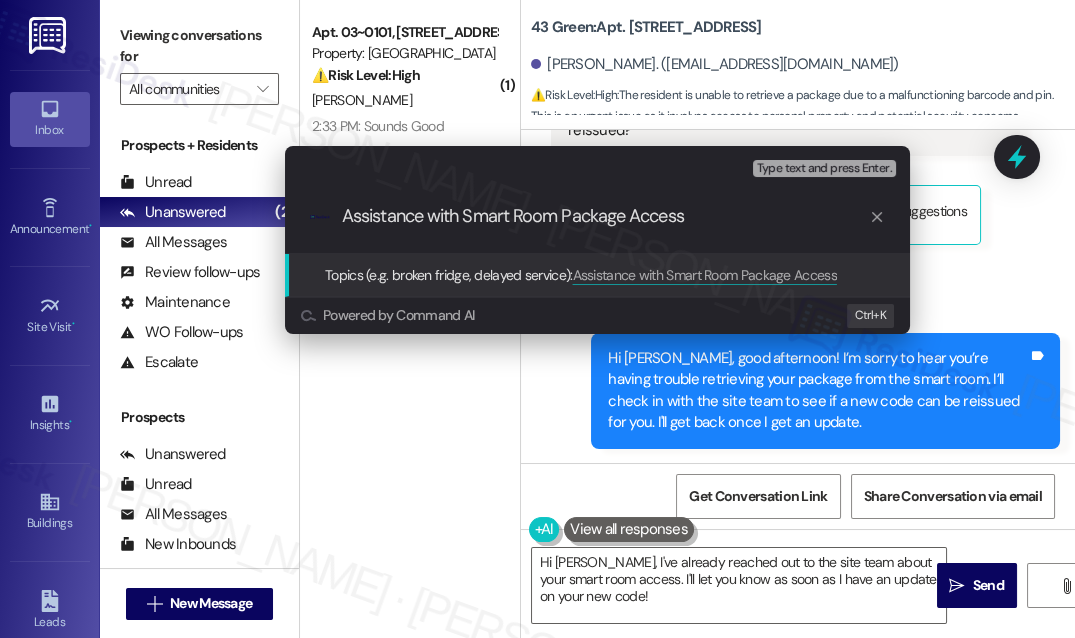 type on "Assistance with Smart Room Package Access" 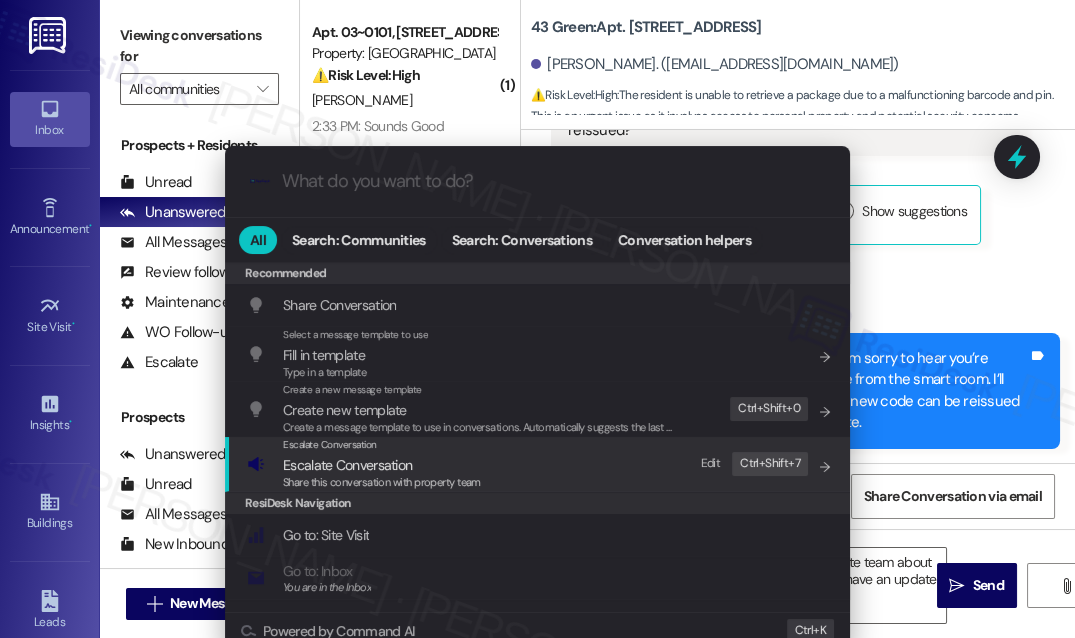 click on "Escalate Conversation" at bounding box center [347, 465] 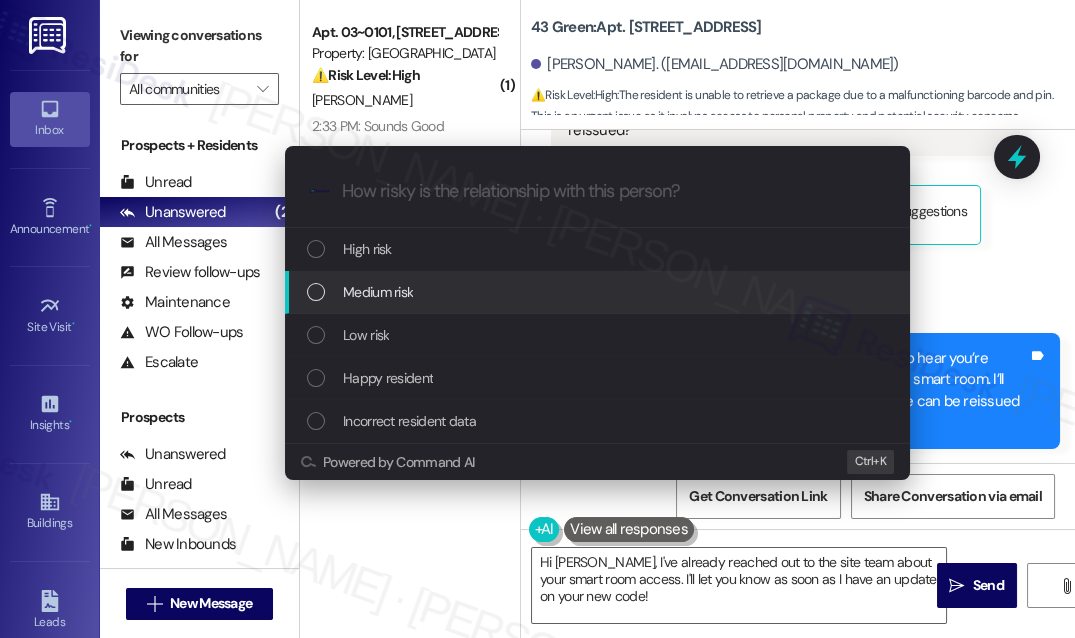 click on "Medium risk" at bounding box center [378, 292] 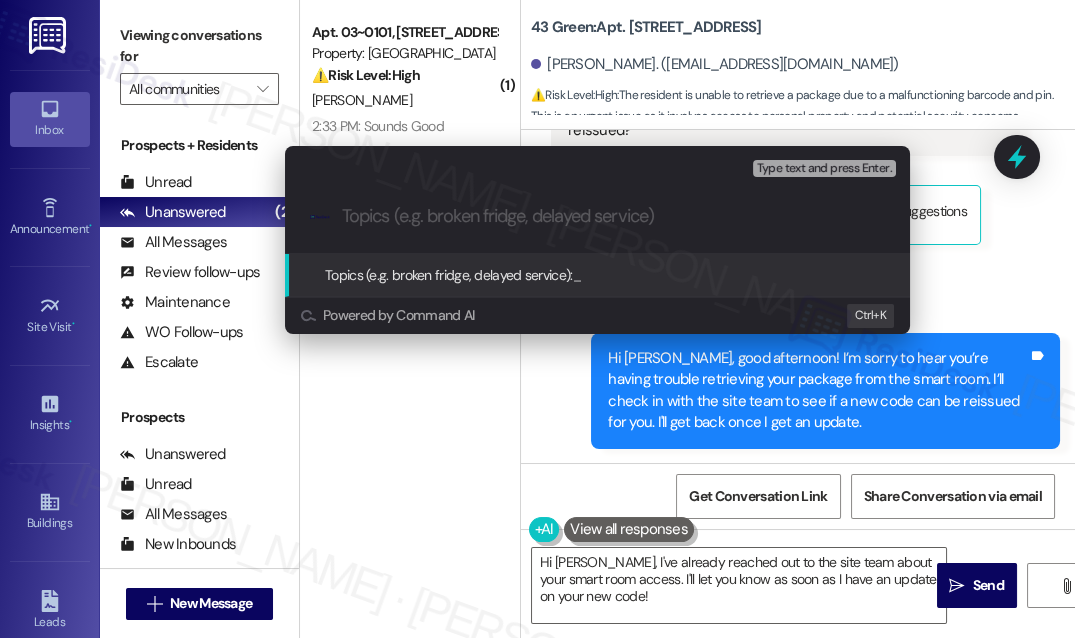 paste on "Assistance with Smart Room Package Access" 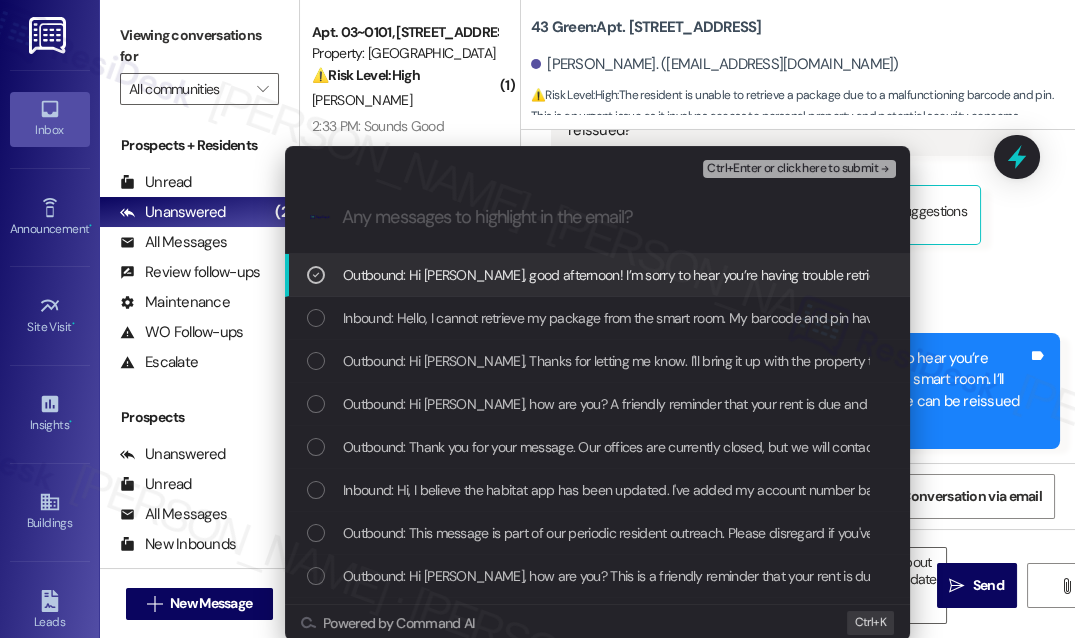click on "Inbound: Hello, I cannot retrieve my package from the smart room. My barcode and pin have deactivated. Can I have a new code reissued?" at bounding box center (597, 318) 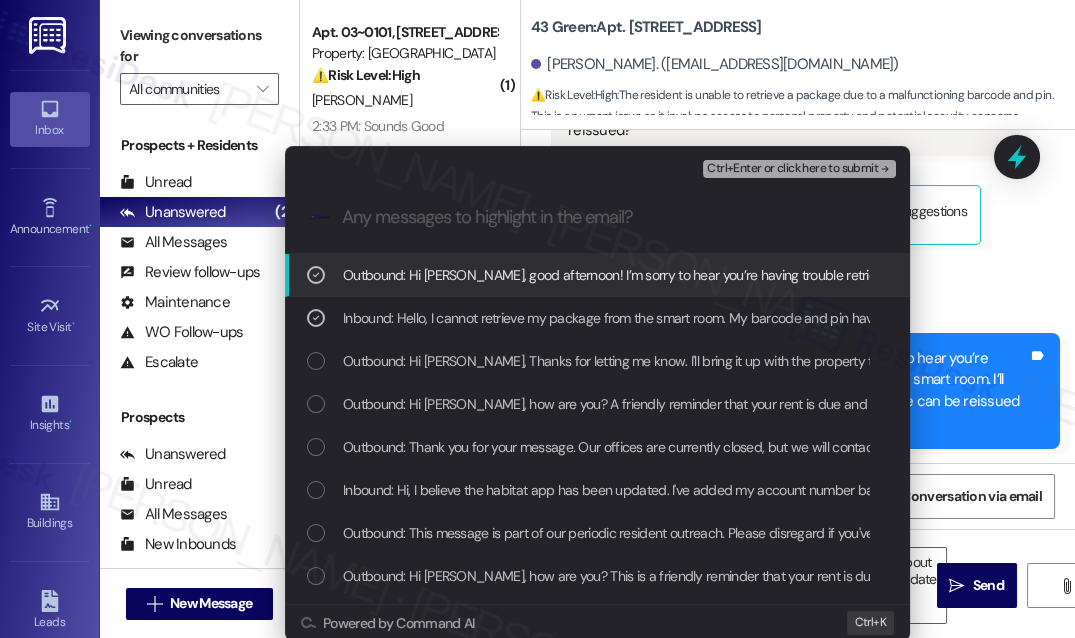 click on "Outbound: Hi [PERSON_NAME], good afternoon! I’m sorry to hear you’re having trouble retrieving your package from the smart room. I’ll check in with the site team to see if a new code can be reissued for you. I'll get back once I get an update." at bounding box center (1039, 275) 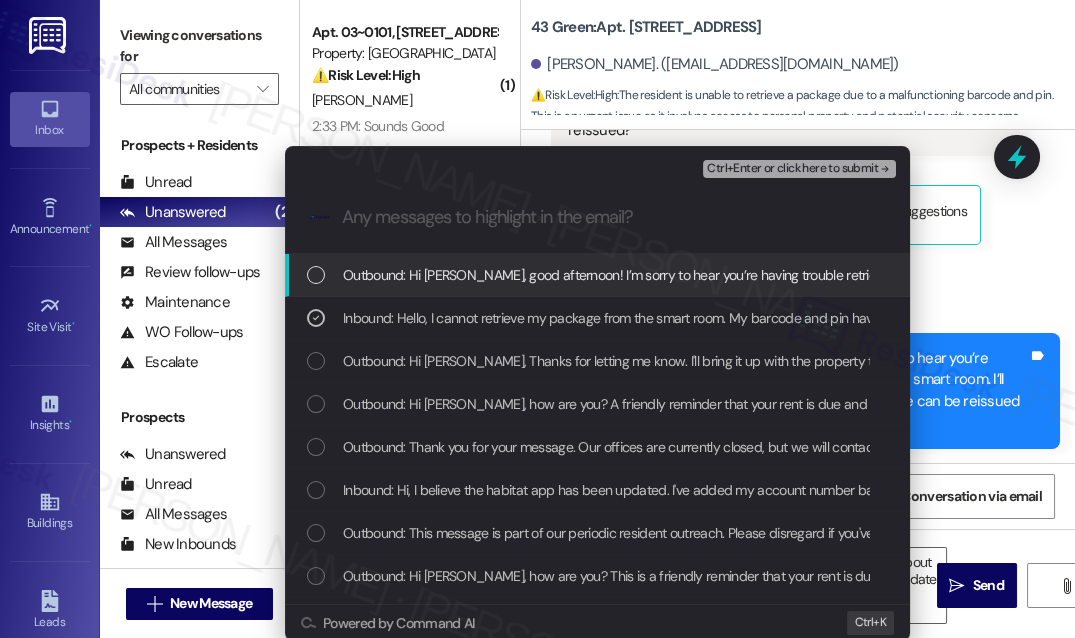 click on "Ctrl+Enter or click here to submit" at bounding box center (792, 169) 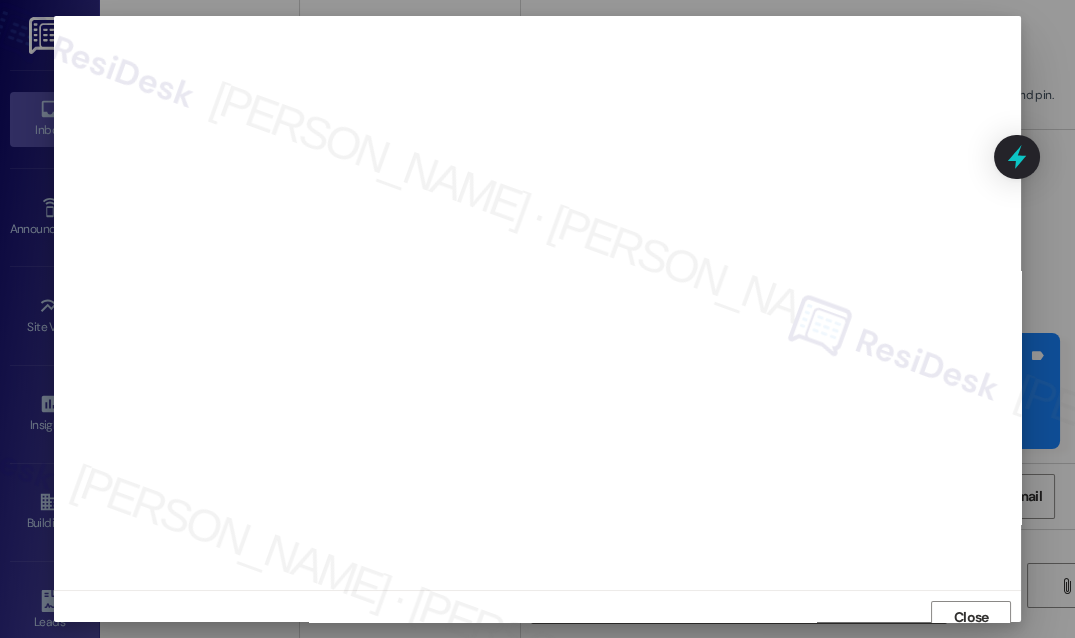 scroll, scrollTop: 10, scrollLeft: 0, axis: vertical 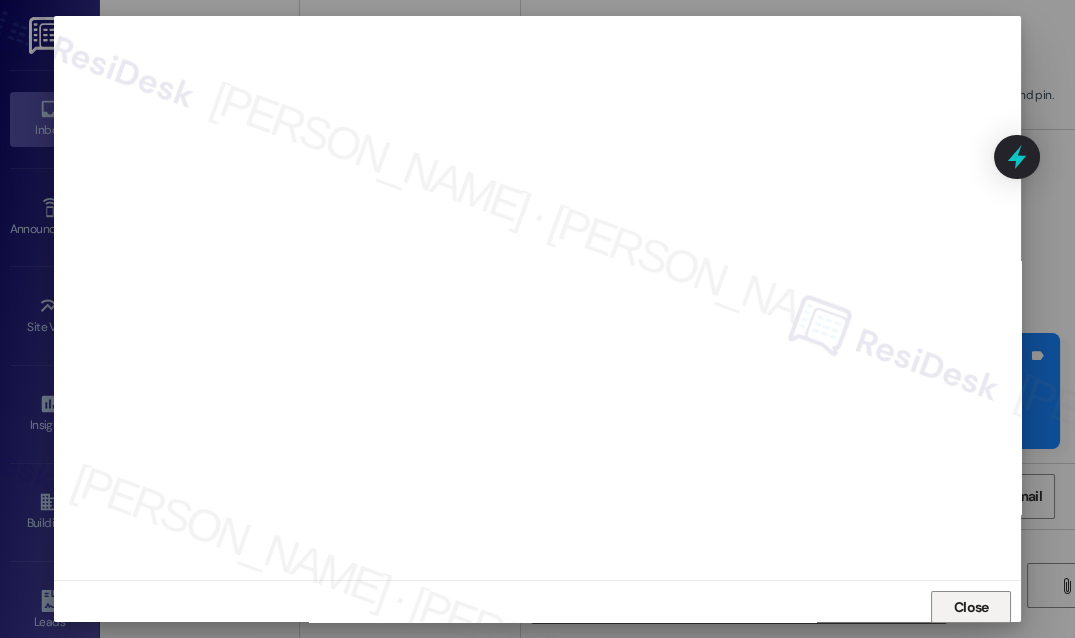 click on "Close" at bounding box center (971, 607) 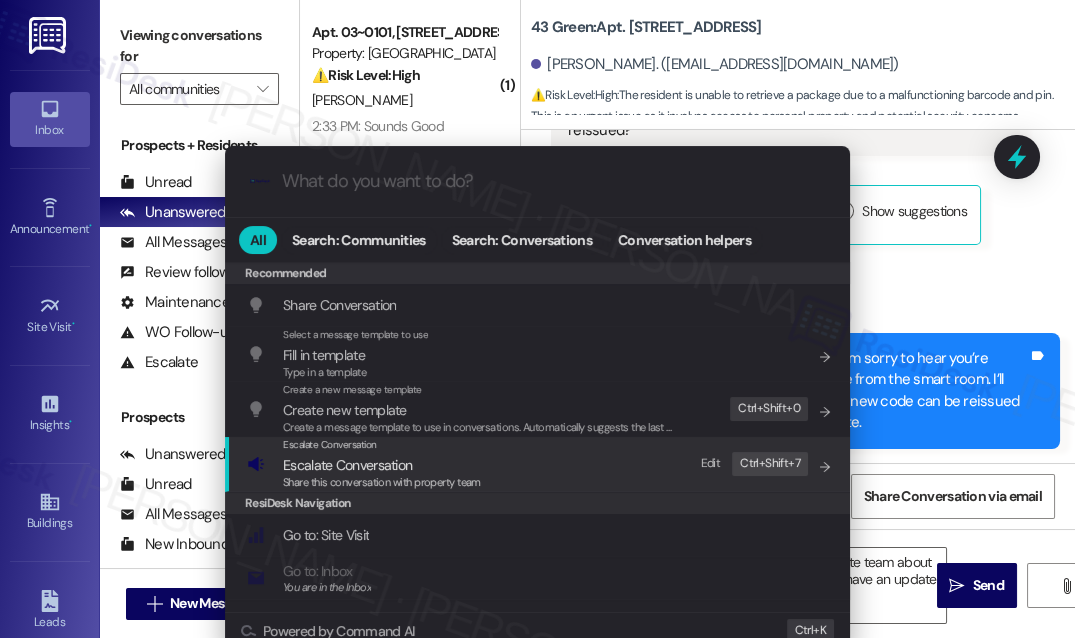 click on "Share this conversation with property team" at bounding box center [382, 483] 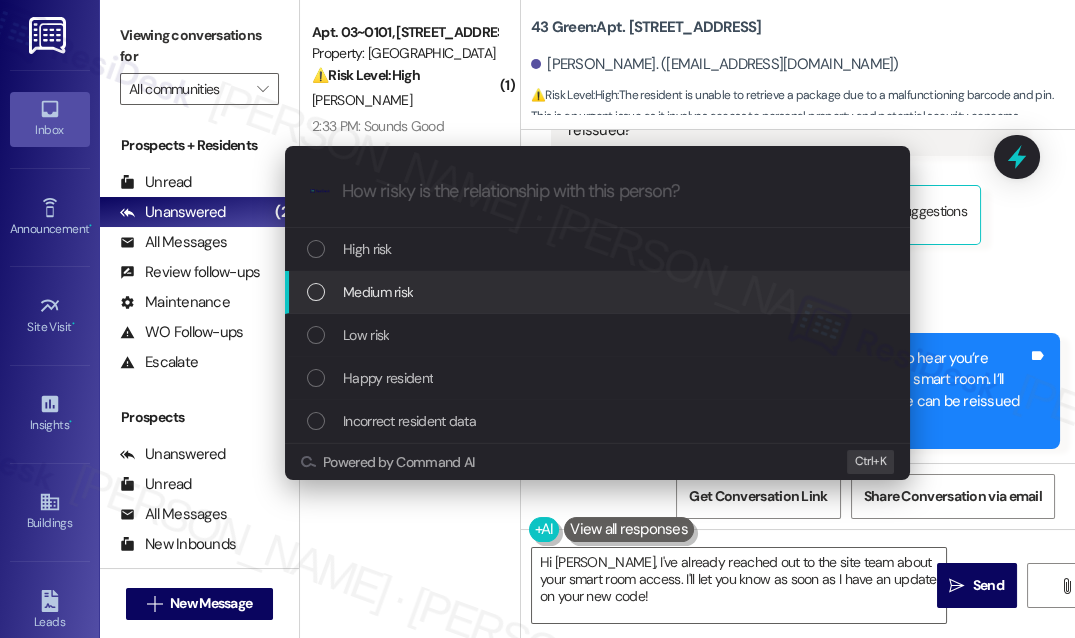 click on "Medium risk" at bounding box center (597, 292) 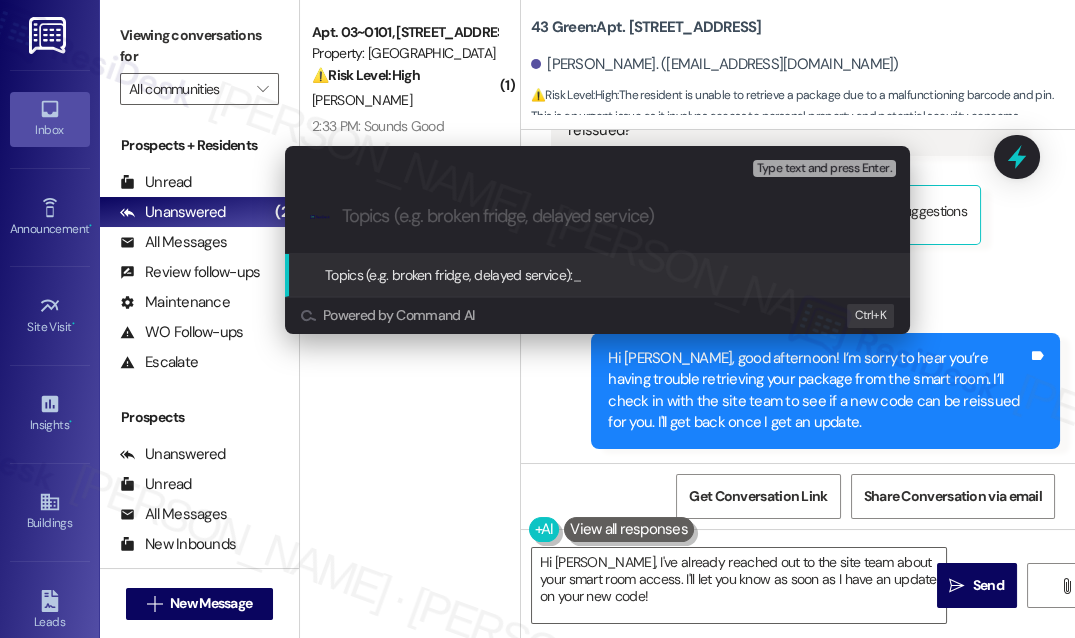 paste on "Assistance with Smart Room Package Access" 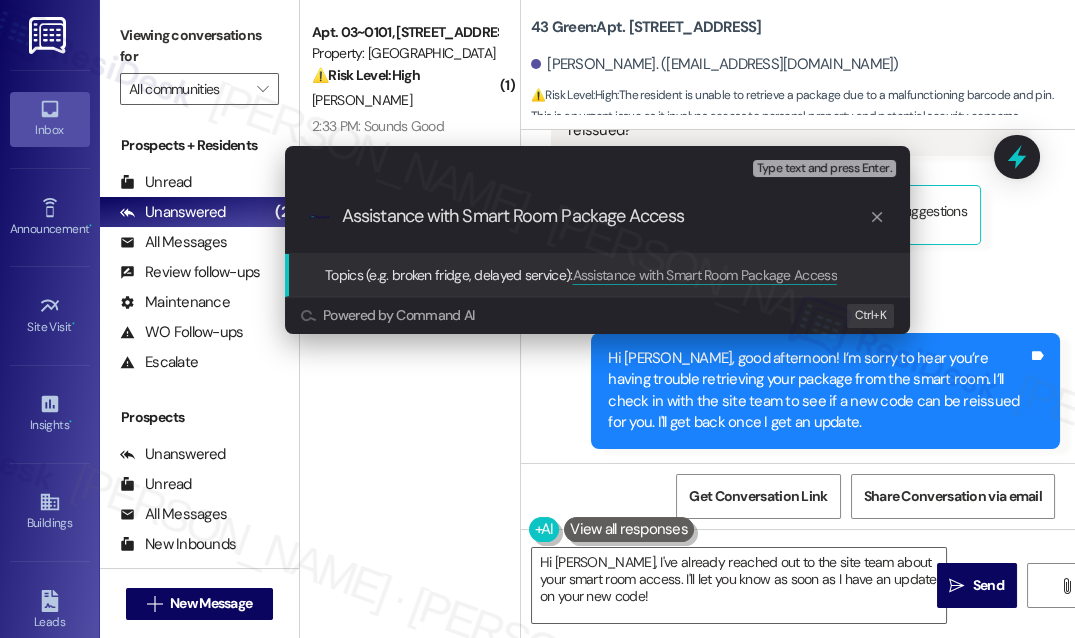 type 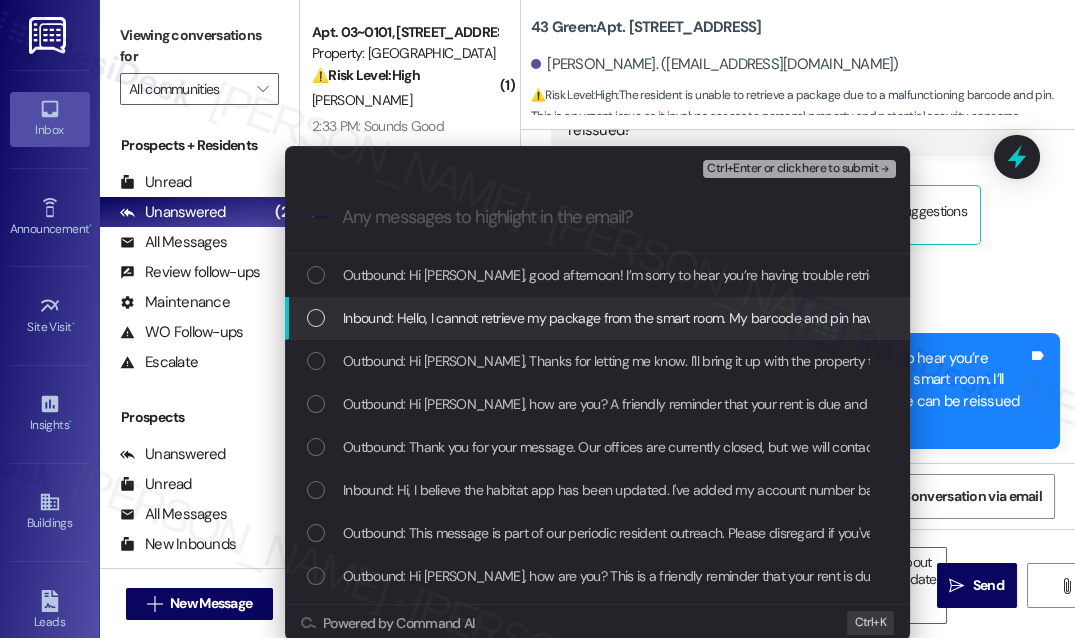 click on "Inbound: Hello, I cannot retrieve my package from the smart room. My barcode and pin have deactivated. Can I have a new code reissued?" at bounding box center [597, 318] 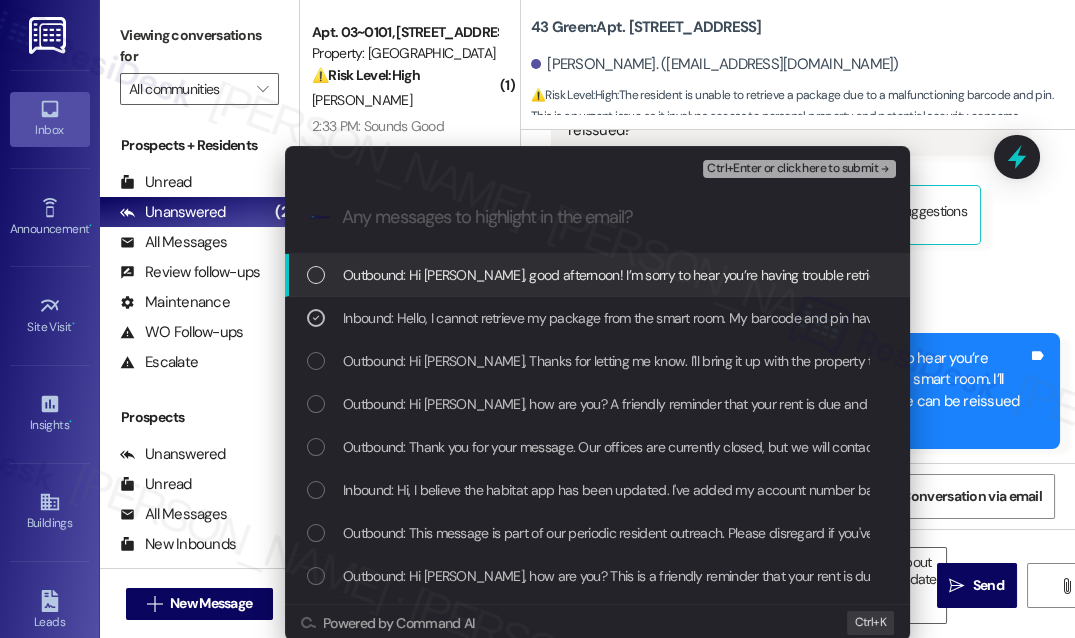 click on "Ctrl+Enter or click here to submit" at bounding box center (792, 169) 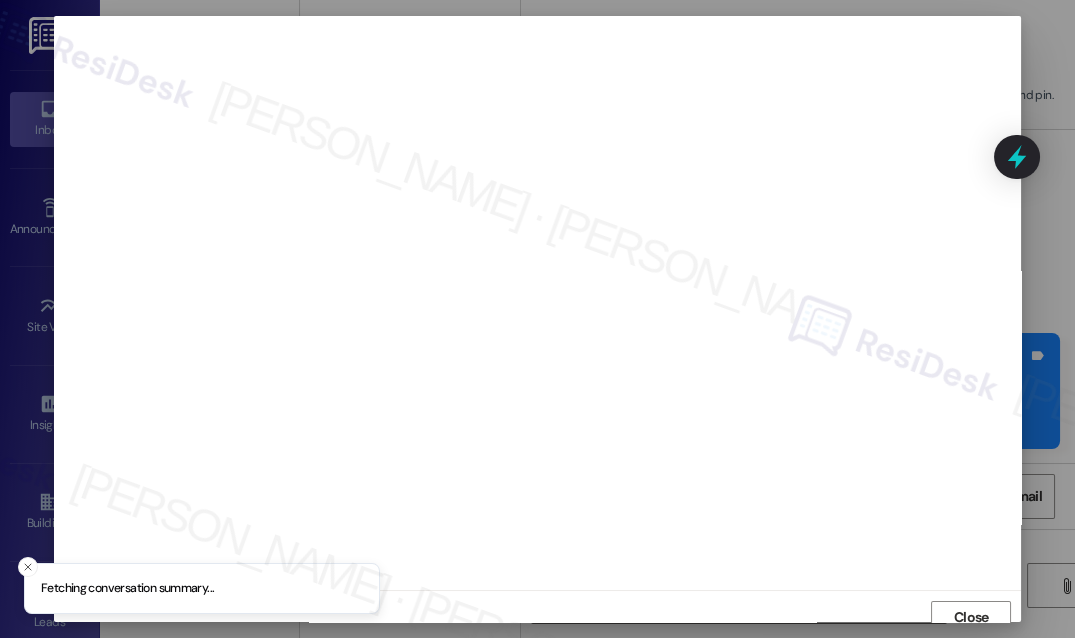 scroll, scrollTop: 10, scrollLeft: 0, axis: vertical 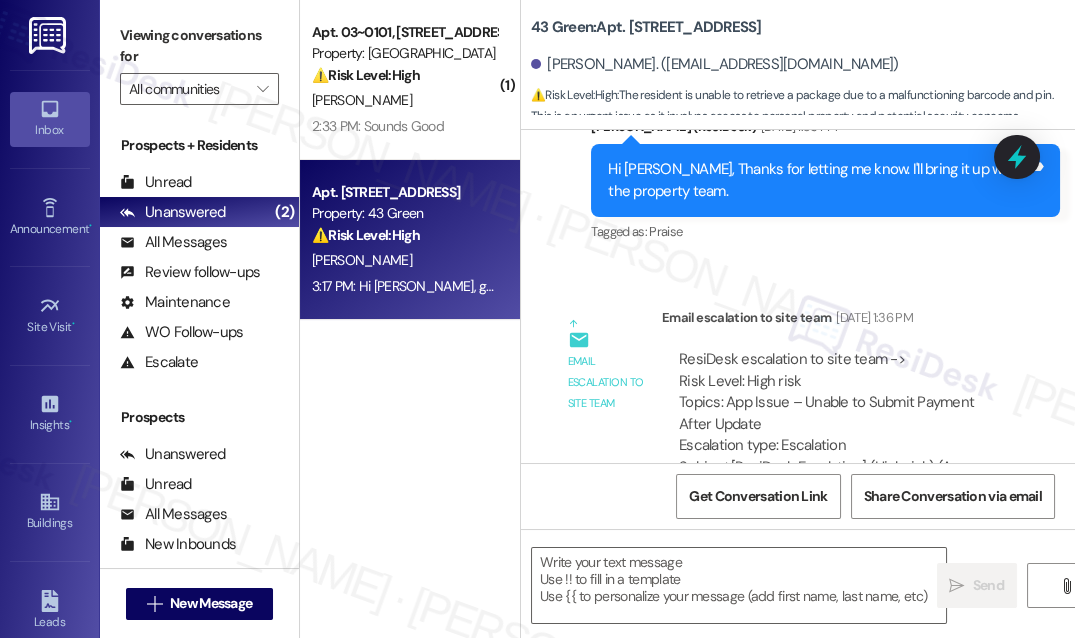 type on "Fetching suggested responses. Please feel free to read through the conversation in the meantime." 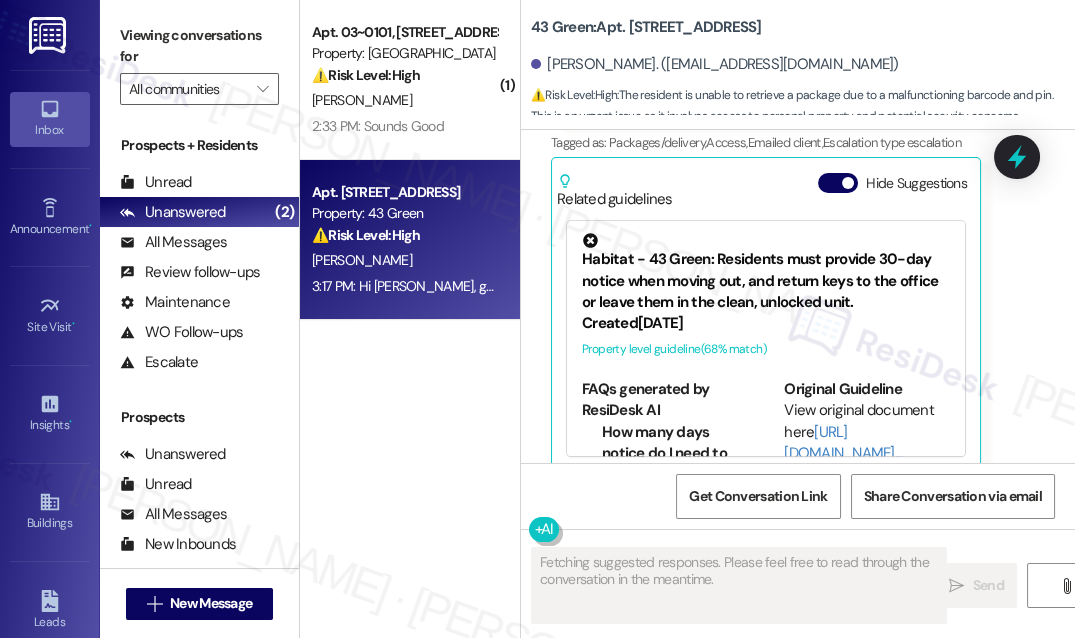 scroll, scrollTop: 2310, scrollLeft: 0, axis: vertical 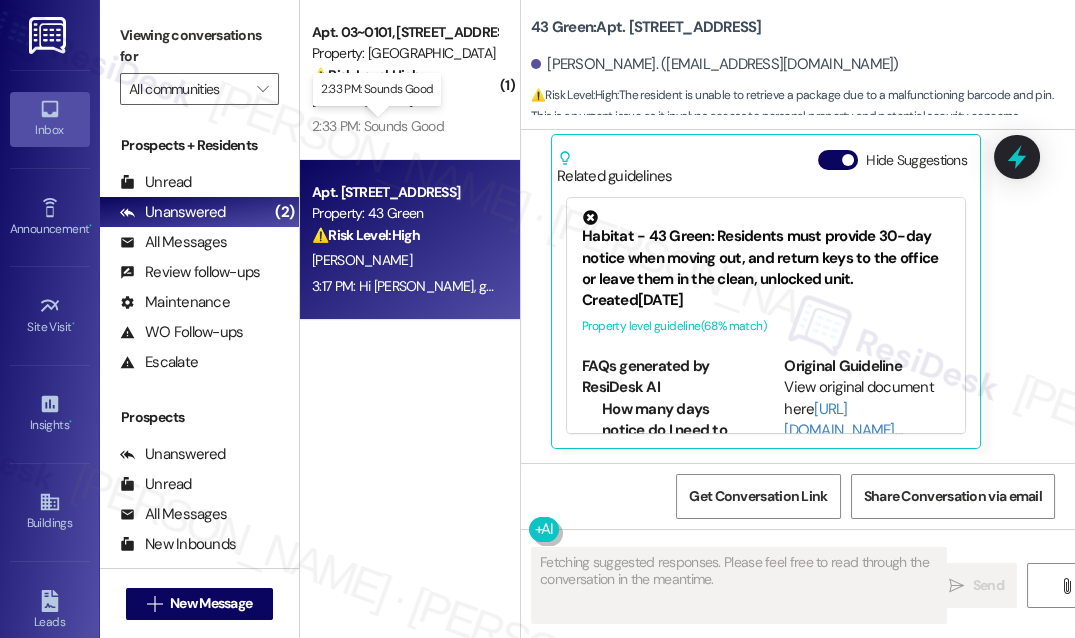 click on "2:33 PM: Sounds Good 2:33 PM: Sounds Good" at bounding box center (378, 126) 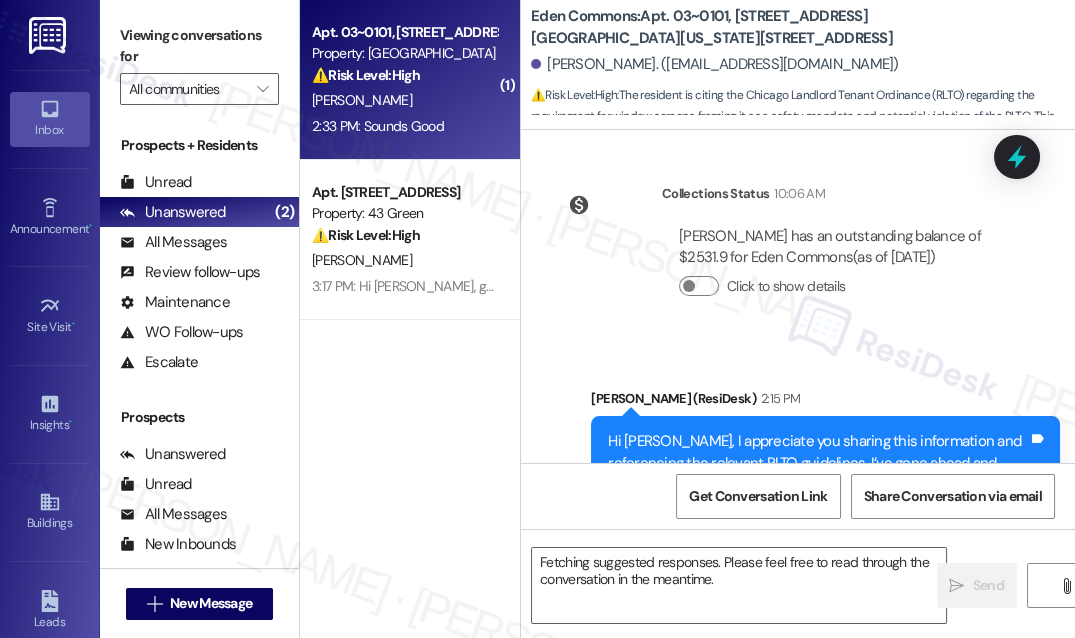 scroll, scrollTop: 24472, scrollLeft: 0, axis: vertical 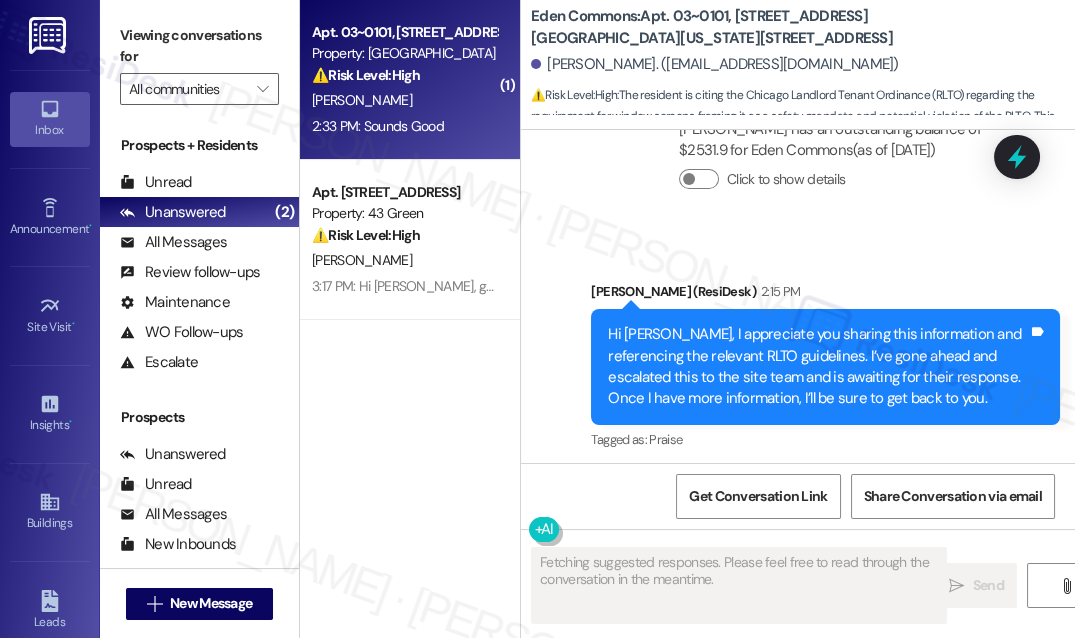 click on "Hi [PERSON_NAME], I appreciate you sharing this information and referencing the relevant RLTO guidelines. I’ve gone ahead and escalated this to the site team and is awaiting for their response. Once I have more information, I’ll be sure to get back to you." at bounding box center [818, 367] 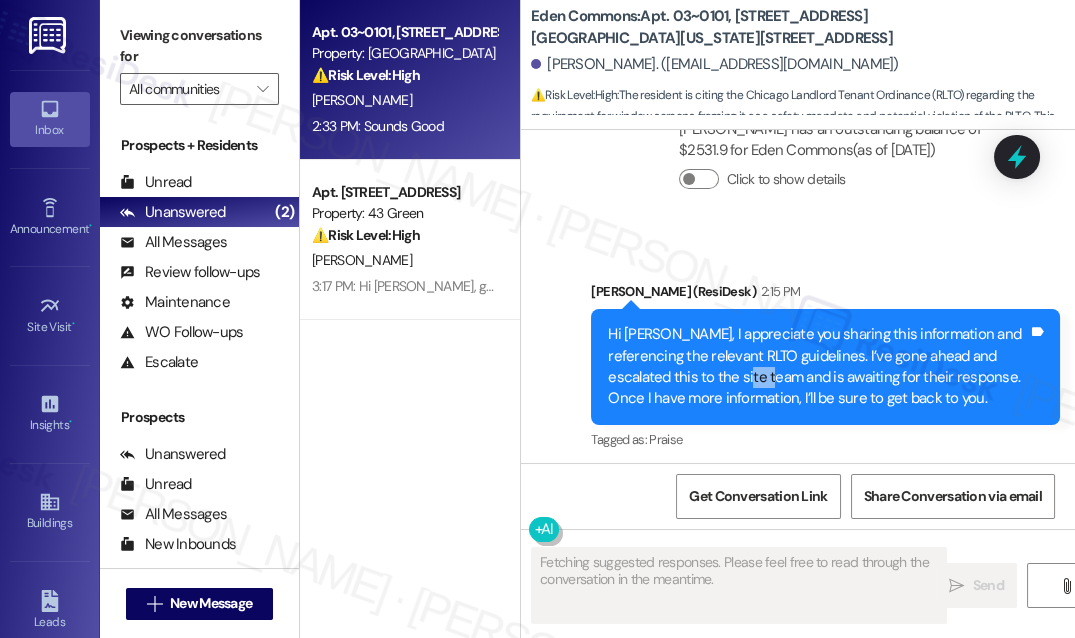 click on "Hi [PERSON_NAME], I appreciate you sharing this information and referencing the relevant RLTO guidelines. I’ve gone ahead and escalated this to the site team and is awaiting for their response. Once I have more information, I’ll be sure to get back to you." at bounding box center [818, 367] 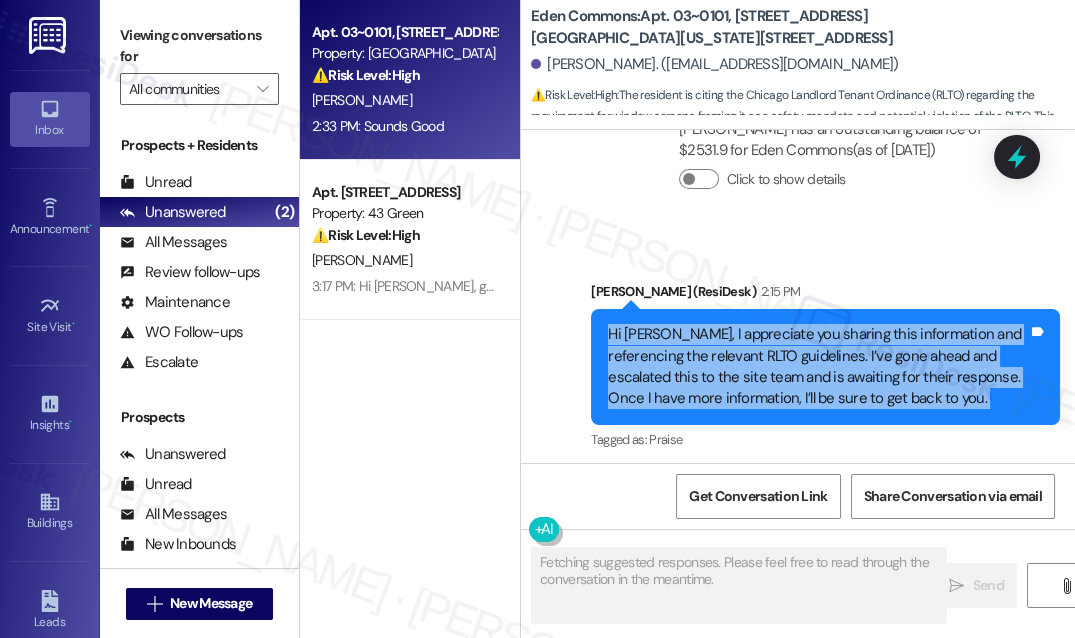 click on "Hi [PERSON_NAME], I appreciate you sharing this information and referencing the relevant RLTO guidelines. I’ve gone ahead and escalated this to the site team and is awaiting for their response. Once I have more information, I’ll be sure to get back to you." at bounding box center [818, 367] 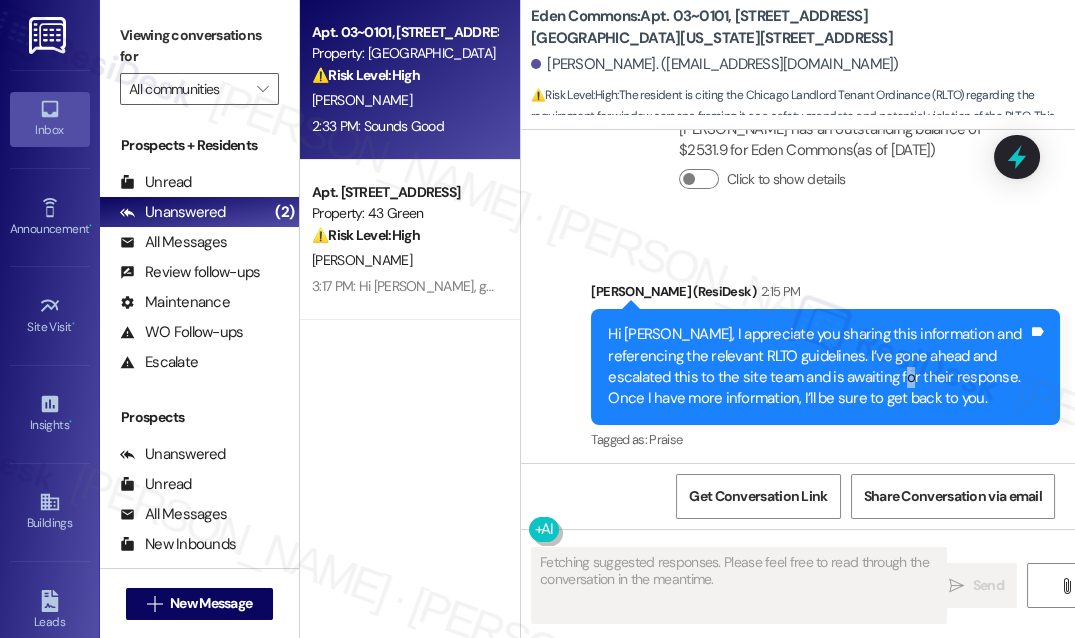click on "Hi [PERSON_NAME], I appreciate you sharing this information and referencing the relevant RLTO guidelines. I’ve gone ahead and escalated this to the site team and is awaiting for their response. Once I have more information, I’ll be sure to get back to you." at bounding box center [818, 367] 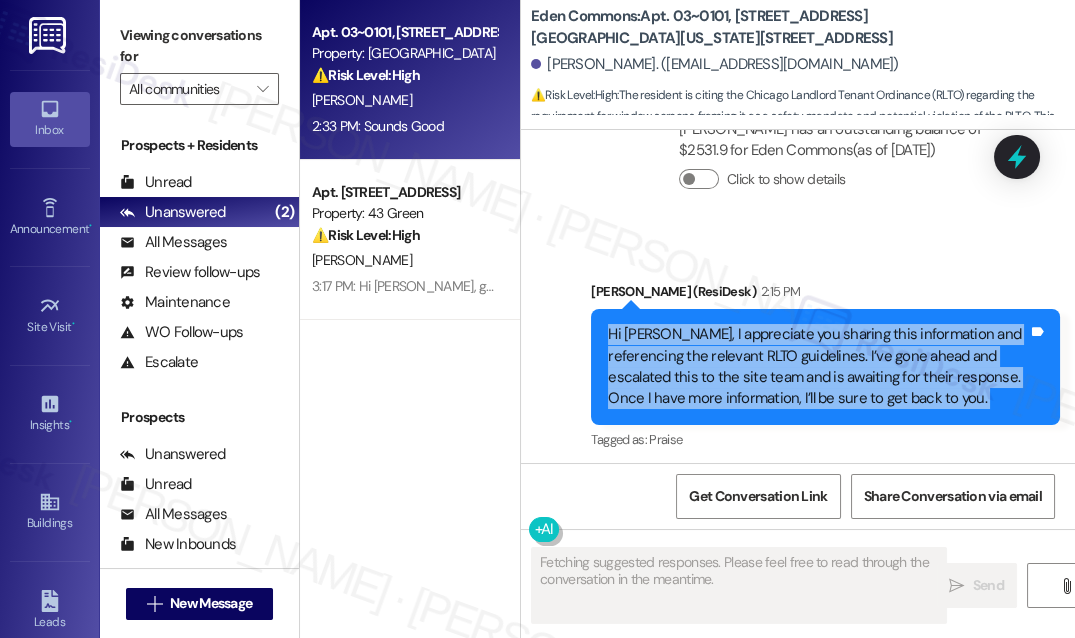 click on "Hi [PERSON_NAME], I appreciate you sharing this information and referencing the relevant RLTO guidelines. I’ve gone ahead and escalated this to the site team and is awaiting for their response. Once I have more information, I’ll be sure to get back to you." at bounding box center [818, 367] 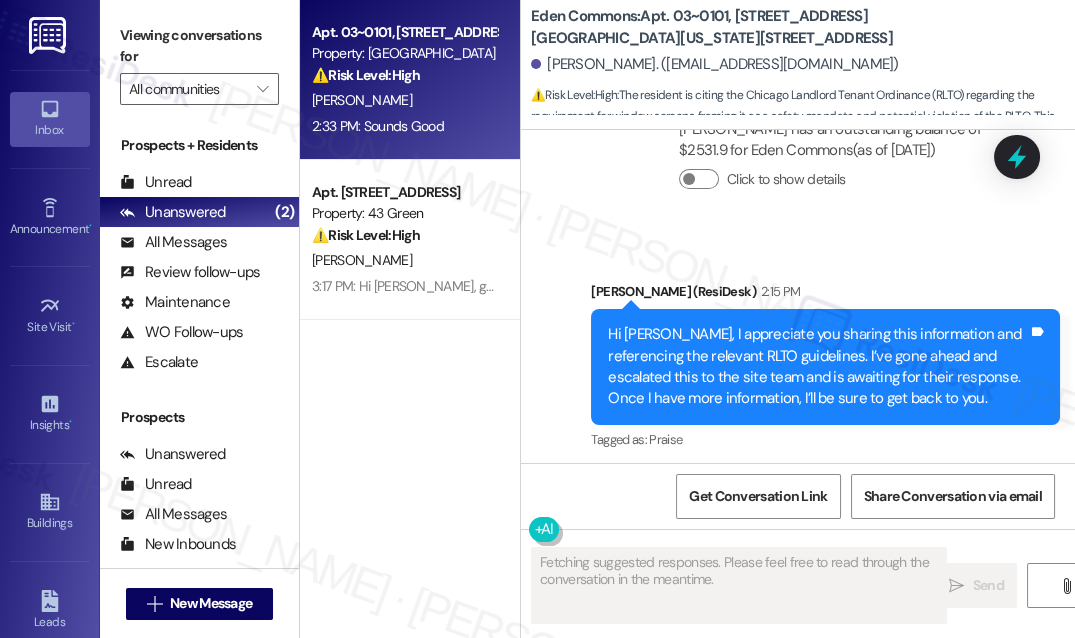 click on "Received via SMS [PERSON_NAME] 2:33 PM Sounds Good Tags and notes Tagged as:   Positive response Click to highlight conversations about Positive response" at bounding box center (798, 553) 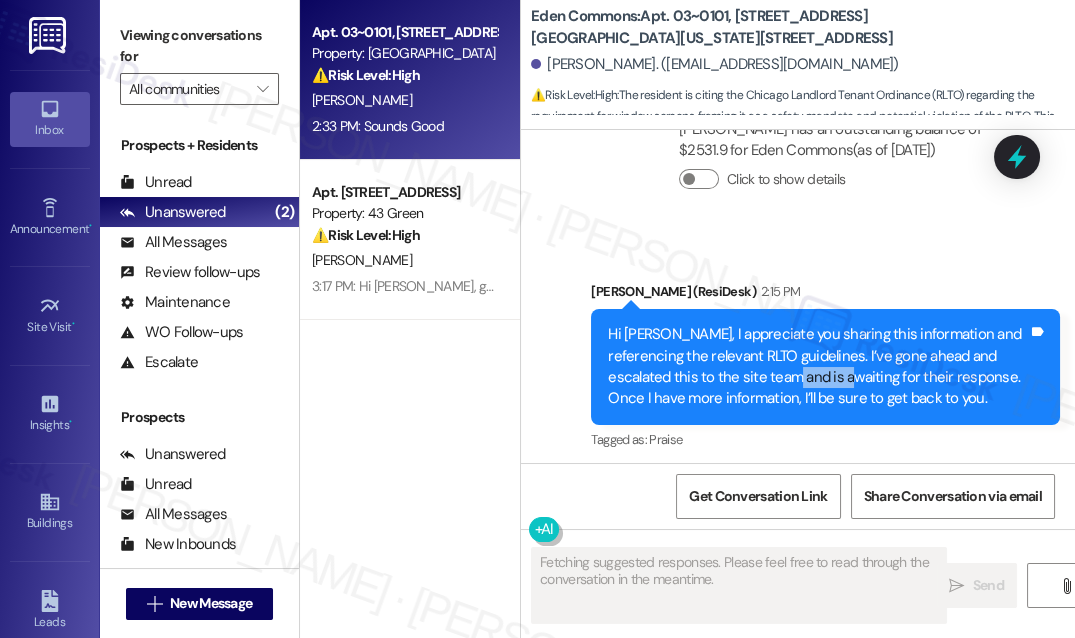 click on "Hi [PERSON_NAME], I appreciate you sharing this information and referencing the relevant RLTO guidelines. I’ve gone ahead and escalated this to the site team and is awaiting for their response. Once I have more information, I’ll be sure to get back to you." at bounding box center (818, 367) 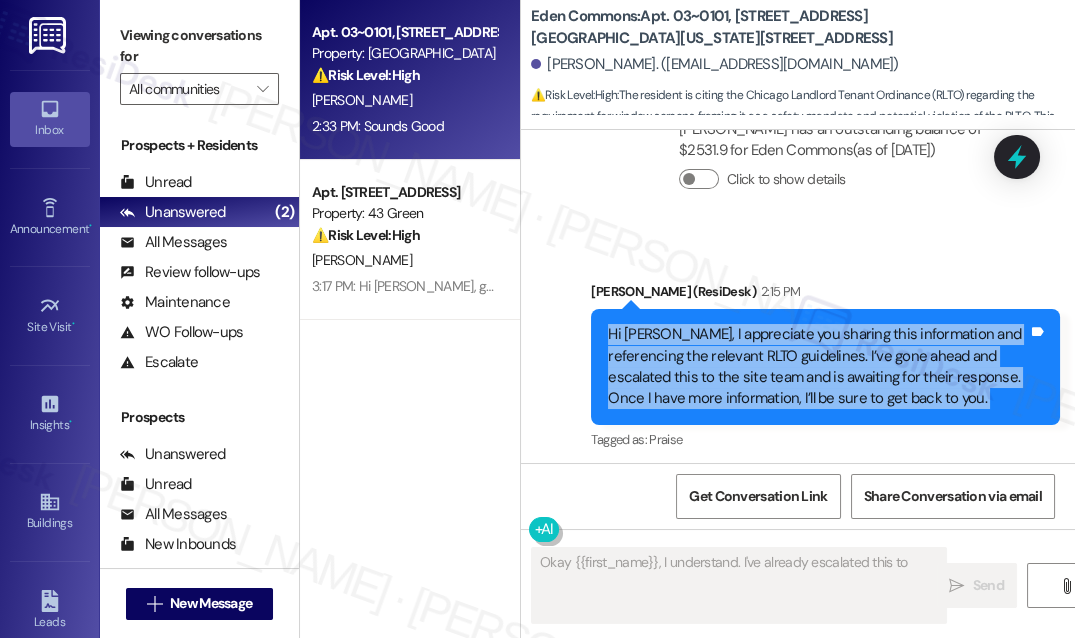 click on "Hi [PERSON_NAME], I appreciate you sharing this information and referencing the relevant RLTO guidelines. I’ve gone ahead and escalated this to the site team and is awaiting for their response. Once I have more information, I’ll be sure to get back to you." at bounding box center [818, 367] 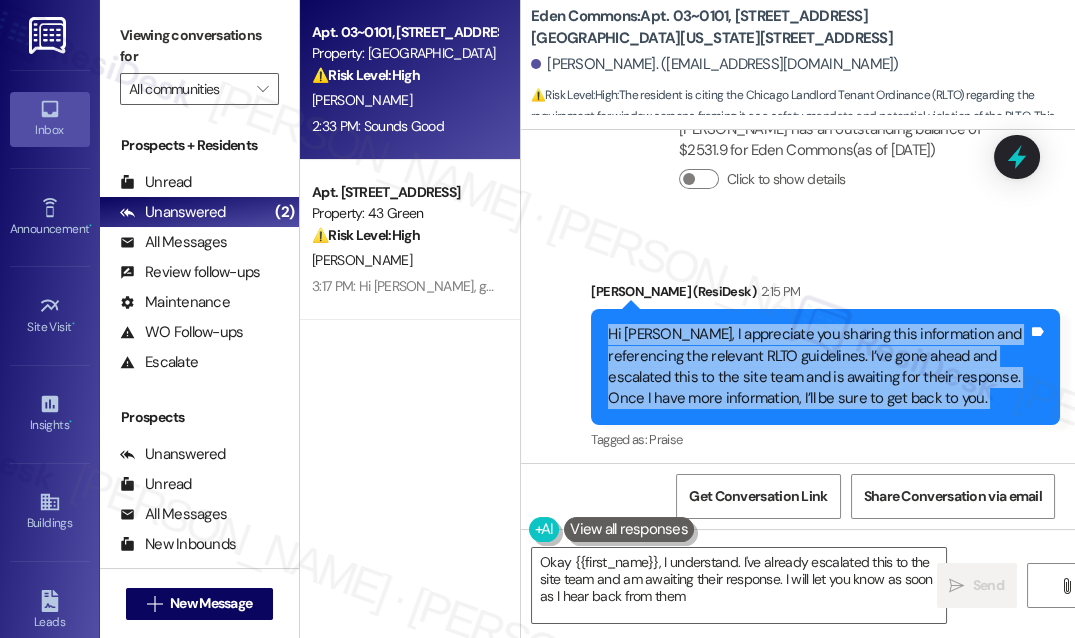 type on "Okay {{first_name}}, I understand. I've already escalated this to the site team and am awaiting their response. I will let you know as soon as I hear back from them." 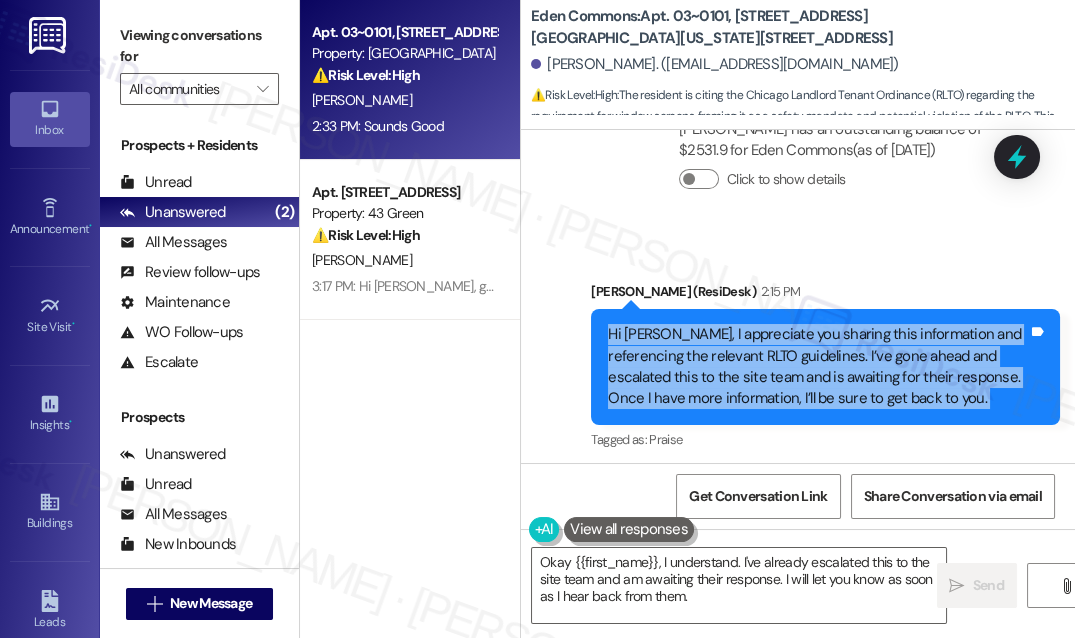 click on "Hi [PERSON_NAME], I appreciate you sharing this information and referencing the relevant RLTO guidelines. I’ve gone ahead and escalated this to the site team and is awaiting for their response. Once I have more information, I’ll be sure to get back to you." at bounding box center [818, 367] 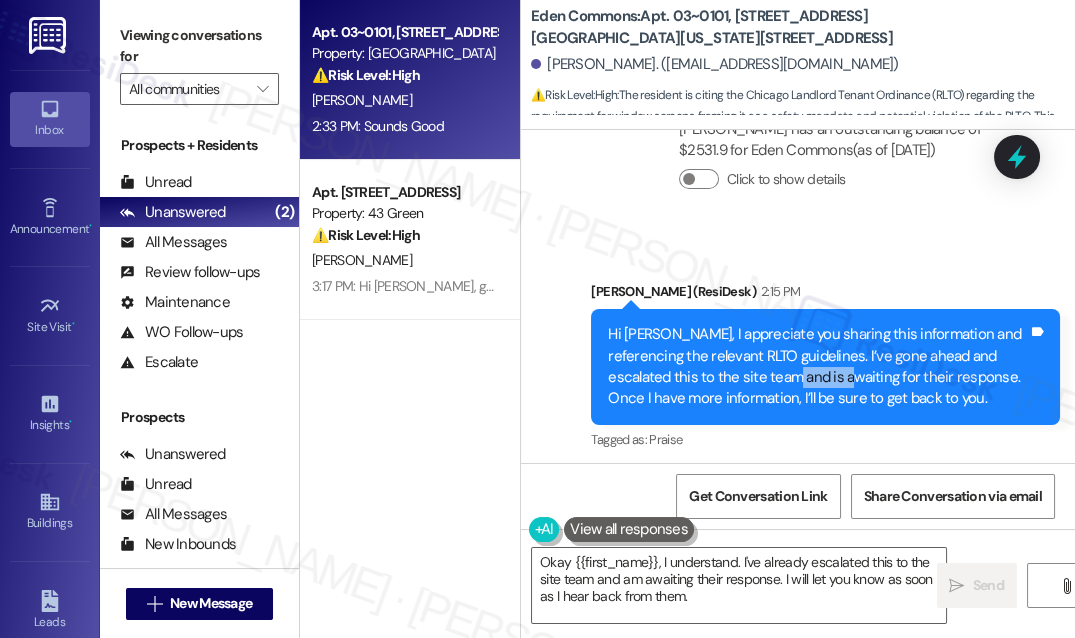click on "Hi [PERSON_NAME], I appreciate you sharing this information and referencing the relevant RLTO guidelines. I’ve gone ahead and escalated this to the site team and is awaiting for their response. Once I have more information, I’ll be sure to get back to you." at bounding box center (818, 367) 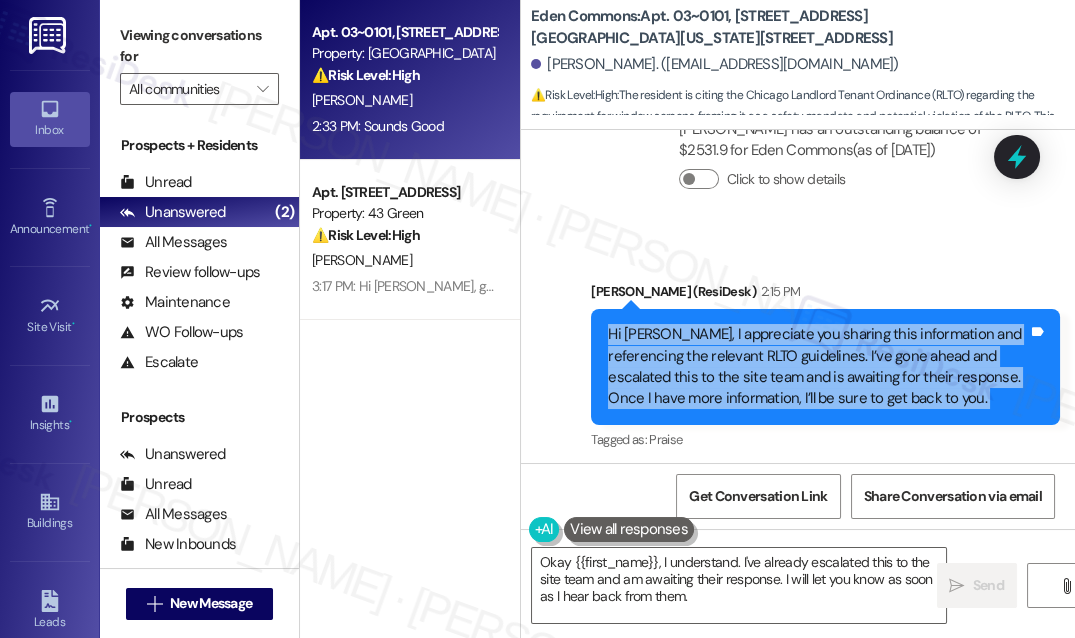 click on "Hi [PERSON_NAME], I appreciate you sharing this information and referencing the relevant RLTO guidelines. I’ve gone ahead and escalated this to the site team and is awaiting for their response. Once I have more information, I’ll be sure to get back to you." at bounding box center (818, 367) 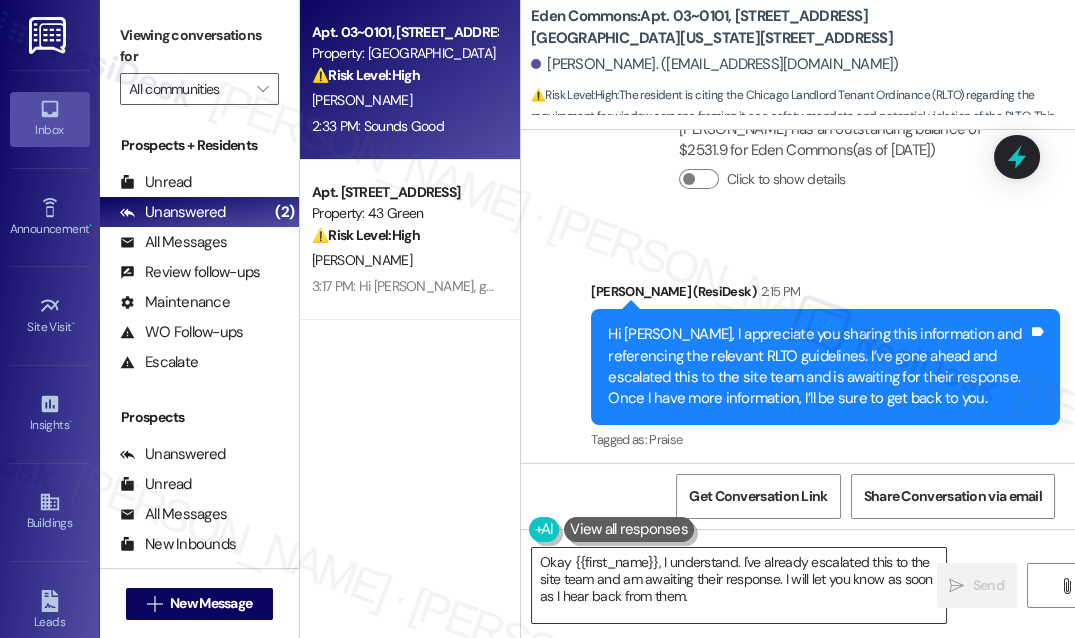 click on "Okay {{first_name}}, I understand. I've already escalated this to the site team and am awaiting their response. I will let you know as soon as I hear back from them." at bounding box center [739, 585] 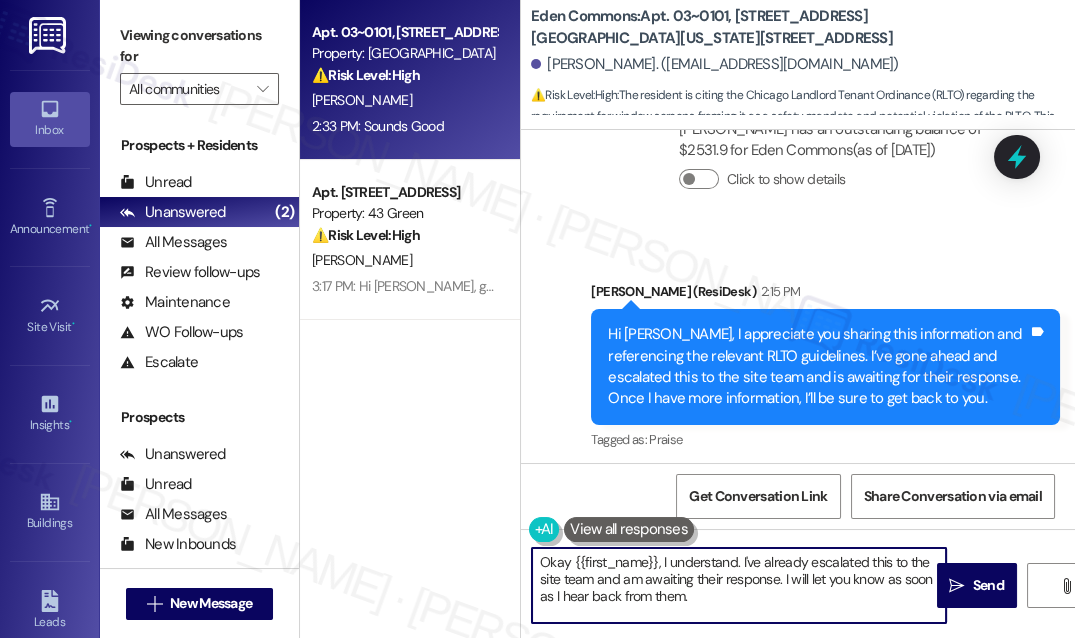 click on "Okay {{first_name}}, I understand. I've already escalated this to the site team and am awaiting their response. I will let you know as soon as I hear back from them." at bounding box center (739, 585) 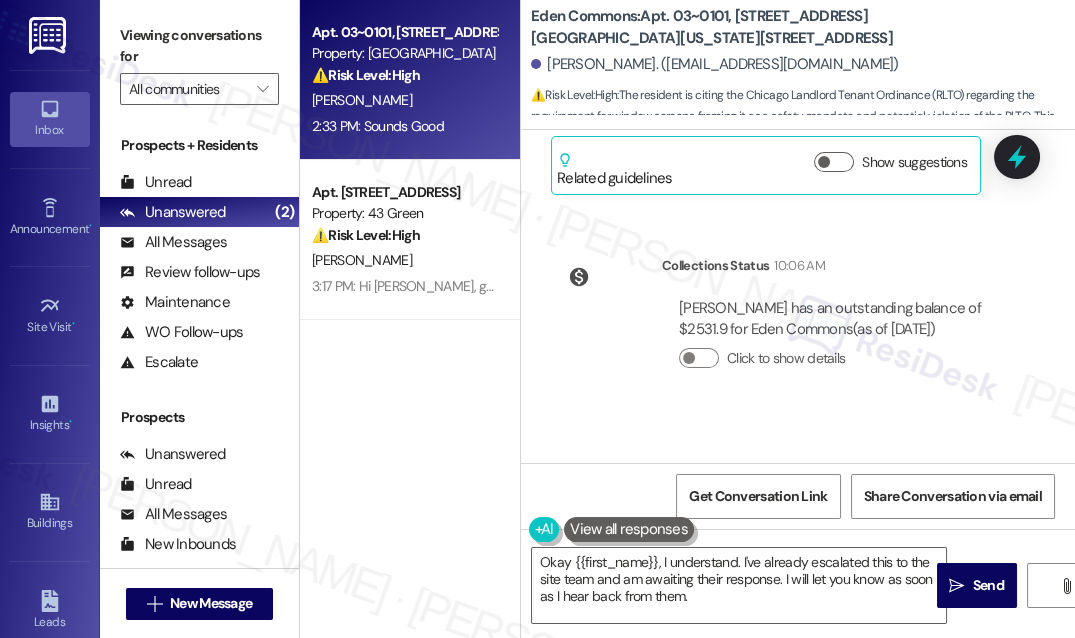scroll, scrollTop: 24290, scrollLeft: 0, axis: vertical 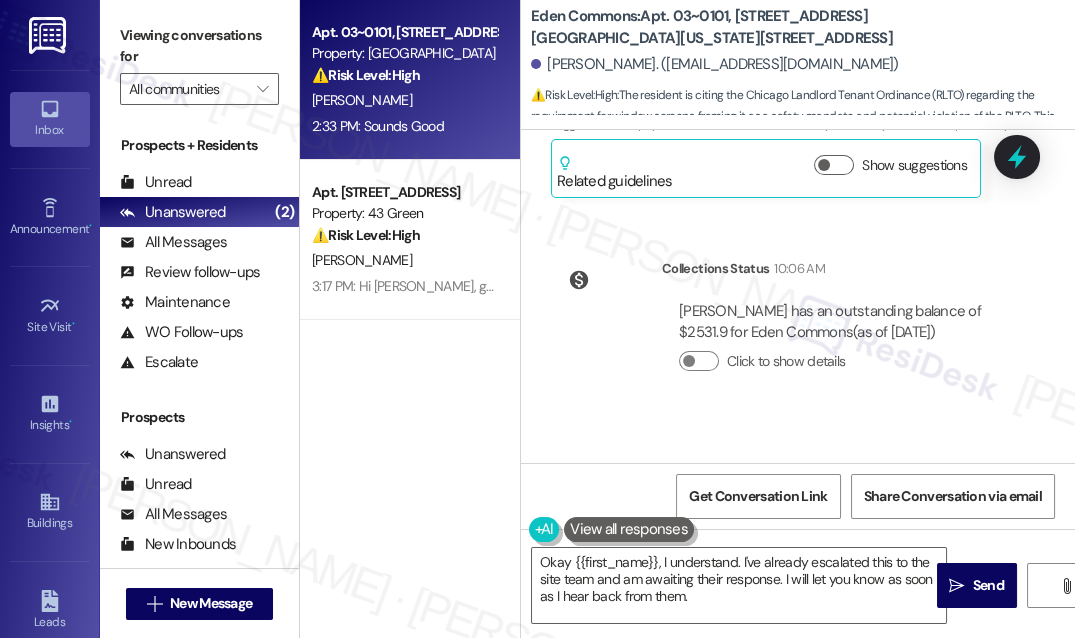click on "Hi [PERSON_NAME], I appreciate you sharing this information and referencing the relevant RLTO guidelines. I’ve gone ahead and escalated this to the site team and is awaiting for their response. Once I have more information, I’ll be sure to get back to you." at bounding box center (818, 549) 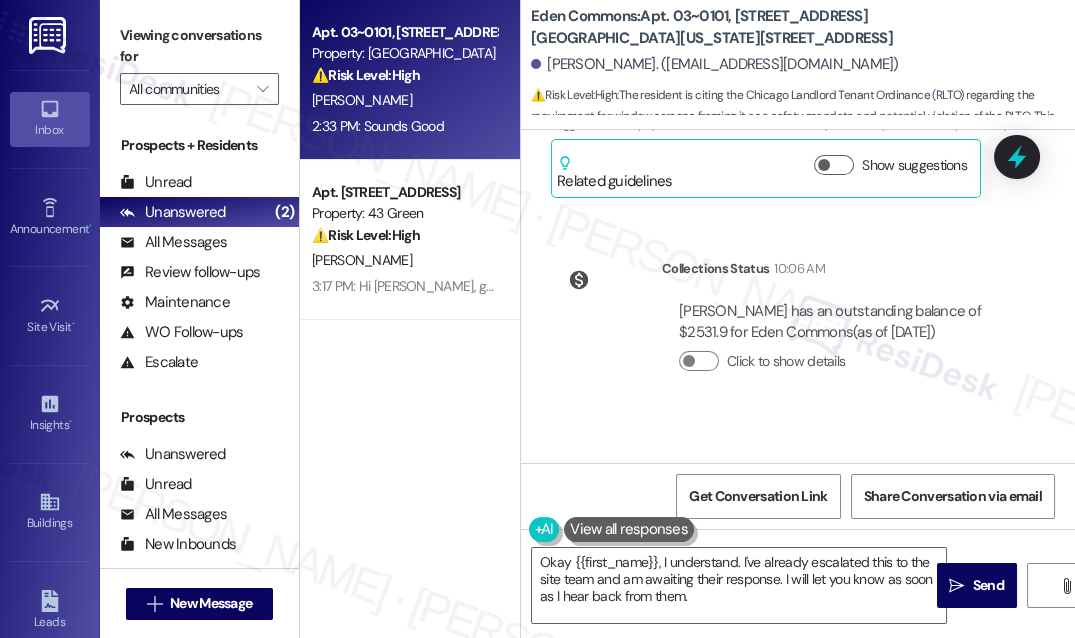 click on "Click to show details" at bounding box center (841, 366) 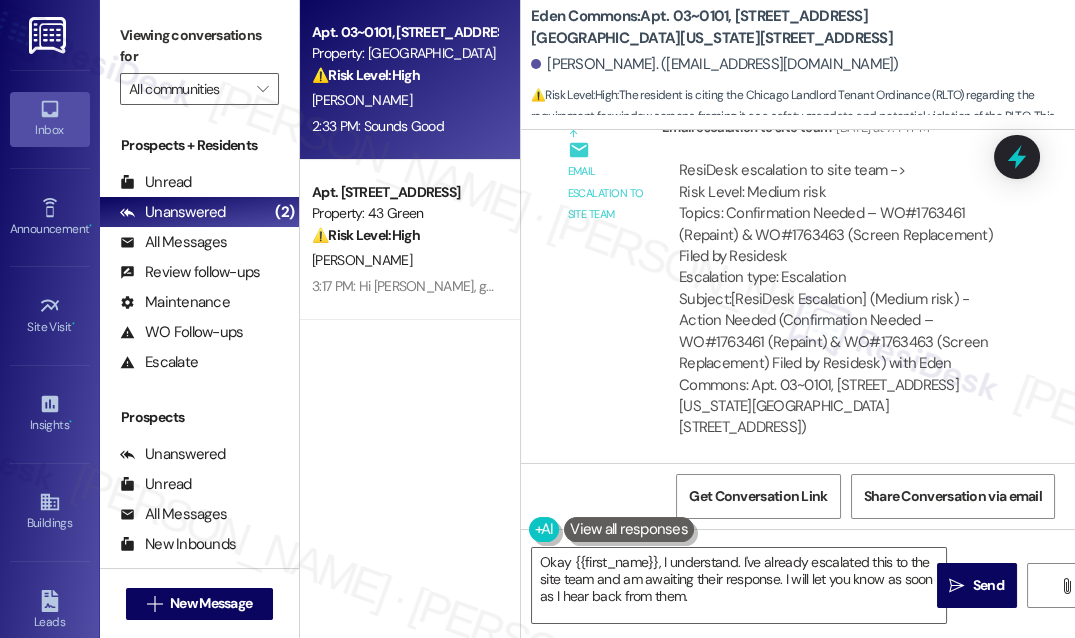 scroll, scrollTop: 23381, scrollLeft: 0, axis: vertical 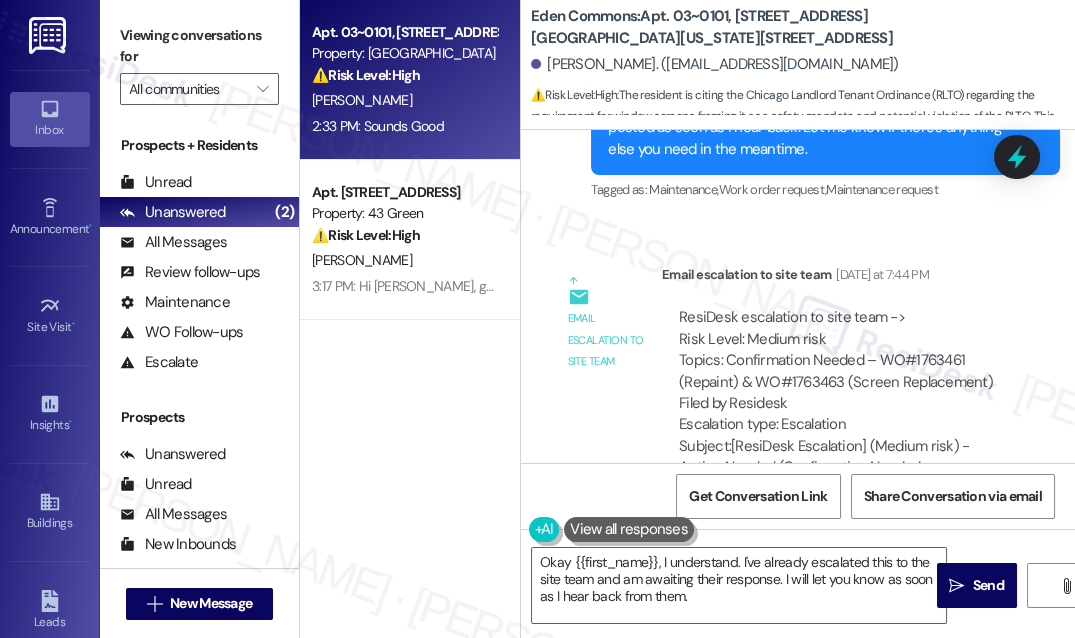 click on "ResiDesk escalation to site team ->
Risk Level: Medium risk
Topics: Confirmation Needed – WO#1763461 (Repaint) & WO#1763463 (Screen Replacement) Filed by Residesk
Escalation type: Escalation" at bounding box center [841, 371] 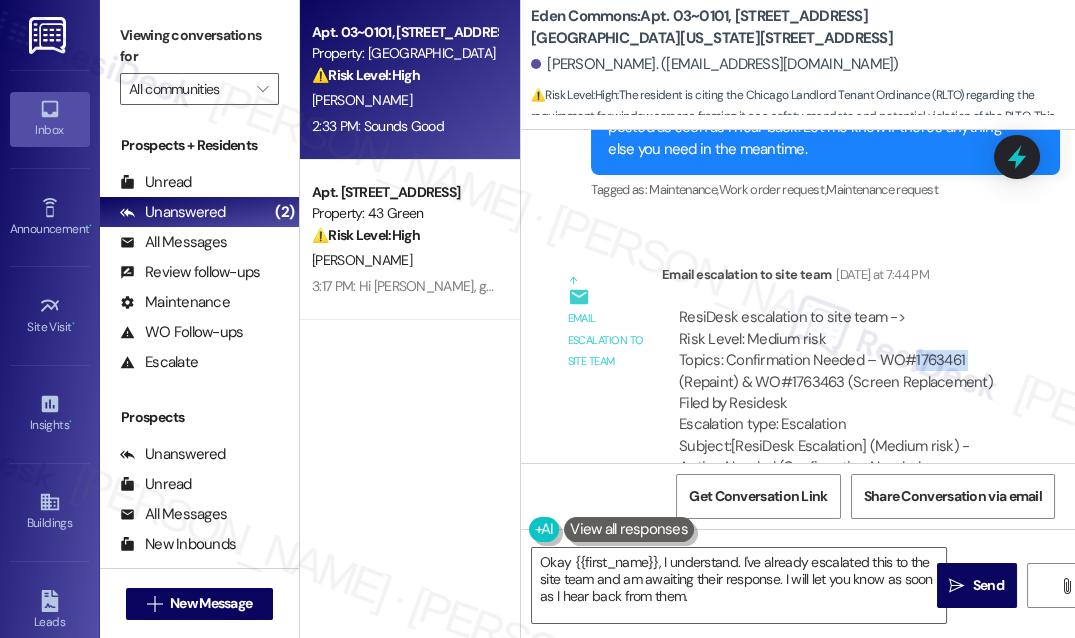 click on "ResiDesk escalation to site team ->
Risk Level: Medium risk
Topics: Confirmation Needed – WO#1763461 (Repaint) & WO#1763463 (Screen Replacement) Filed by Residesk
Escalation type: Escalation" at bounding box center (841, 371) 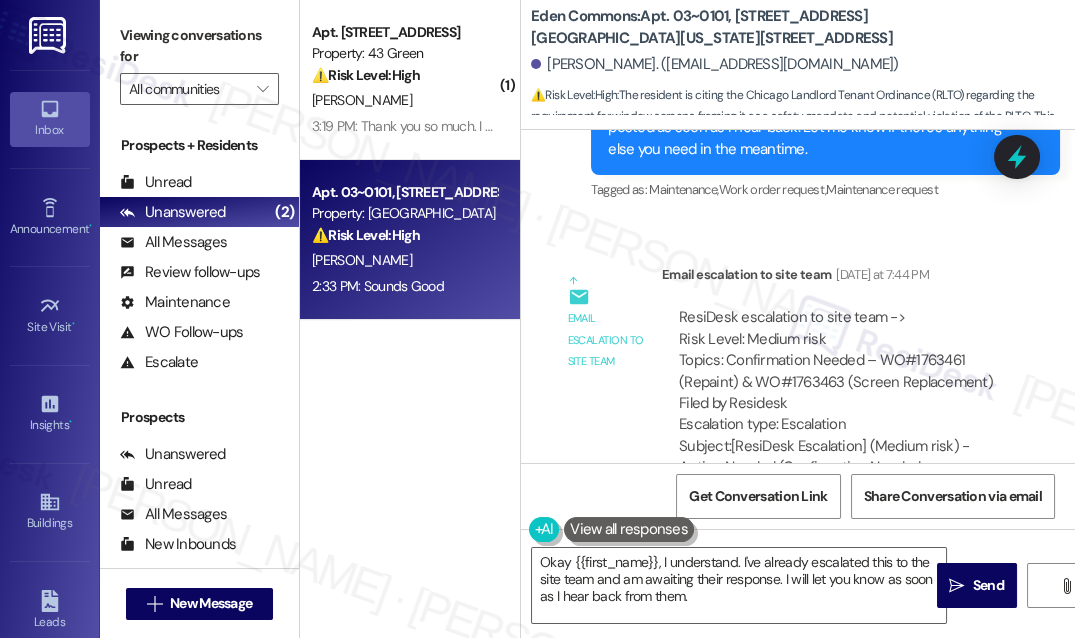 click on "Subject:  [ResiDesk Escalation] (Medium risk) - Action Needed (Confirmation Needed – WO#1763461 (Repaint) & WO#1763463 (Screen Replacement) Filed by Residesk) with Eden Commons: Apt. 03~0101, [STREET_ADDRESS][US_STATE][GEOGRAPHIC_DATA][STREET_ADDRESS])" at bounding box center (841, 511) 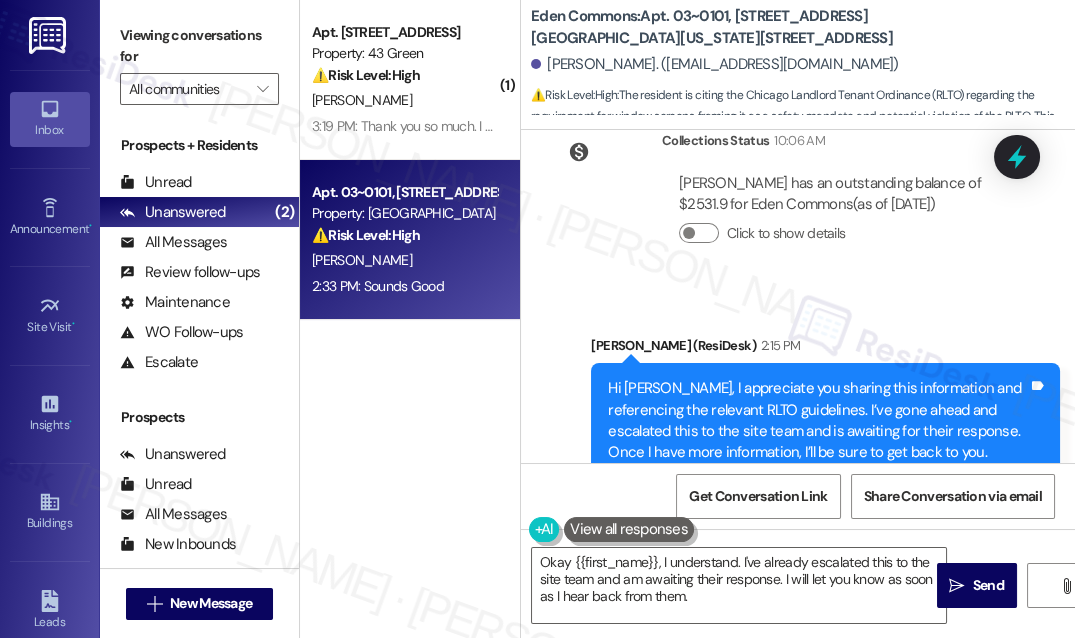 scroll, scrollTop: 24472, scrollLeft: 0, axis: vertical 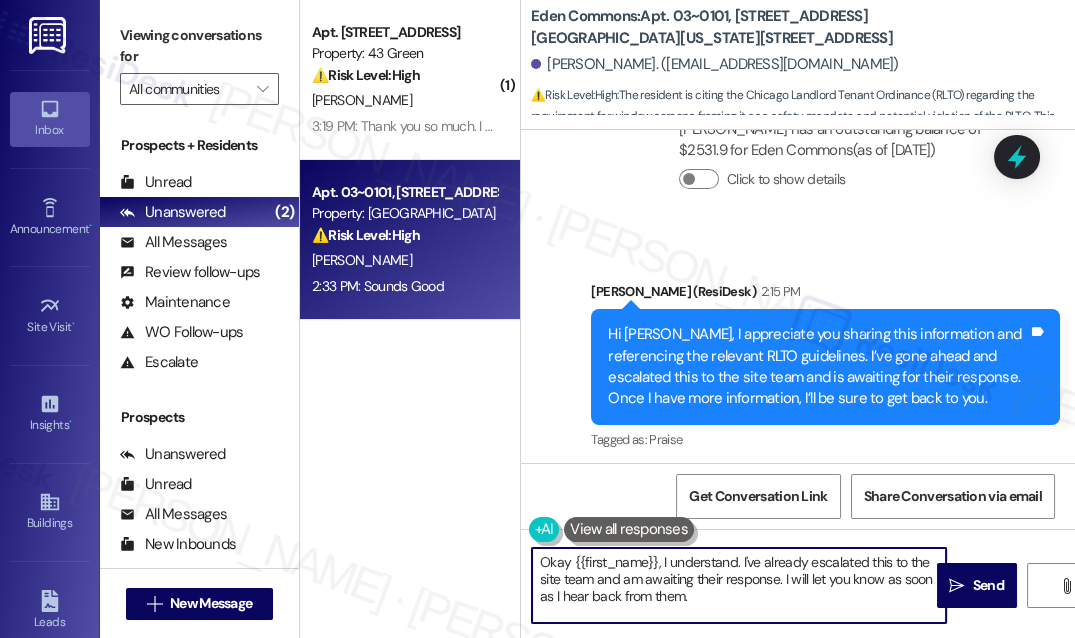 click on "Okay {{first_name}}, I understand. I've already escalated this to the site team and am awaiting their response. I will let you know as soon as I hear back from them." at bounding box center [739, 585] 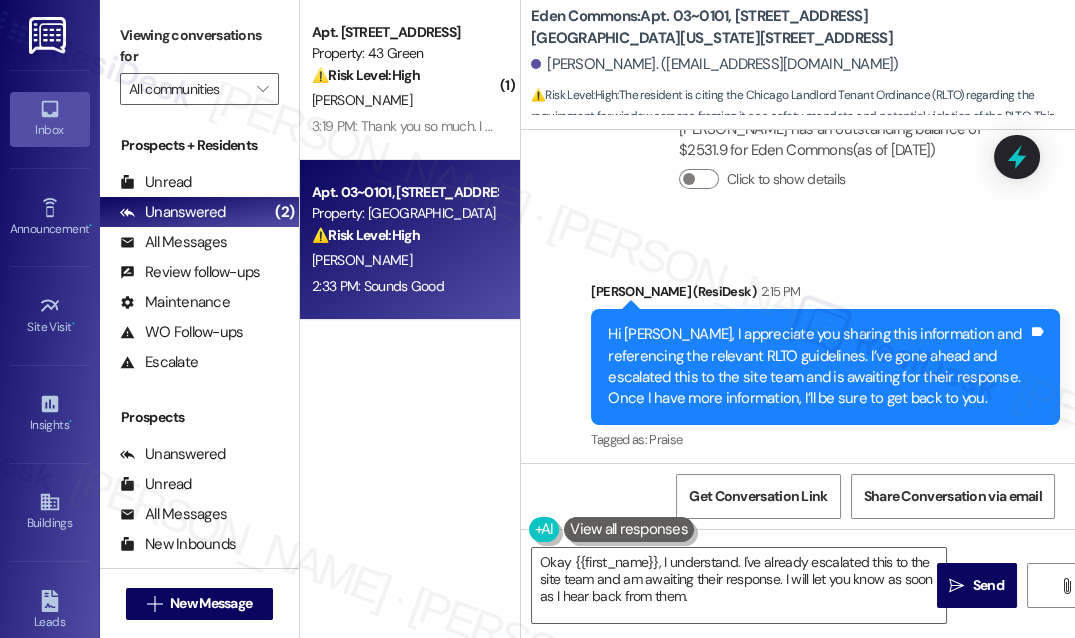 click on "Sounds Good" at bounding box center [611, 567] 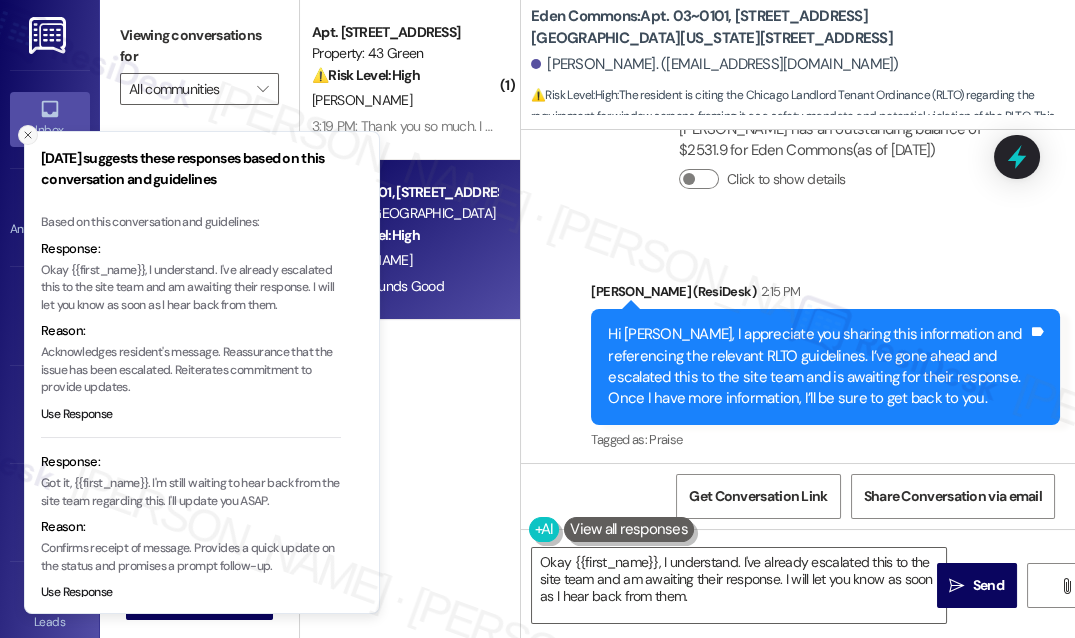 click 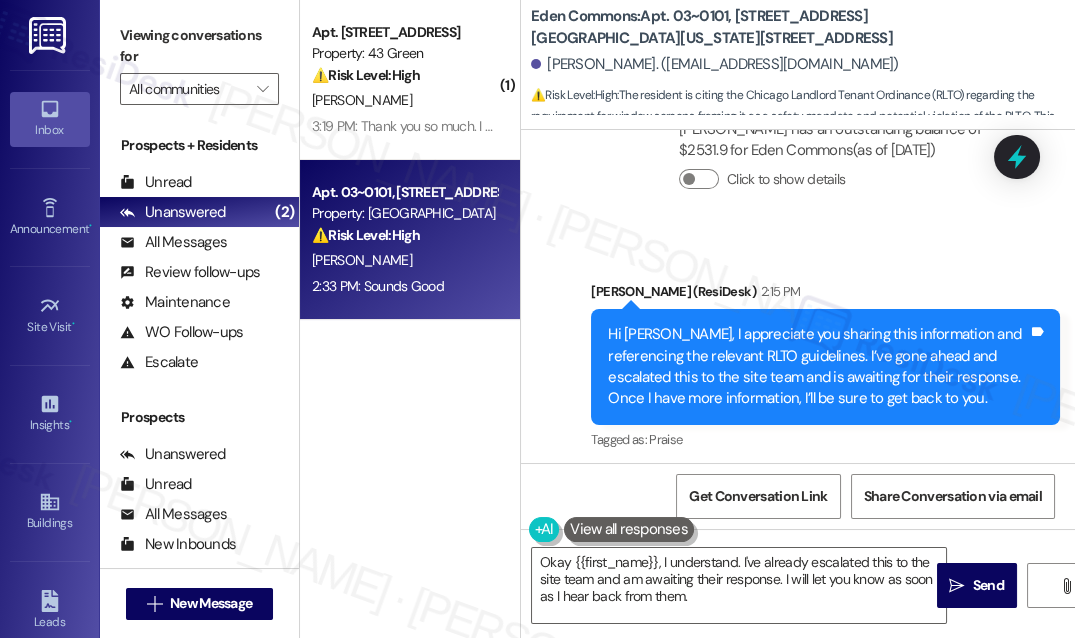 click on "Hi [PERSON_NAME], I appreciate you sharing this information and referencing the relevant RLTO guidelines. I’ve gone ahead and escalated this to the site team and is awaiting for their response. Once I have more information, I’ll be sure to get back to you." at bounding box center [818, 367] 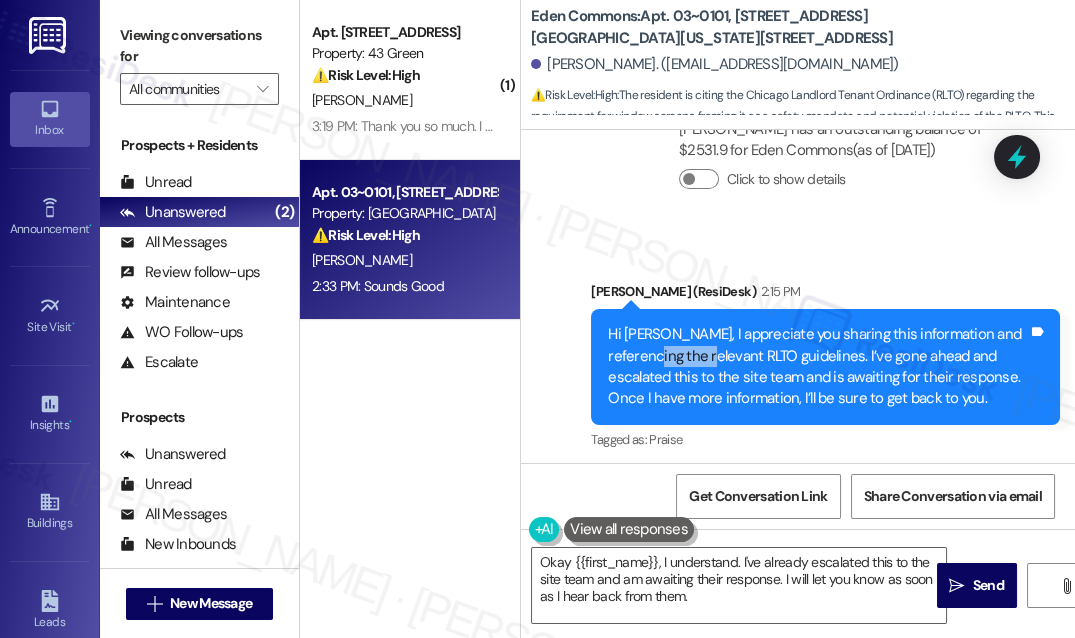 click on "Hi [PERSON_NAME], I appreciate you sharing this information and referencing the relevant RLTO guidelines. I’ve gone ahead and escalated this to the site team and is awaiting for their response. Once I have more information, I’ll be sure to get back to you." at bounding box center [818, 367] 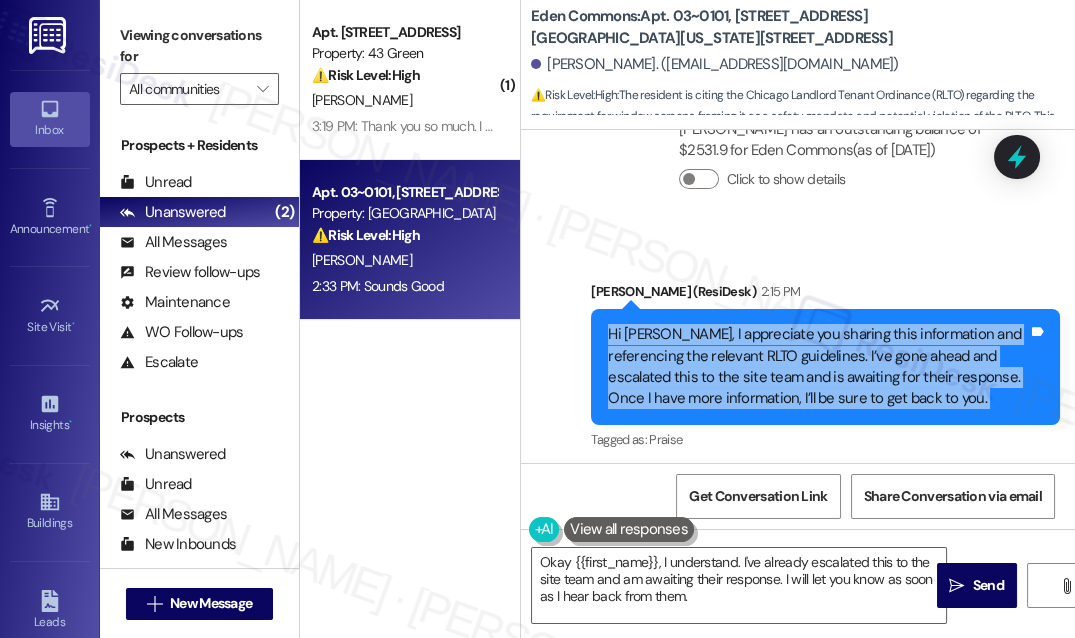 click on "Hi [PERSON_NAME], I appreciate you sharing this information and referencing the relevant RLTO guidelines. I’ve gone ahead and escalated this to the site team and is awaiting for their response. Once I have more information, I’ll be sure to get back to you." at bounding box center (818, 367) 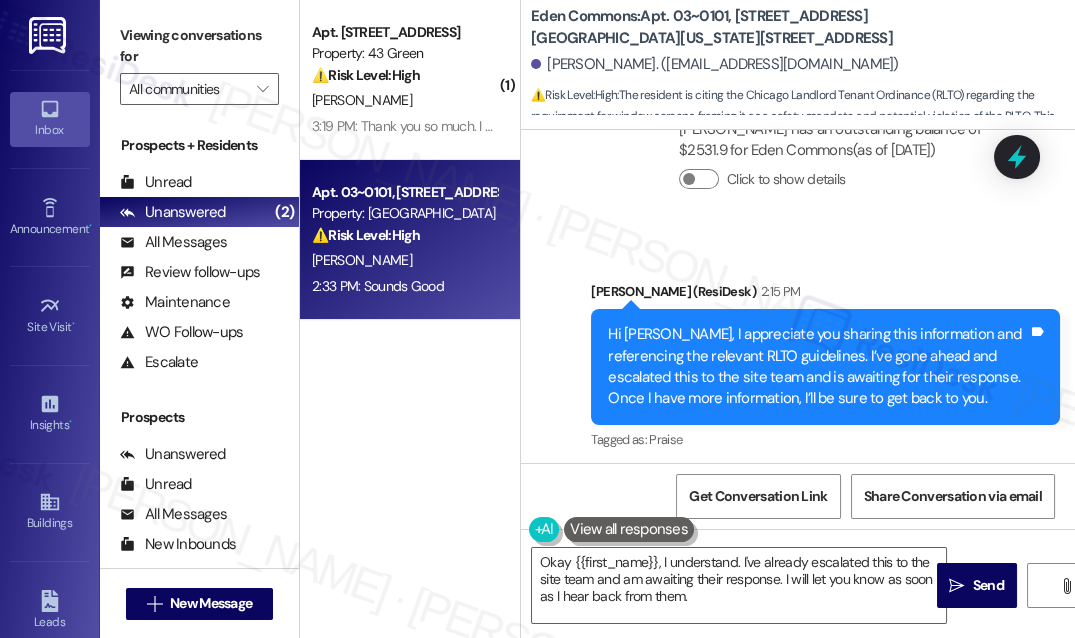 click on "Hi [PERSON_NAME], I appreciate you sharing this information and referencing the relevant RLTO guidelines. I’ve gone ahead and escalated this to the site team and is awaiting for their response. Once I have more information, I’ll be sure to get back to you." at bounding box center (818, 367) 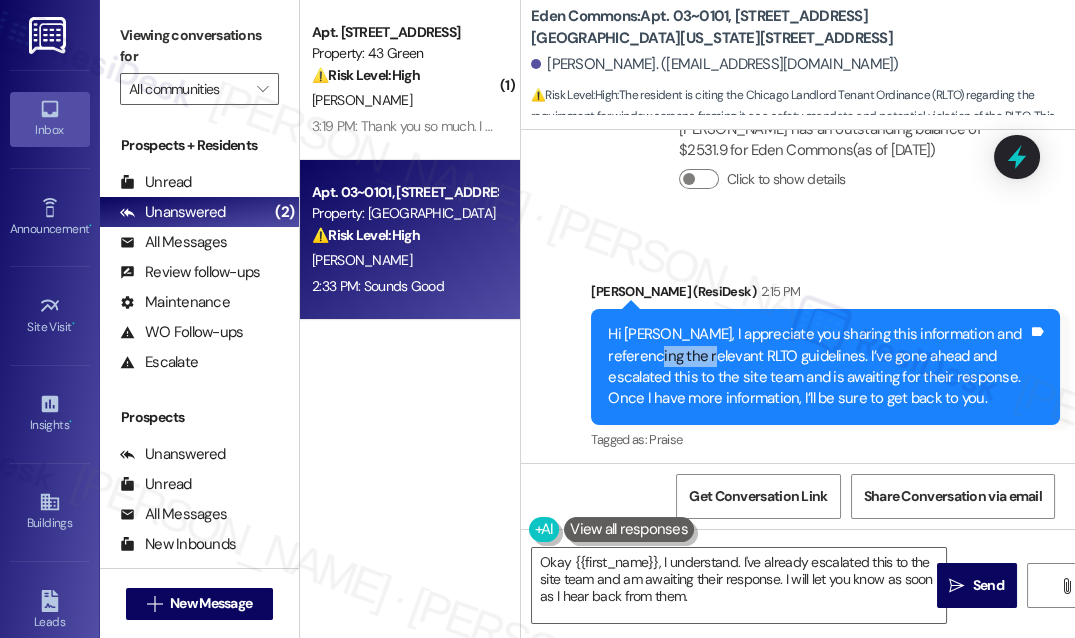 click on "Hi [PERSON_NAME], I appreciate you sharing this information and referencing the relevant RLTO guidelines. I’ve gone ahead and escalated this to the site team and is awaiting for their response. Once I have more information, I’ll be sure to get back to you." at bounding box center (818, 367) 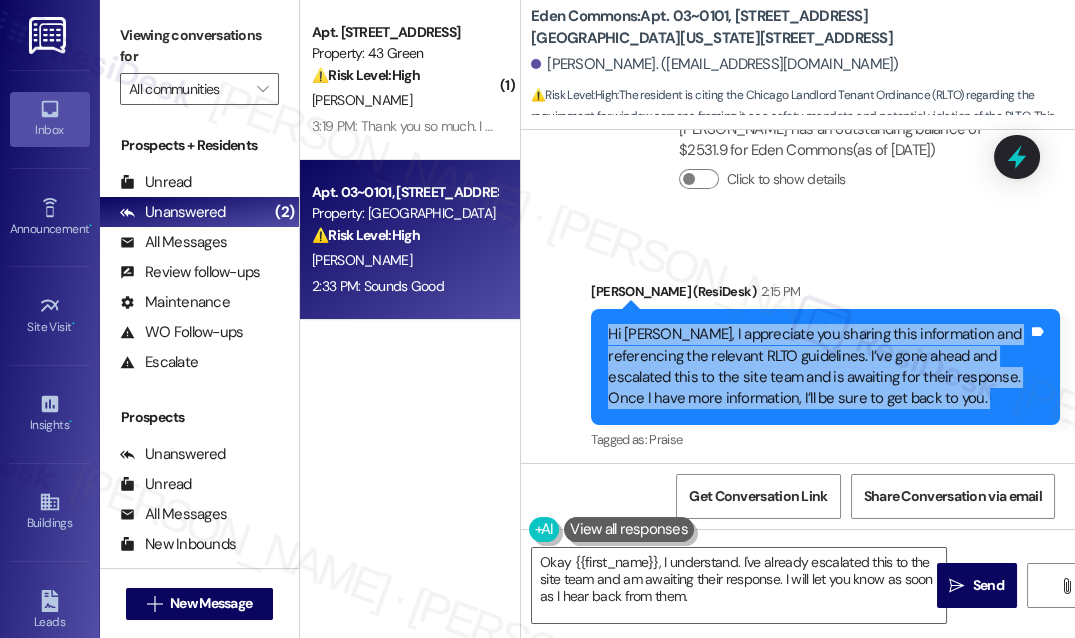 click on "Hi [PERSON_NAME], I appreciate you sharing this information and referencing the relevant RLTO guidelines. I’ve gone ahead and escalated this to the site team and is awaiting for their response. Once I have more information, I’ll be sure to get back to you." at bounding box center [818, 367] 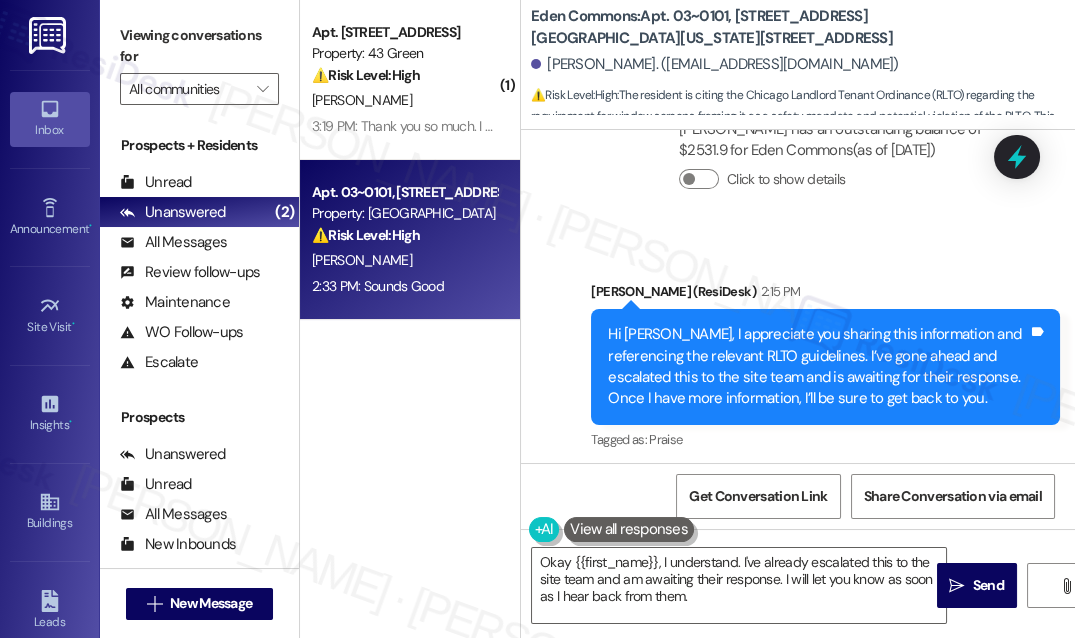 click on "⚠️  Risk Level:  High :  The resident is citing the Chicago Landlord Tenant Ordinance (RLTO) regarding the requirement for window screens, framing it as a safety mandate and potential violation of the RLTO. This raises the issue to a level of health and safety compliance and potential legal concern, requiring escalation." at bounding box center [803, 117] 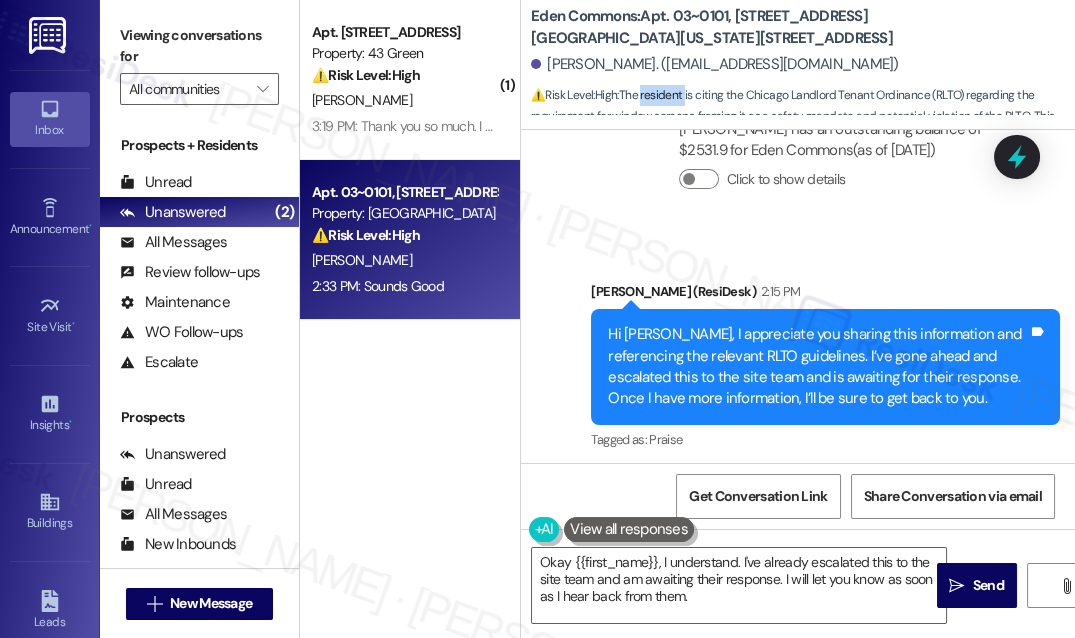 click on "⚠️  Risk Level:  High :  The resident is citing the Chicago Landlord Tenant Ordinance (RLTO) regarding the requirement for window screens, framing it as a safety mandate and potential violation of the RLTO. This raises the issue to a level of health and safety compliance and potential legal concern, requiring escalation." at bounding box center [803, 117] 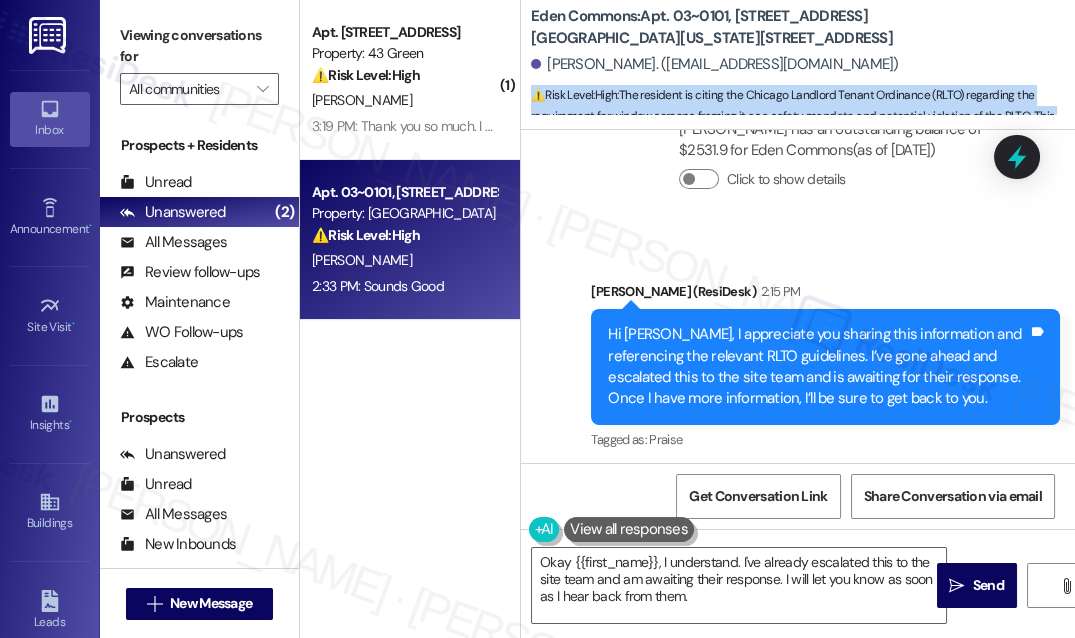 click on "⚠️  Risk Level:  High :  The resident is citing the Chicago Landlord Tenant Ordinance (RLTO) regarding the requirement for window screens, framing it as a safety mandate and potential violation of the RLTO. This raises the issue to a level of health and safety compliance and potential legal concern, requiring escalation." at bounding box center (803, 117) 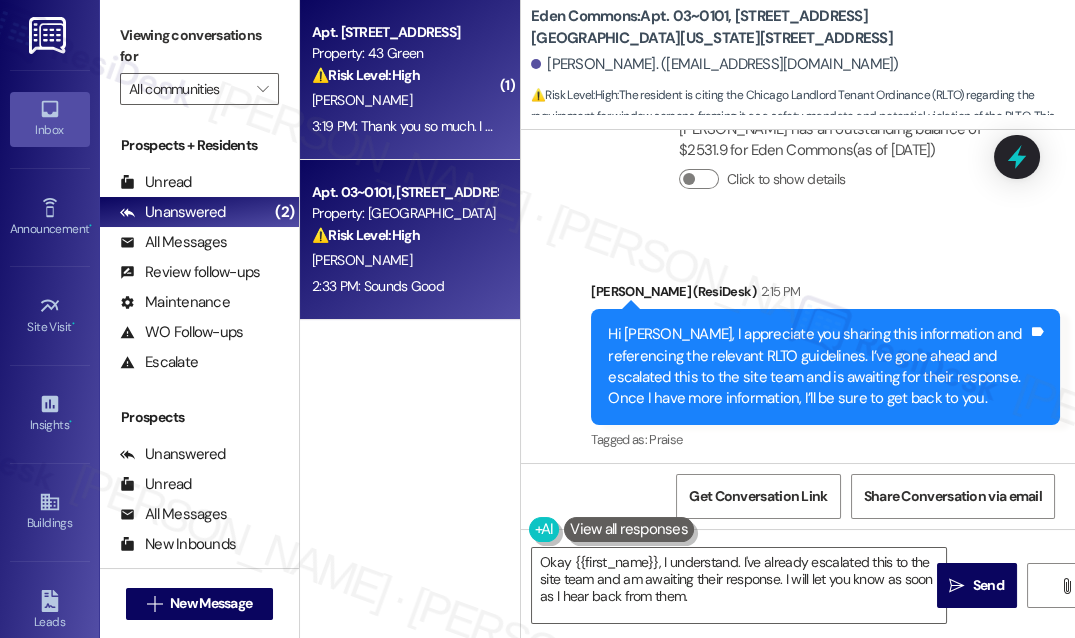click on "3:19 PM: Thank you so much. I have two oversized boxes and I let the door close while I went to get a cart.  3:19 PM: Thank you so much. I have two oversized boxes and I let the door close while I went to get a cart." at bounding box center (615, 126) 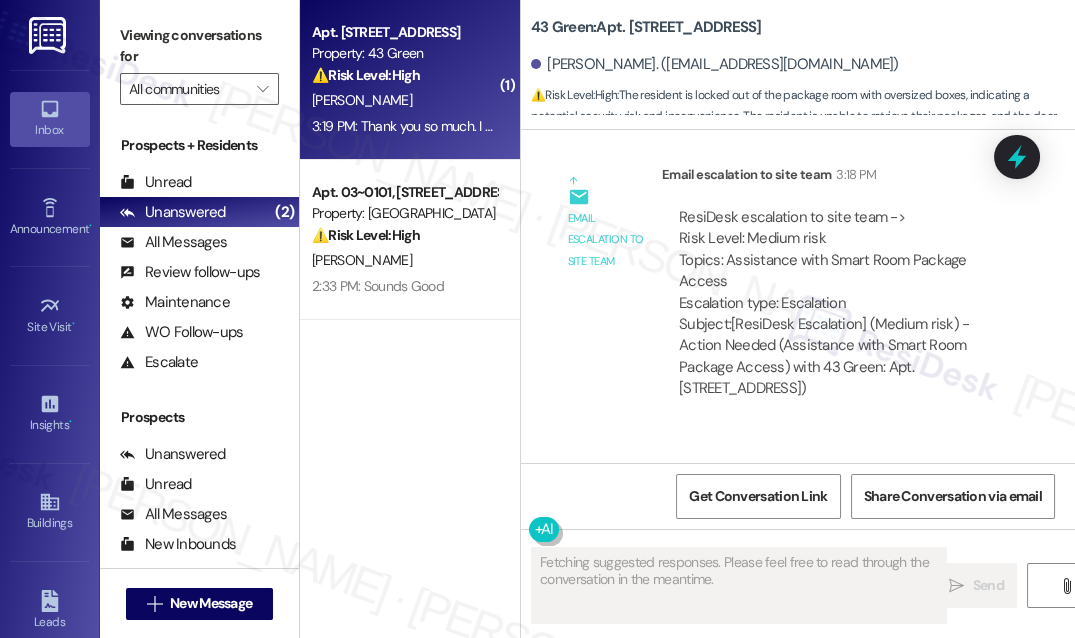 scroll, scrollTop: 2789, scrollLeft: 0, axis: vertical 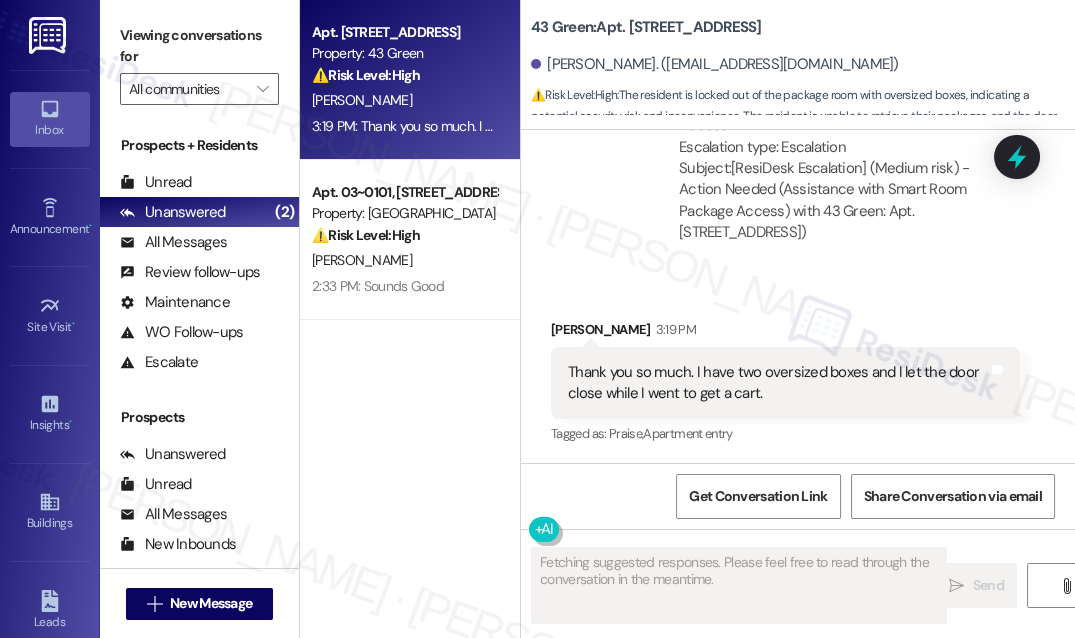 click on "Thank you so much. I have two oversized boxes and I let the door close while I went to get a cart." at bounding box center (778, 383) 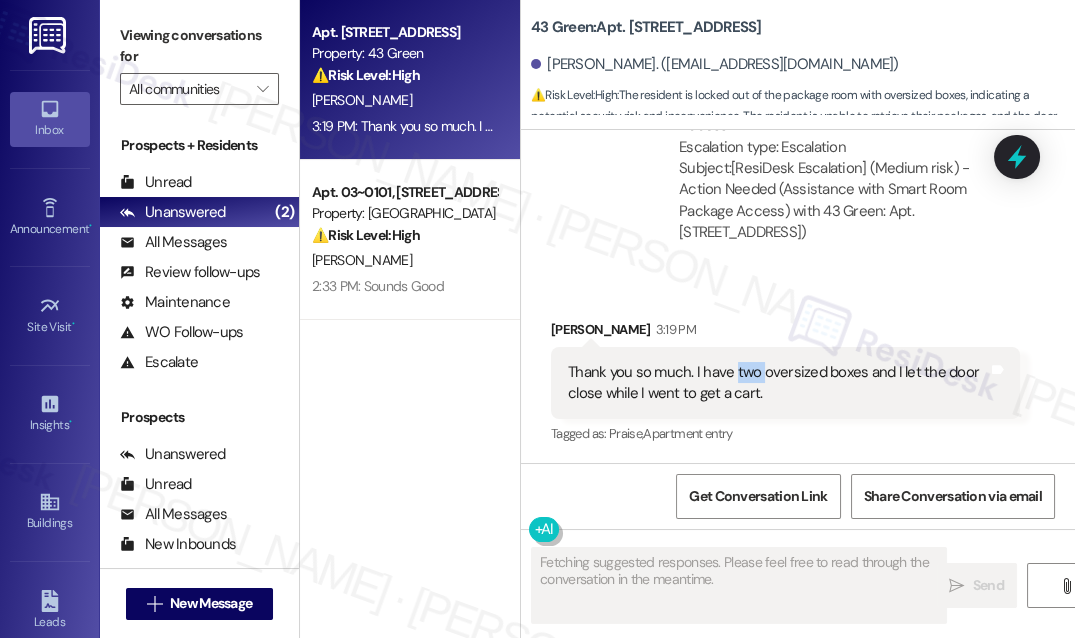 click on "Thank you so much. I have two oversized boxes and I let the door close while I went to get a cart." at bounding box center (778, 383) 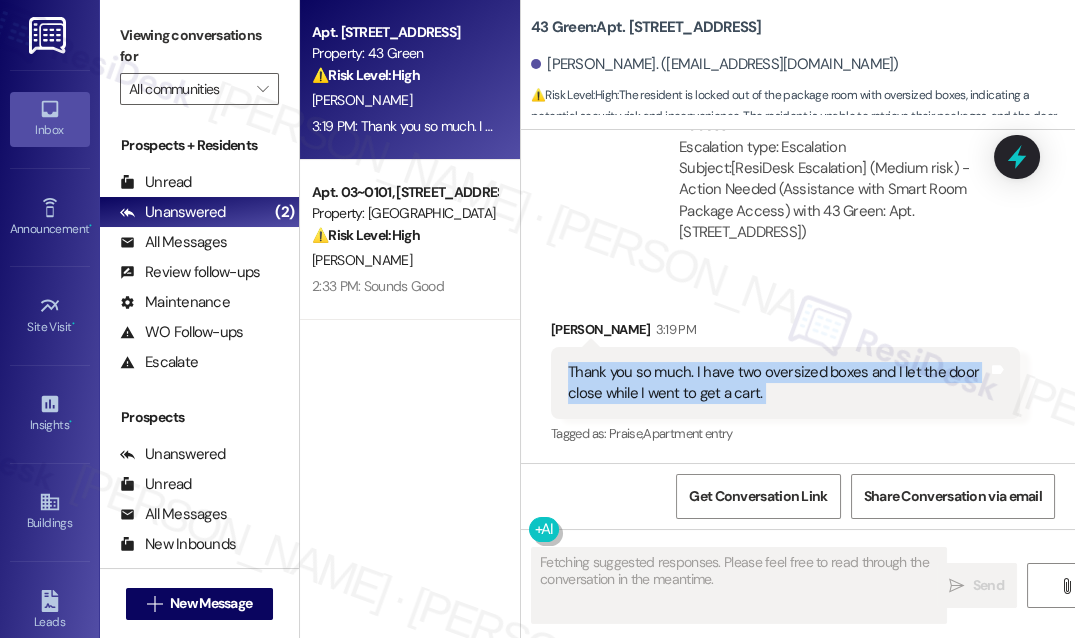 click on "Thank you so much. I have two oversized boxes and I let the door close while I went to get a cart." at bounding box center [778, 383] 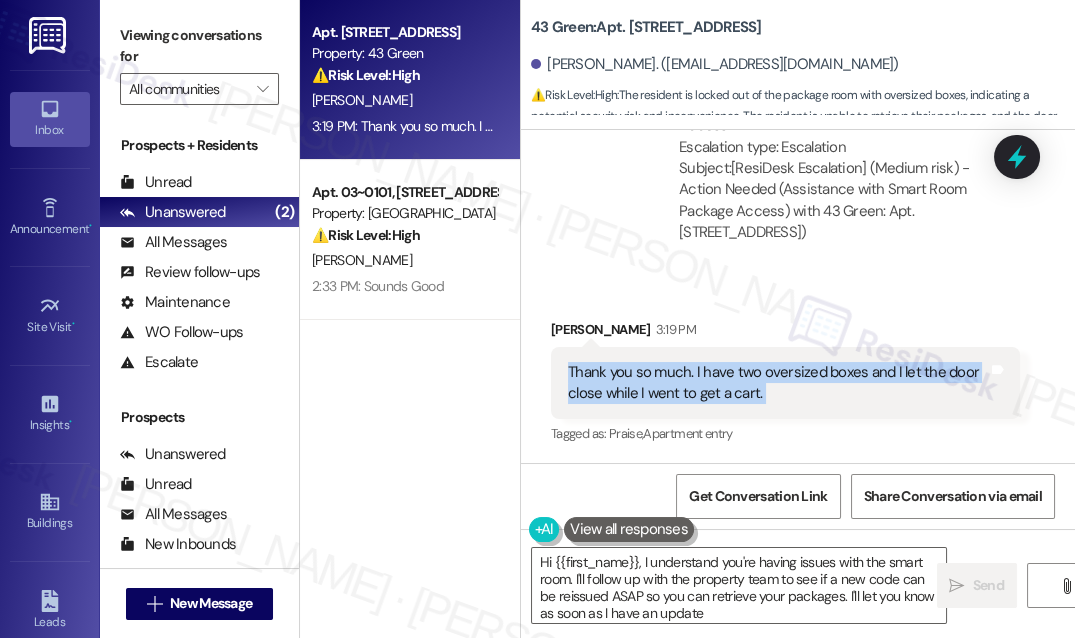 type on "Hi {{first_name}}, I understand you're having issues with the smart room. I'll follow up with the property team to see if a new code can be reissued ASAP so you can retrieve your packages. I'll let you know as soon as I have an update!" 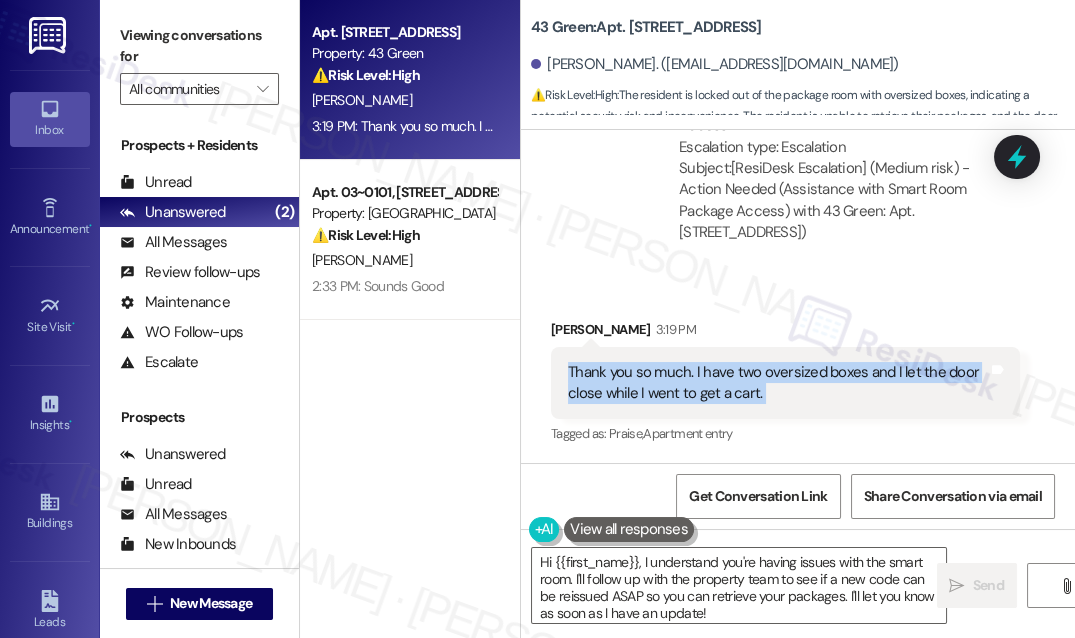 click on "Thank you so much. I have two oversized boxes and I let the door close while I went to get a cart." at bounding box center [778, 383] 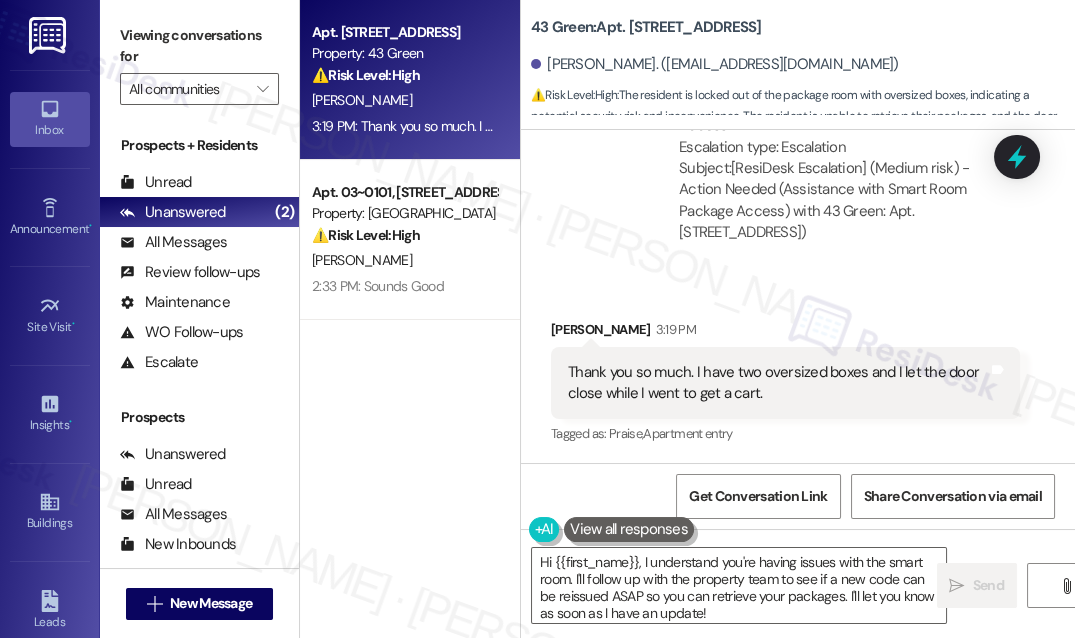 click on "Thank you so much. I have two oversized boxes and I let the door close while I went to get a cart." at bounding box center (778, 383) 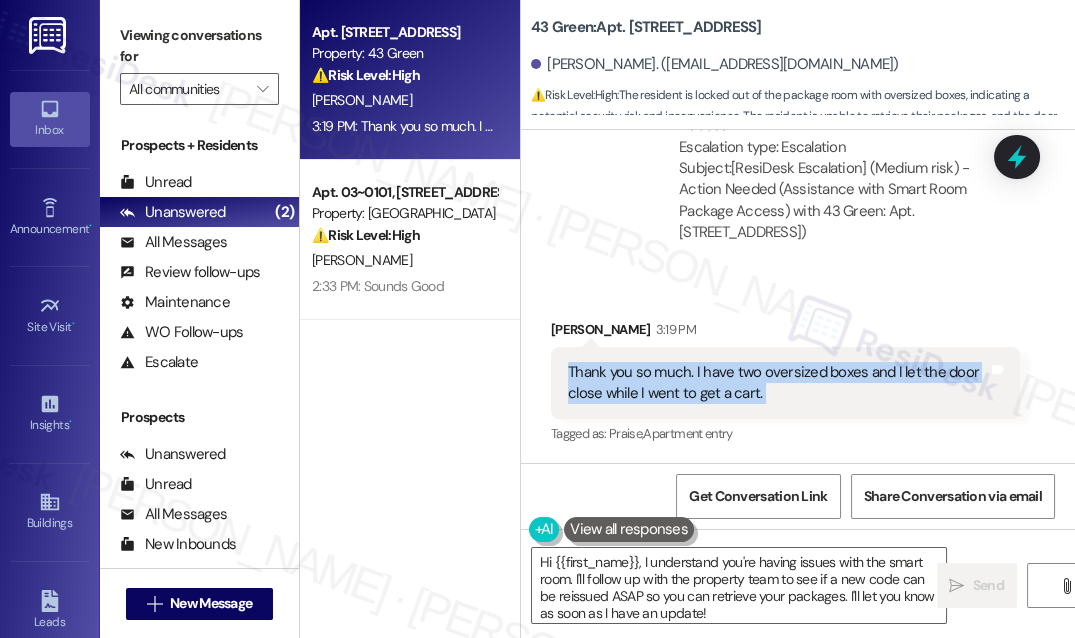 click on "Thank you so much. I have two oversized boxes and I let the door close while I went to get a cart." at bounding box center (778, 383) 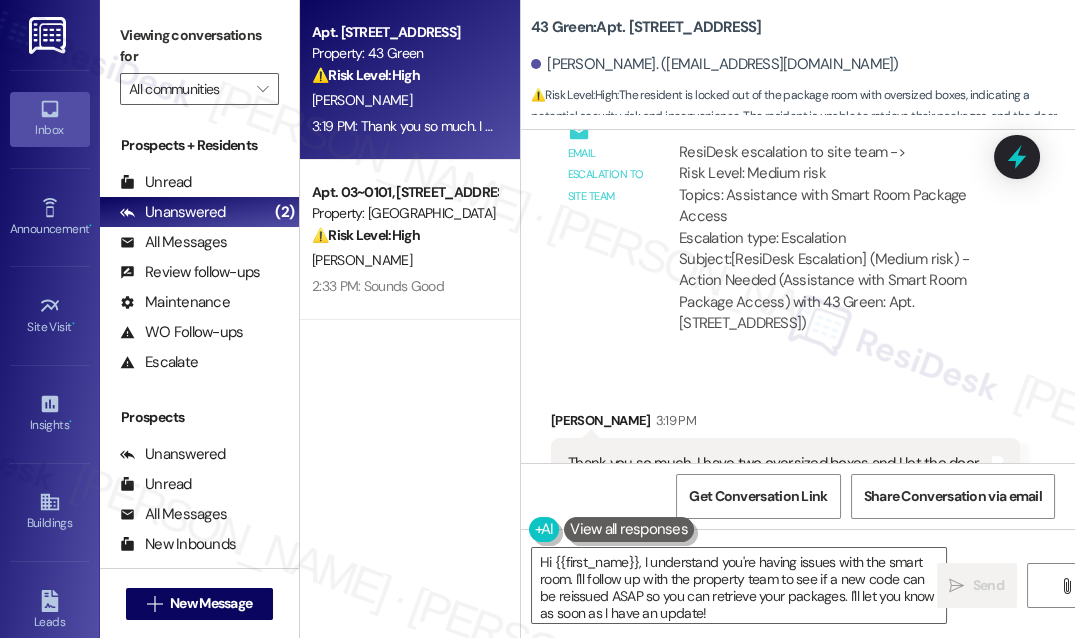 click on "Subject:  [ResiDesk Escalation] (Medium risk) - Action Needed (Assistance with Smart Room Package Access) with 43 Green: Apt. [STREET_ADDRESS]" at bounding box center [841, 292] 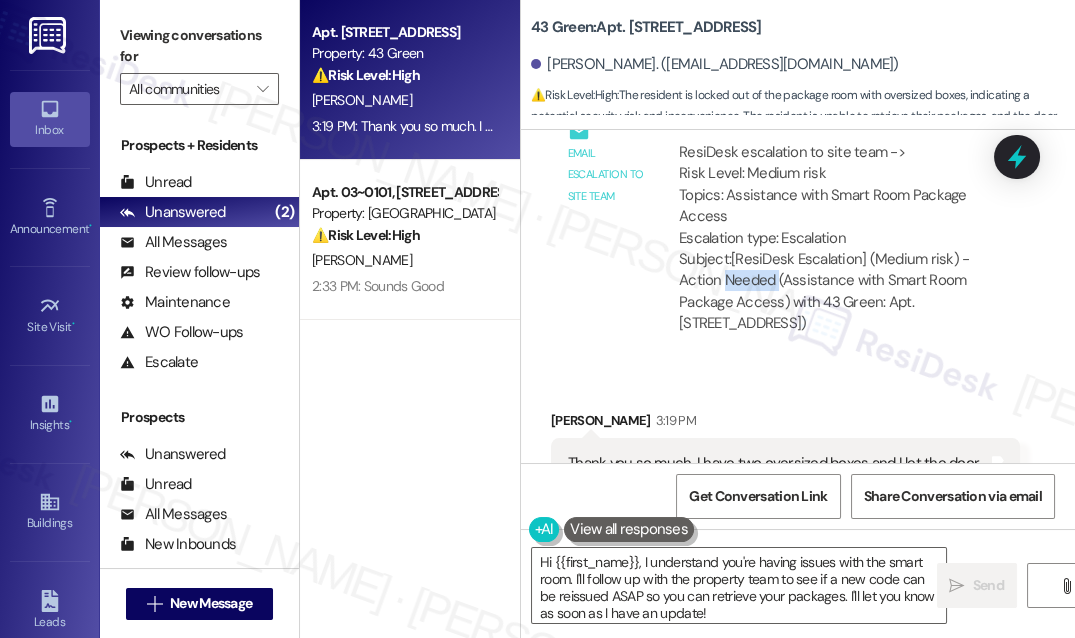 click on "Subject:  [ResiDesk Escalation] (Medium risk) - Action Needed (Assistance with Smart Room Package Access) with 43 Green: Apt. [STREET_ADDRESS]" at bounding box center (841, 292) 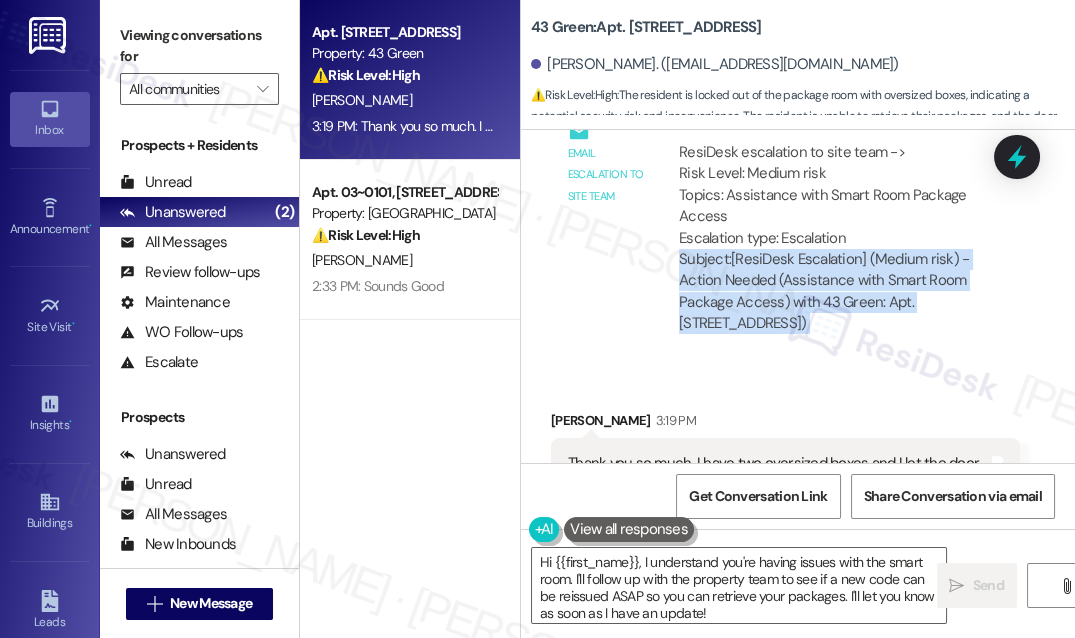 click on "Subject:  [ResiDesk Escalation] (Medium risk) - Action Needed (Assistance with Smart Room Package Access) with 43 Green: Apt. [STREET_ADDRESS]" at bounding box center (841, 292) 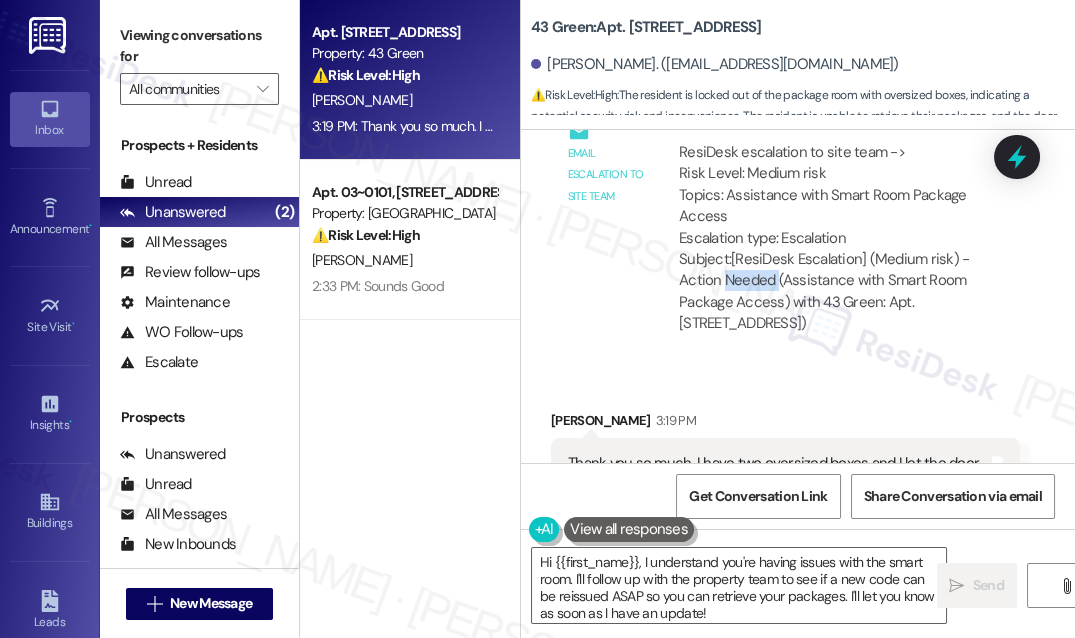 click on "Subject:  [ResiDesk Escalation] (Medium risk) - Action Needed (Assistance with Smart Room Package Access) with 43 Green: Apt. [STREET_ADDRESS]" at bounding box center (841, 292) 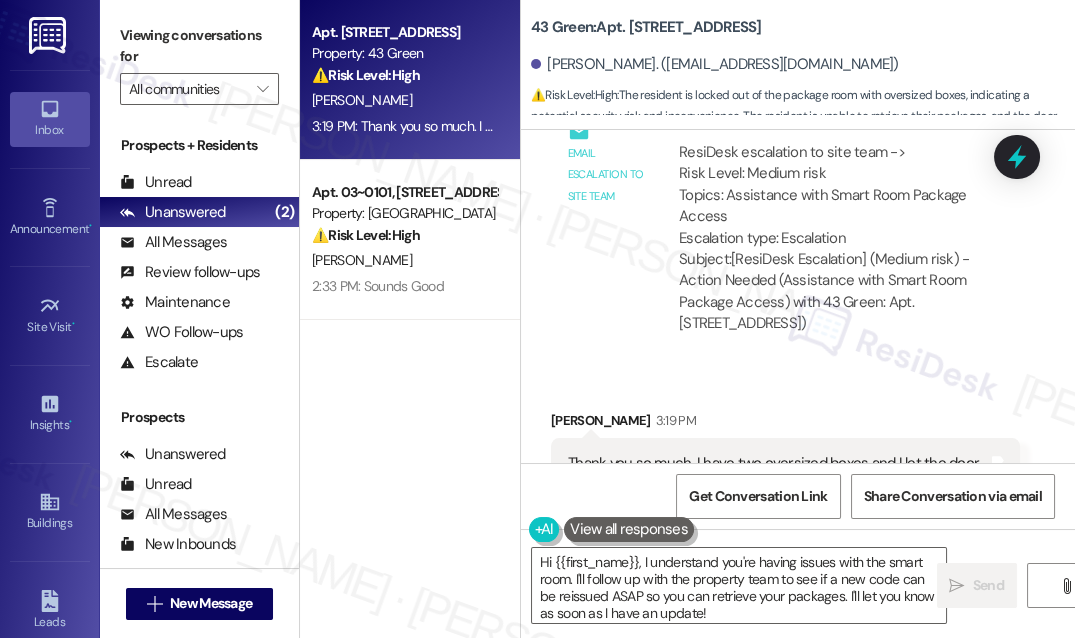 click on "Subject:  [ResiDesk Escalation] (Medium risk) - Action Needed (Assistance with Smart Room Package Access) with 43 Green: Apt. [STREET_ADDRESS]" at bounding box center (841, 292) 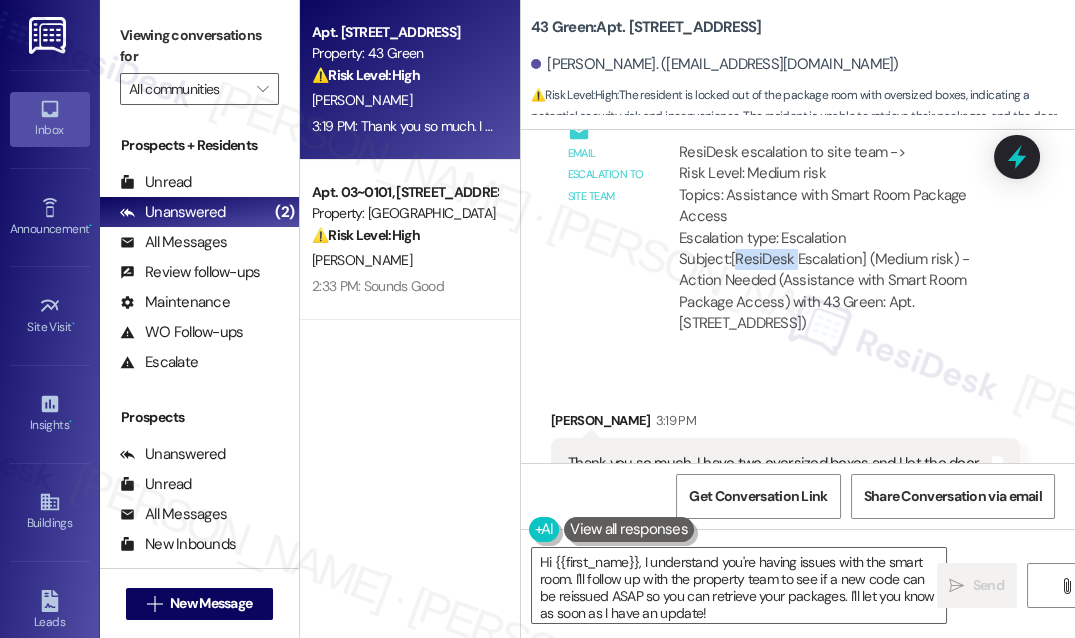 click on "Subject:  [ResiDesk Escalation] (Medium risk) - Action Needed (Assistance with Smart Room Package Access) with 43 Green: Apt. [STREET_ADDRESS]" at bounding box center [841, 292] 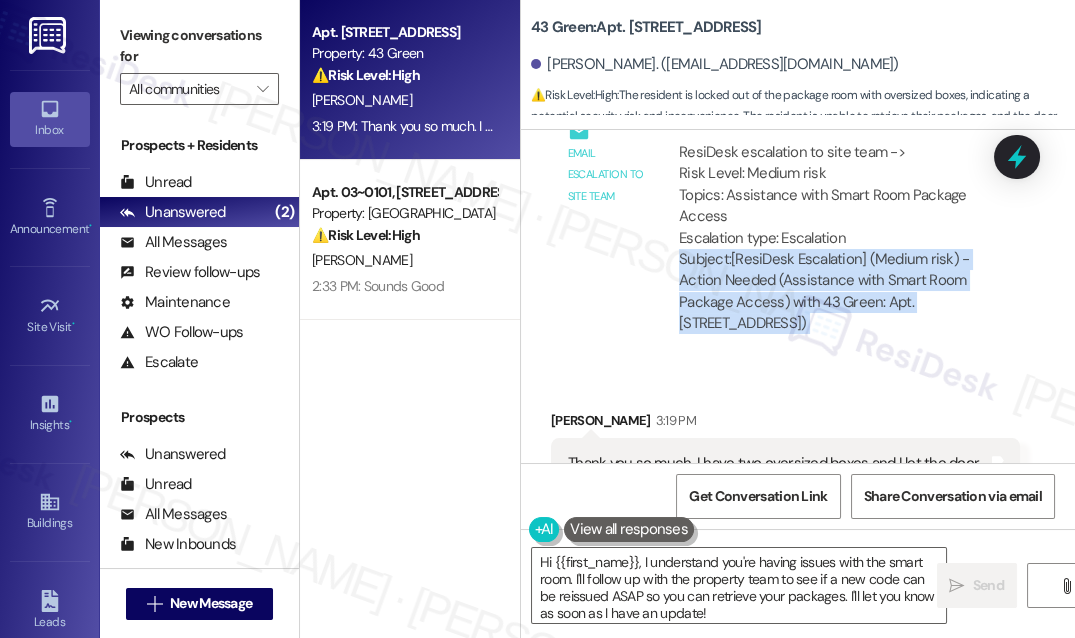 click on "Subject:  [ResiDesk Escalation] (Medium risk) - Action Needed (Assistance with Smart Room Package Access) with 43 Green: Apt. [STREET_ADDRESS]" at bounding box center [841, 292] 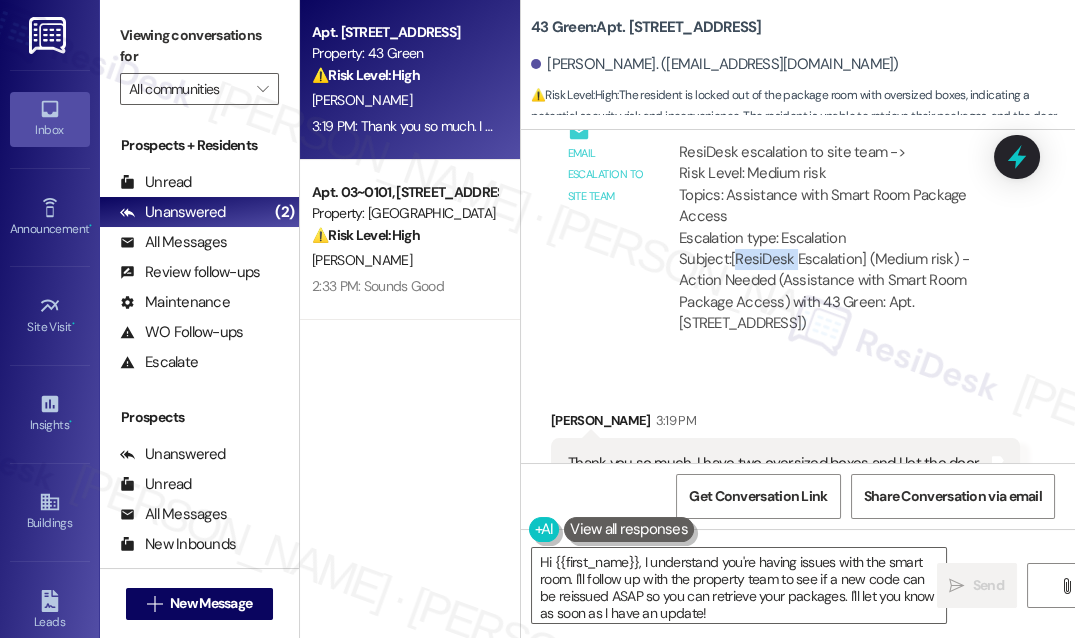 click on "Subject:  [ResiDesk Escalation] (Medium risk) - Action Needed (Assistance with Smart Room Package Access) with 43 Green: Apt. [STREET_ADDRESS]" at bounding box center (841, 292) 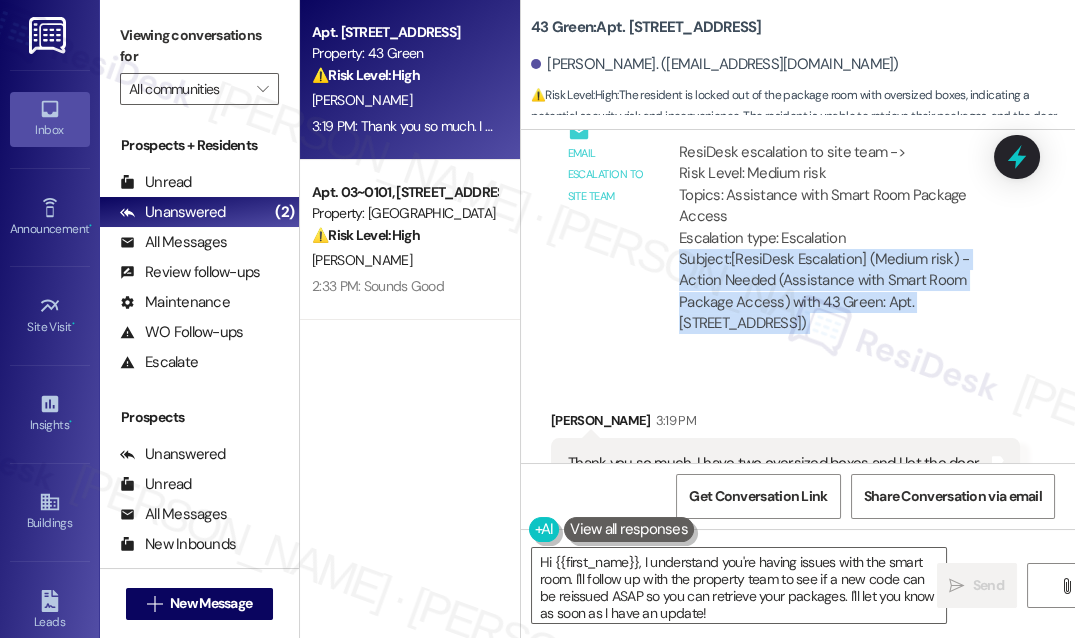 click on "Subject:  [ResiDesk Escalation] (Medium risk) - Action Needed (Assistance with Smart Room Package Access) with 43 Green: Apt. [STREET_ADDRESS]" at bounding box center (841, 292) 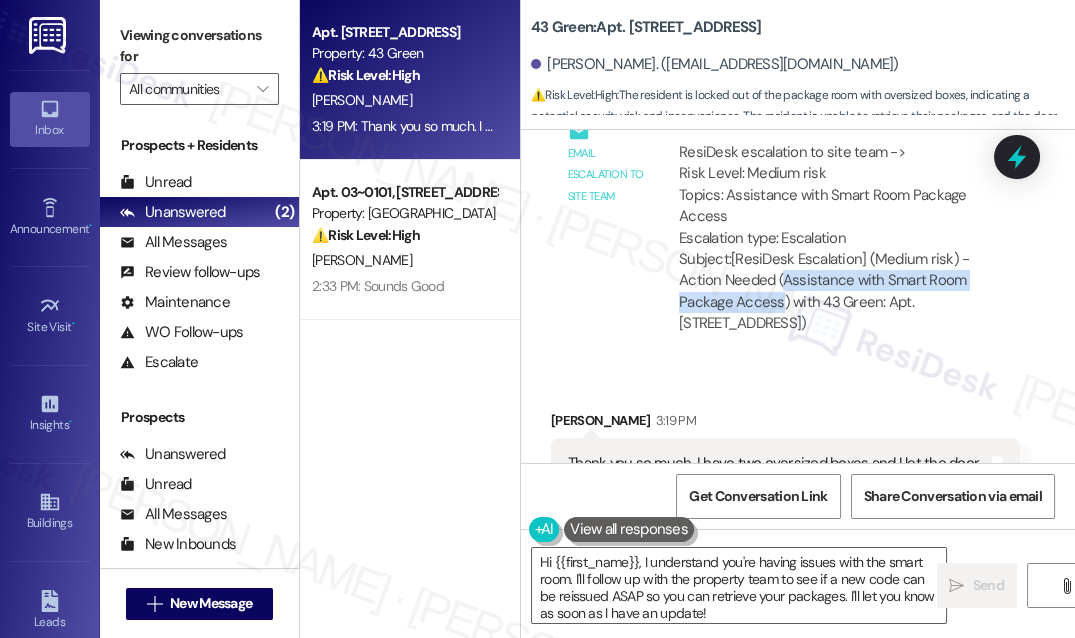 drag, startPoint x: 778, startPoint y: 278, endPoint x: 778, endPoint y: 298, distance: 20 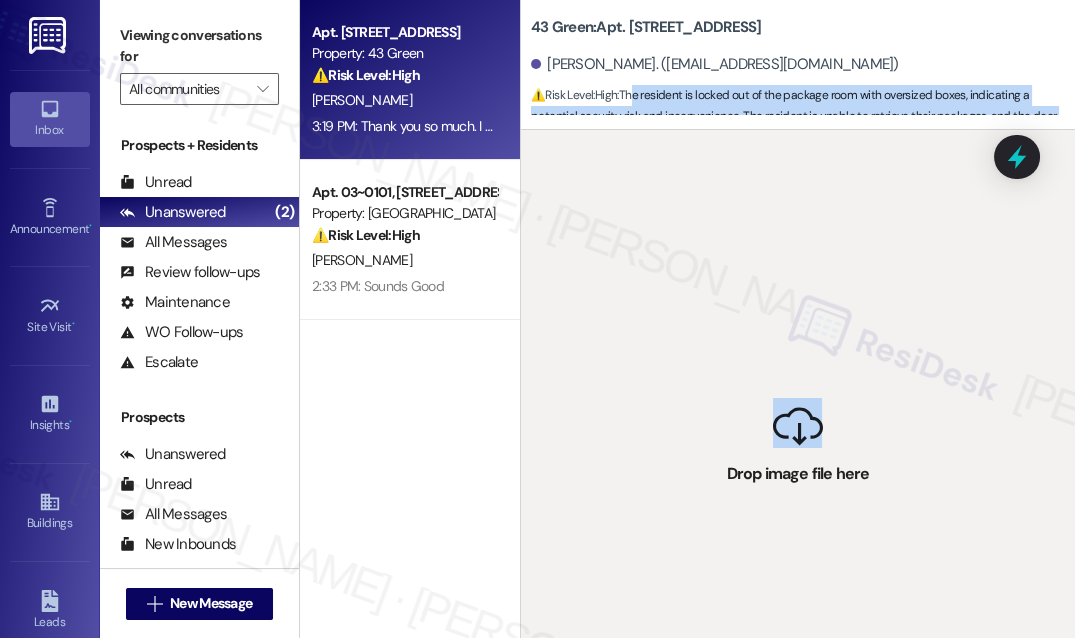 drag, startPoint x: 813, startPoint y: 454, endPoint x: 640, endPoint y: 93, distance: 400.31238 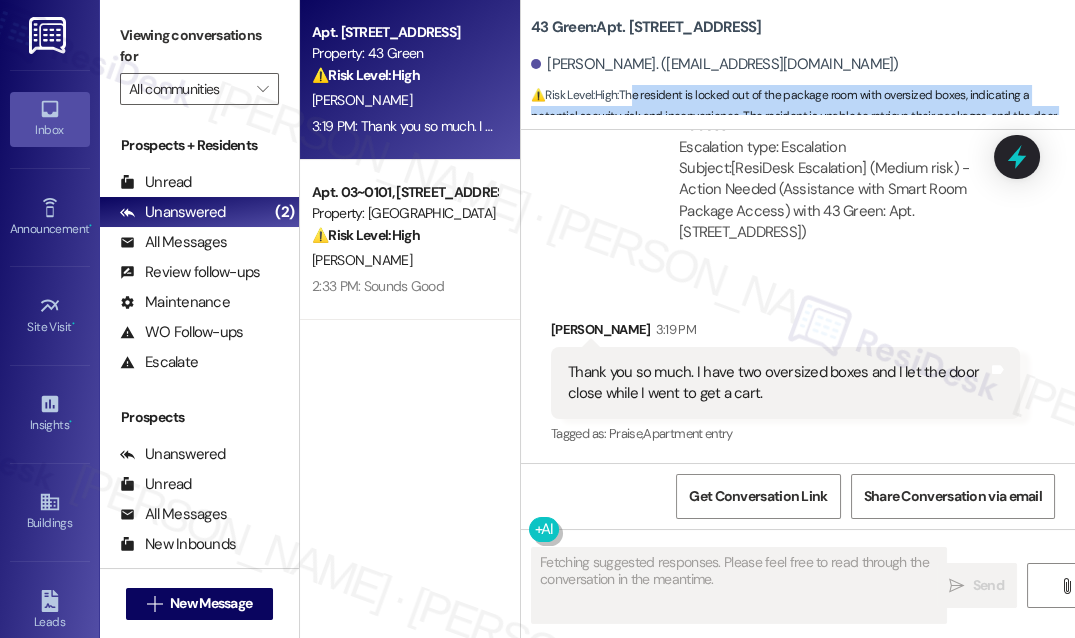 scroll, scrollTop: 2790, scrollLeft: 0, axis: vertical 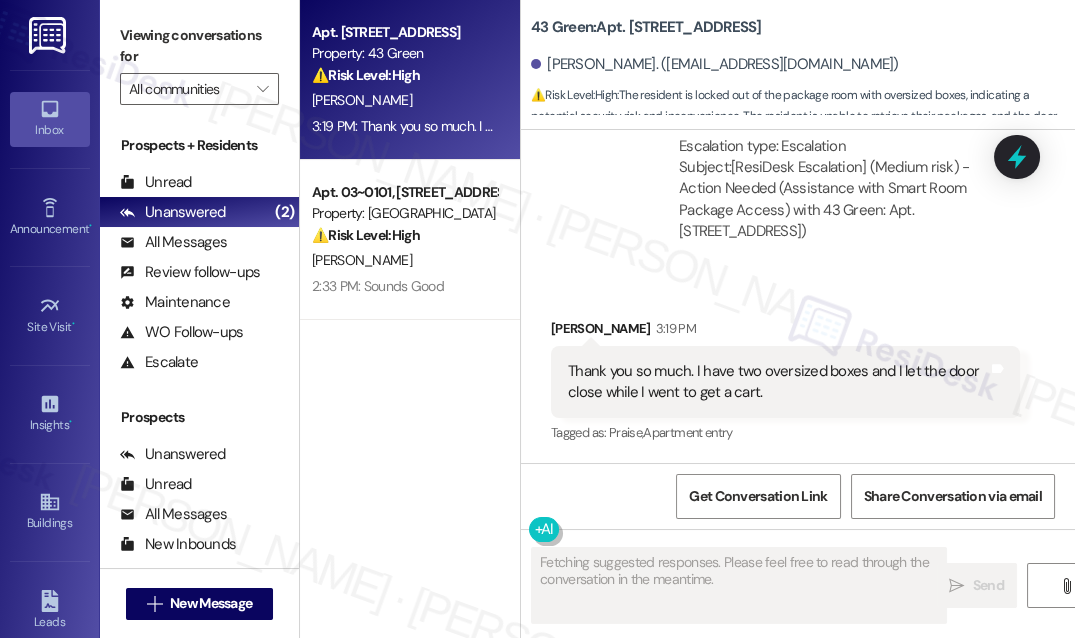 click on "ResiDesk escalation to site team ->
Risk Level: Medium risk
Topics: Assistance with Smart Room Package Access
Escalation type: Escalation Subject:  [ResiDesk Escalation] (Medium risk) - Action Needed (Assistance with Smart Room Package Access) with 43 Green: Apt. [STREET_ADDRESS])" at bounding box center (841, 146) 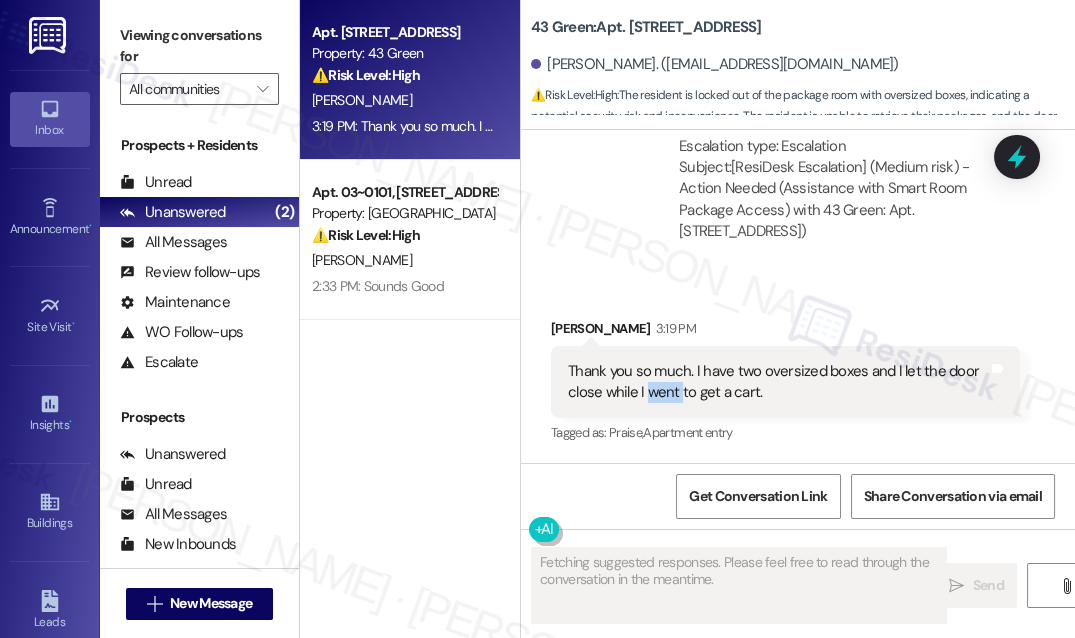 click on "Thank you so much. I have two oversized boxes and I let the door close while I went to get a cart." at bounding box center (778, 382) 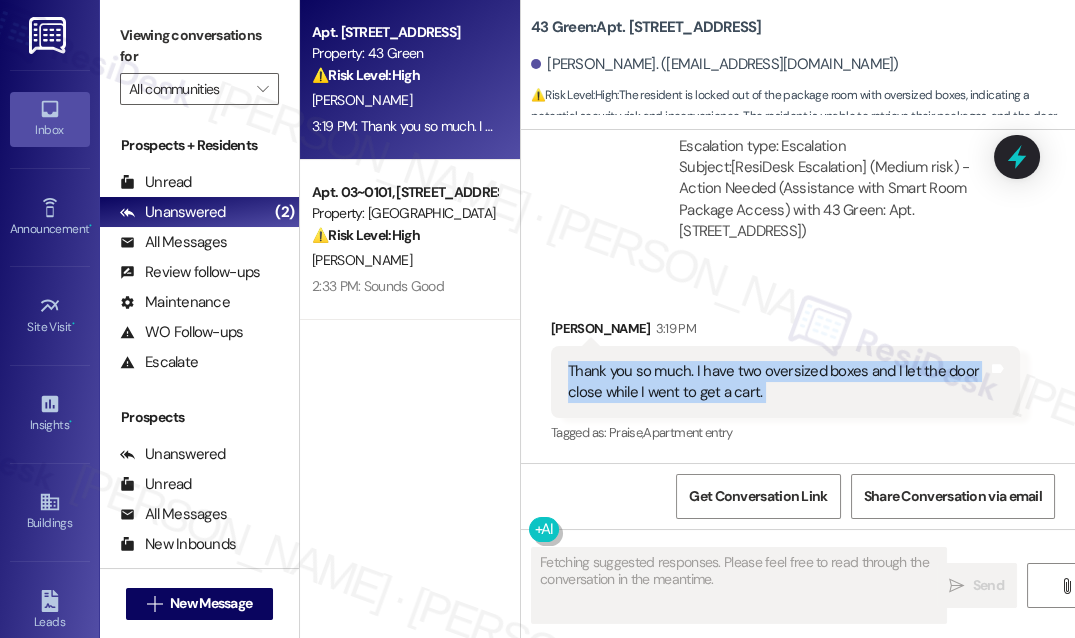 click on "Thank you so much. I have two oversized boxes and I let the door close while I went to get a cart." at bounding box center (778, 382) 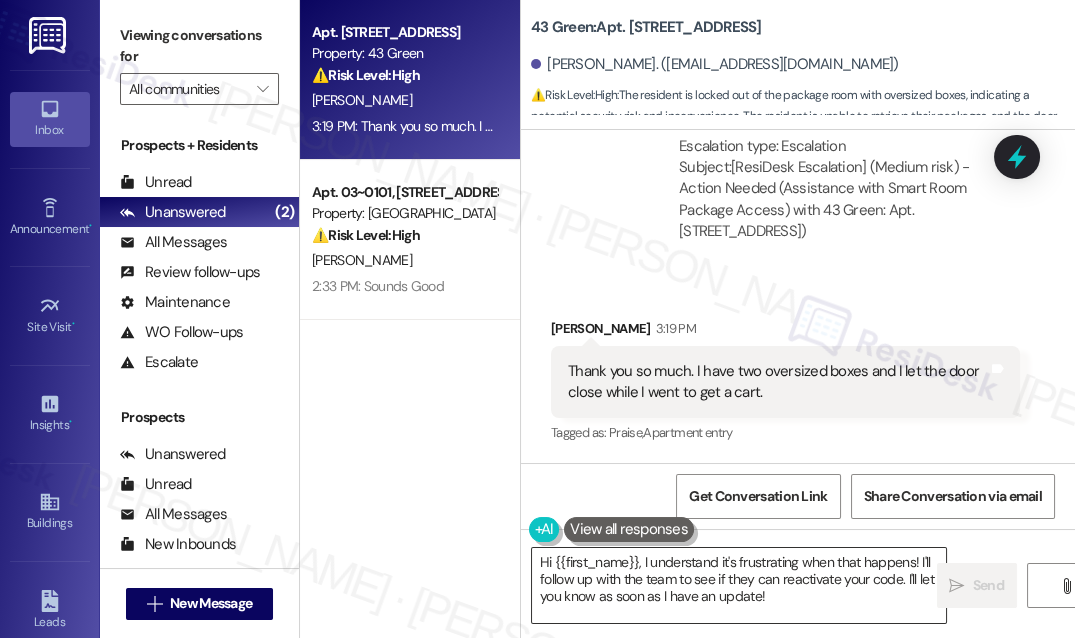 click on "Hi {{first_name}}, I understand it's frustrating when that happens! I'll follow up with the team to see if they can reactivate your code. I'll let you know" at bounding box center (739, 585) 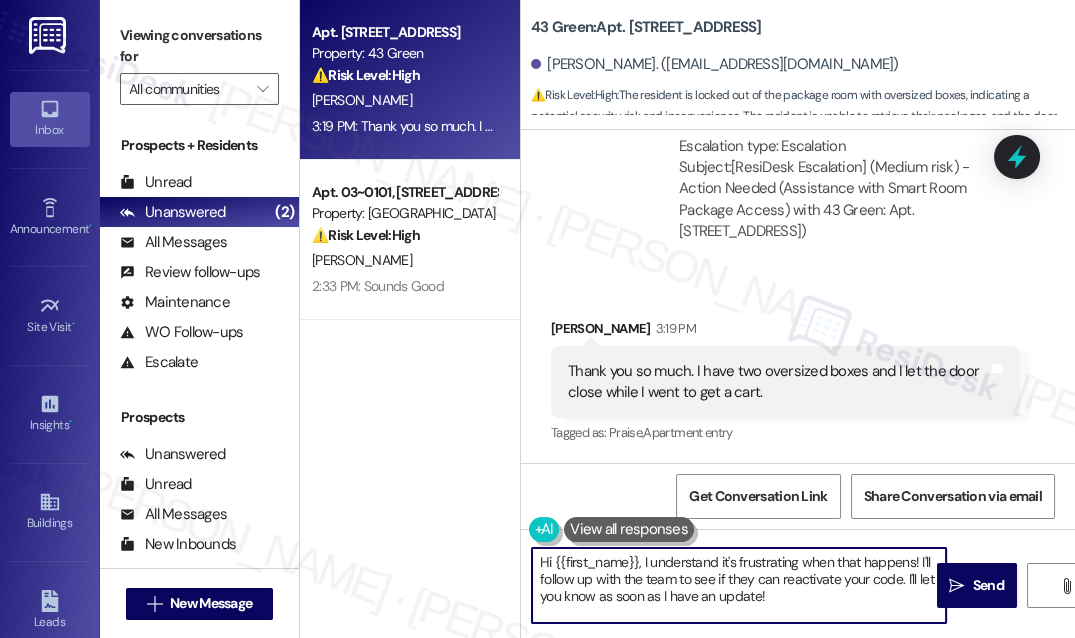 click on "Hi {{first_name}}, I understand it's frustrating when that happens! I'll follow up with the team to see if they can reactivate your code. I'll let you know as soon as I have an update!" at bounding box center (739, 585) 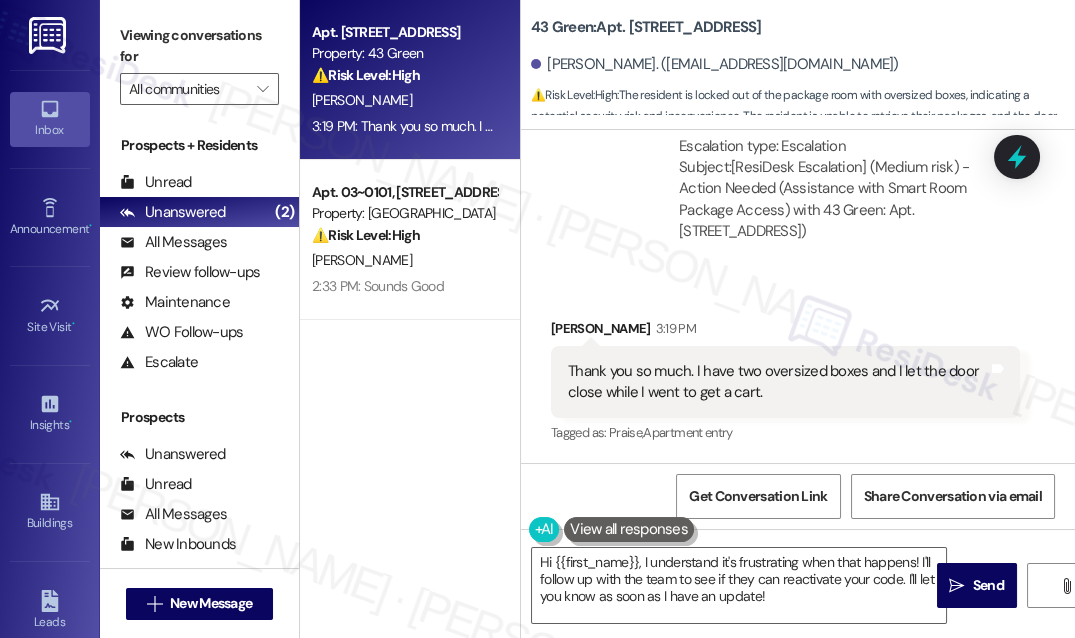 click on "Received via SMS [PERSON_NAME] 3:19 PM Thank you so much. I have two oversized boxes and I let the door close while I went to get a cart.  Tags and notes Tagged as:   Praise ,  Click to highlight conversations about Praise Apartment entry Click to highlight conversations about Apartment entry" at bounding box center (798, 368) 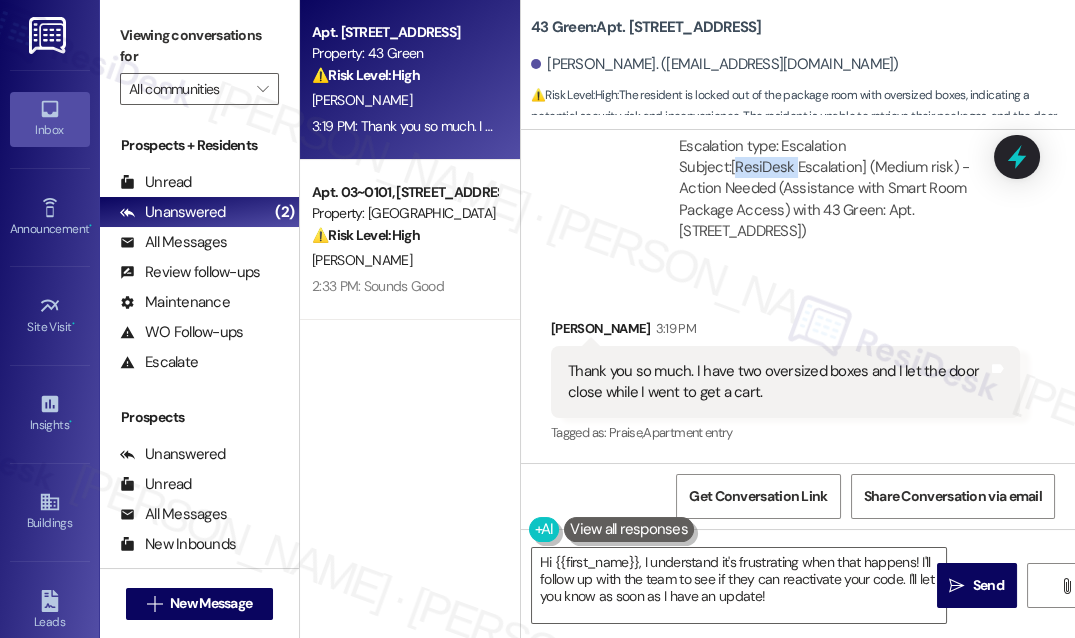 click on "Subject:  [ResiDesk Escalation] (Medium risk) - Action Needed (Assistance with Smart Room Package Access) with 43 Green: Apt. [STREET_ADDRESS]" at bounding box center [841, 200] 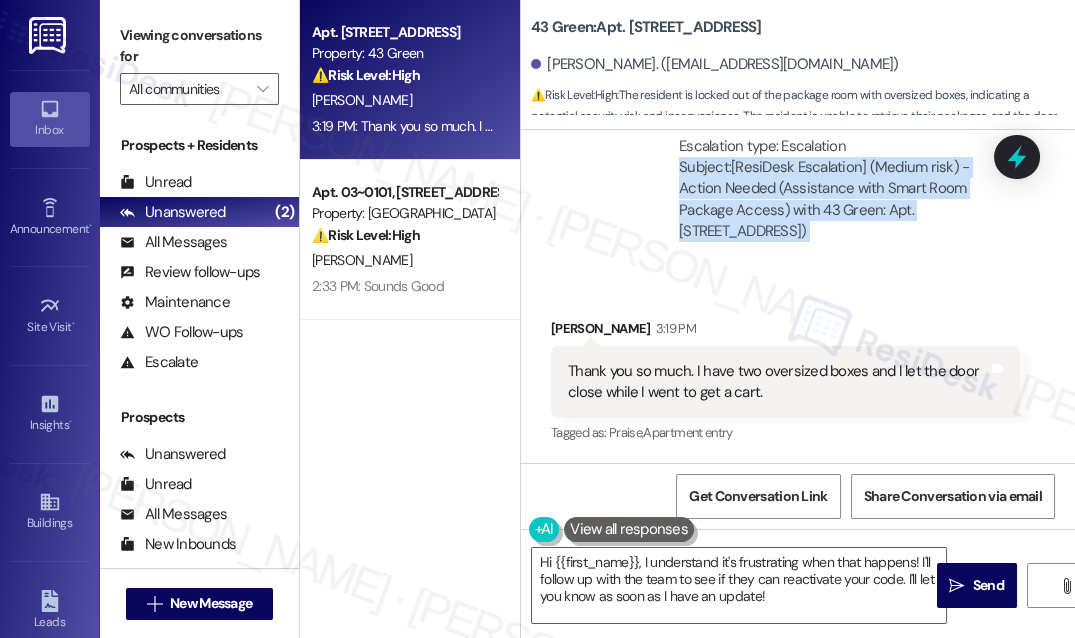 click on "Subject:  [ResiDesk Escalation] (Medium risk) - Action Needed (Assistance with Smart Room Package Access) with 43 Green: Apt. [STREET_ADDRESS]" at bounding box center (841, 200) 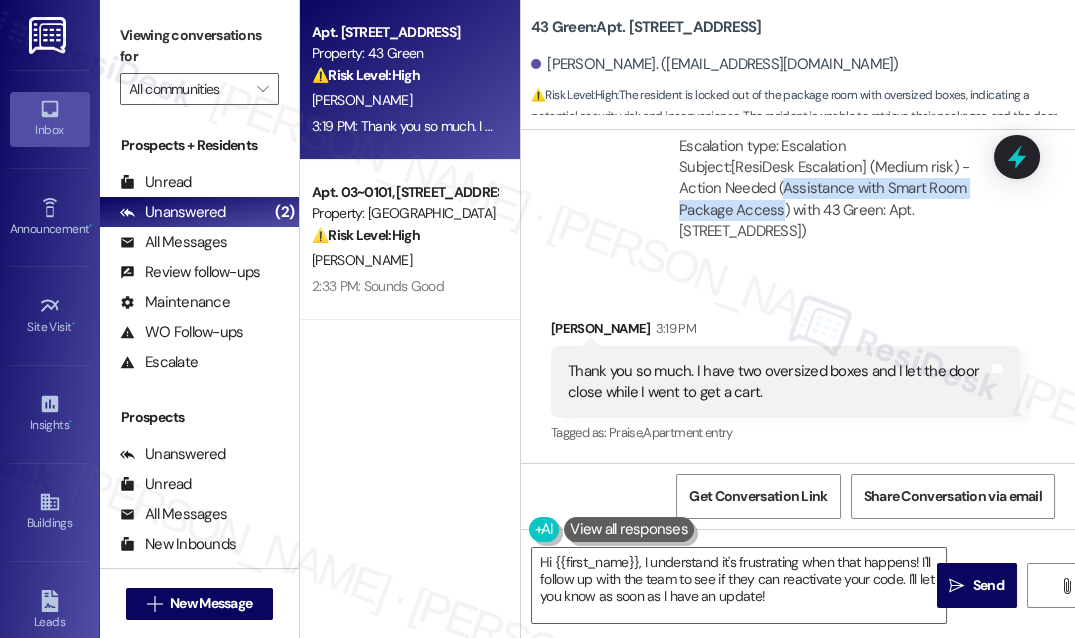 drag, startPoint x: 780, startPoint y: 187, endPoint x: 780, endPoint y: 215, distance: 28 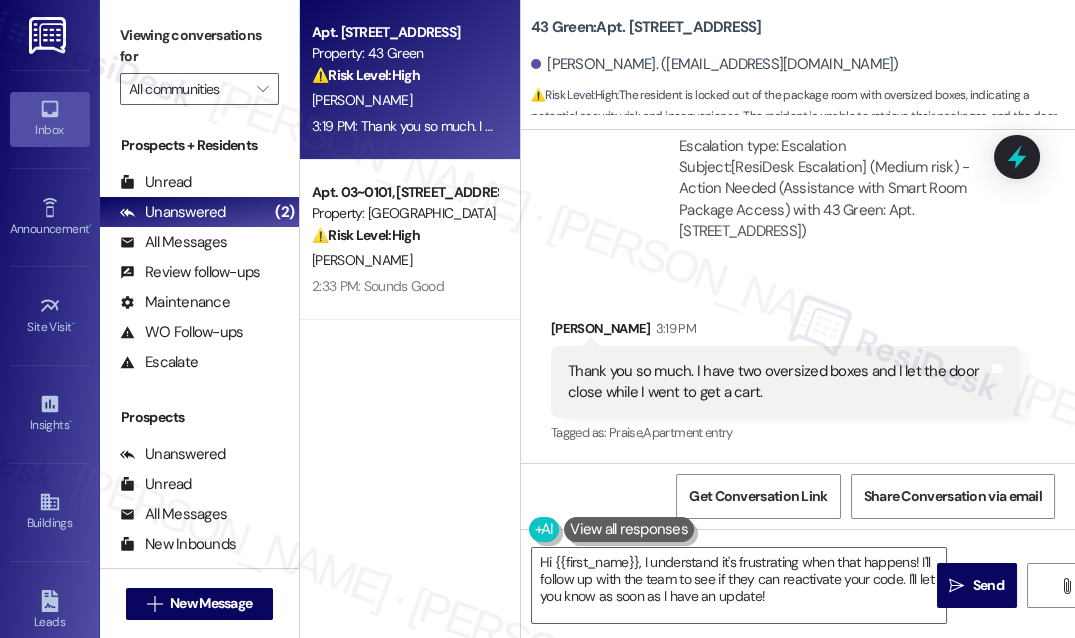 click on "[PERSON_NAME]. ([EMAIL_ADDRESS][DOMAIN_NAME])" at bounding box center (803, 65) 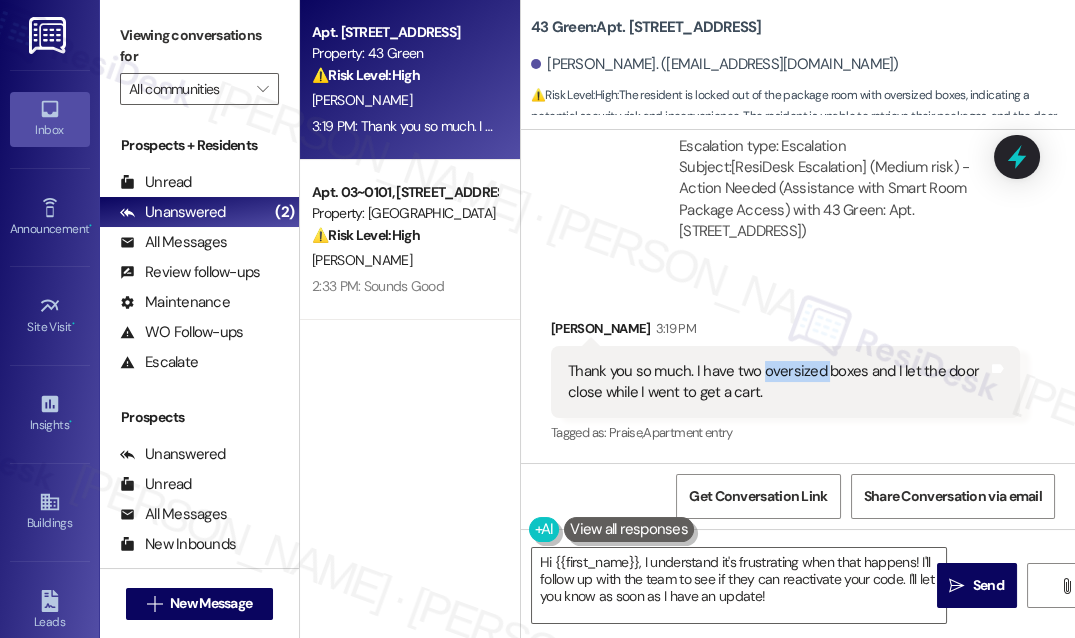 click on "Thank you so much. I have two oversized boxes and I let the door close while I went to get a cart." at bounding box center [778, 382] 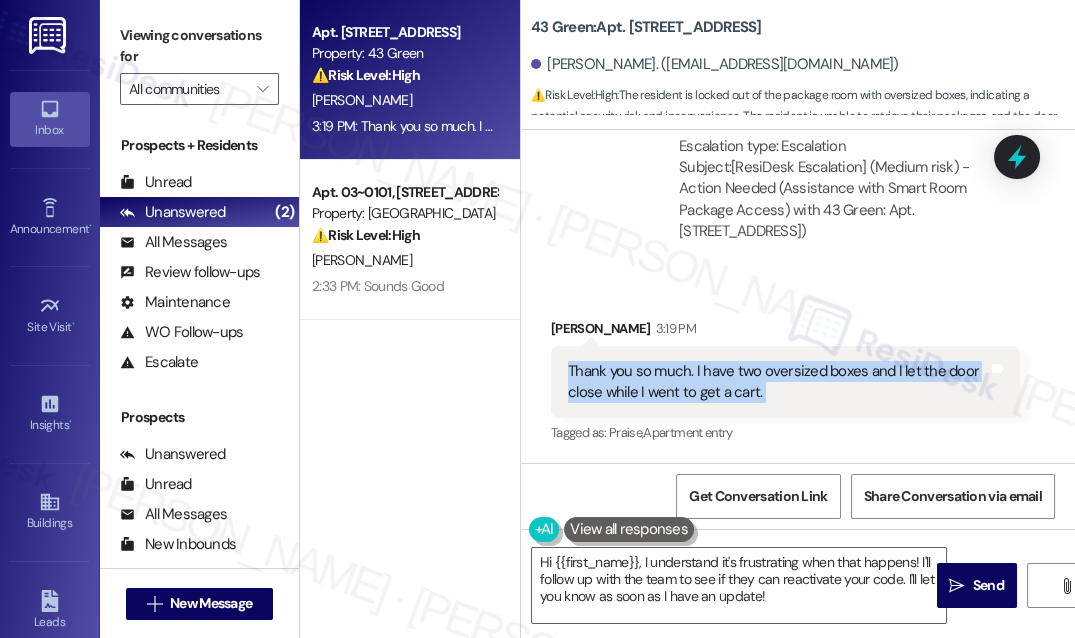click on "Thank you so much. I have two oversized boxes and I let the door close while I went to get a cart." at bounding box center [778, 382] 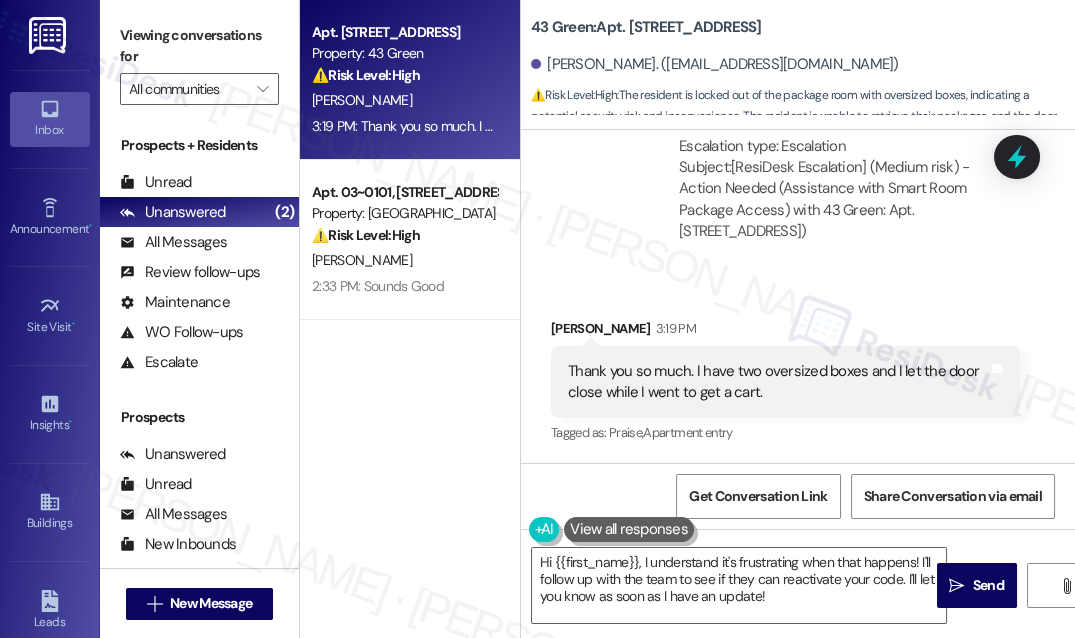 click on "[PERSON_NAME]. ([EMAIL_ADDRESS][DOMAIN_NAME])" at bounding box center (803, 65) 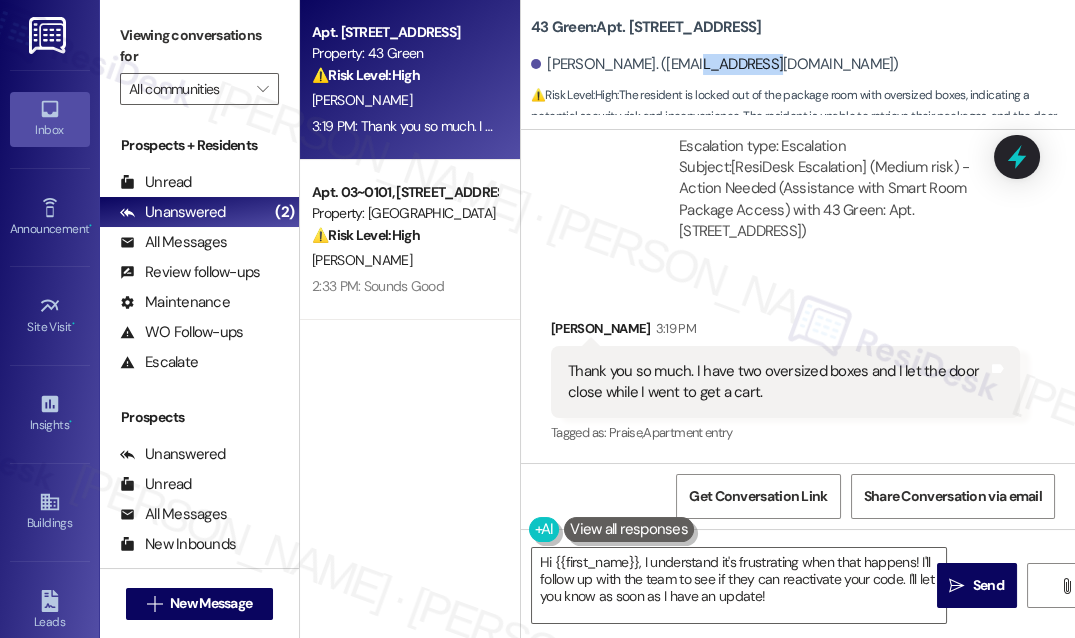 click on "[PERSON_NAME]. ([EMAIL_ADDRESS][DOMAIN_NAME])" at bounding box center [803, 65] 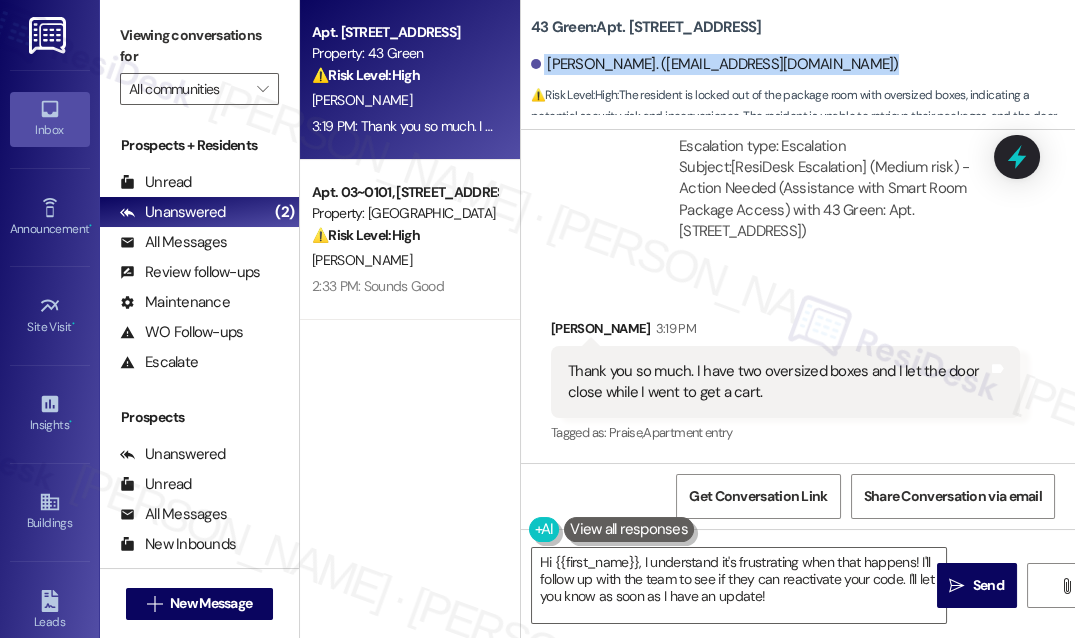 click on "[PERSON_NAME]. ([EMAIL_ADDRESS][DOMAIN_NAME])" at bounding box center (803, 65) 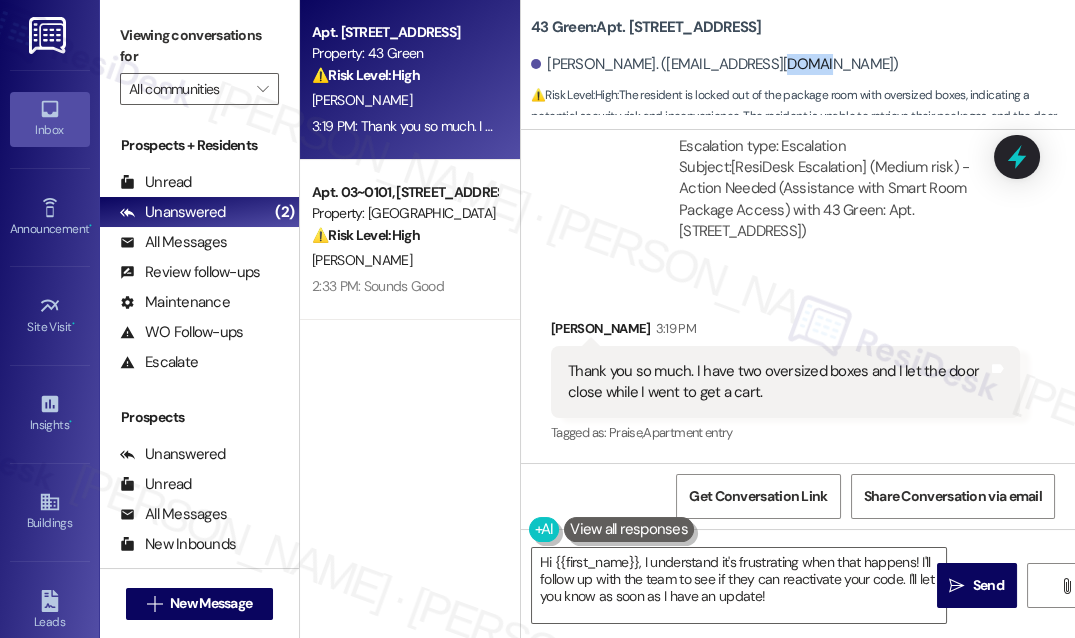 click on "[PERSON_NAME]. ([EMAIL_ADDRESS][DOMAIN_NAME])" at bounding box center (715, 64) 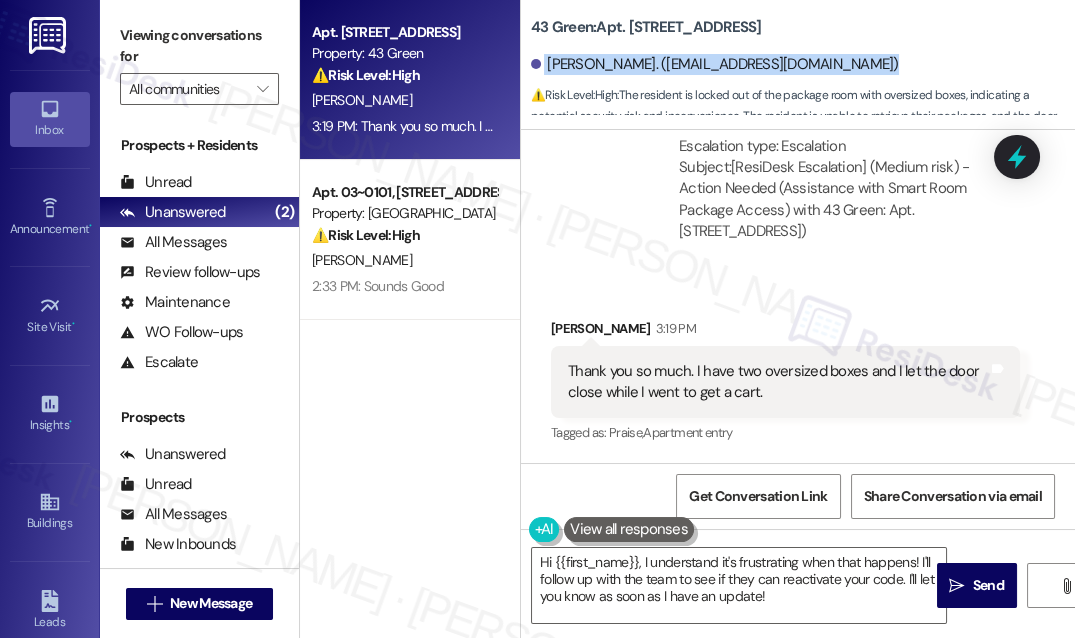 click on "[PERSON_NAME]. ([EMAIL_ADDRESS][DOMAIN_NAME])" at bounding box center (715, 64) 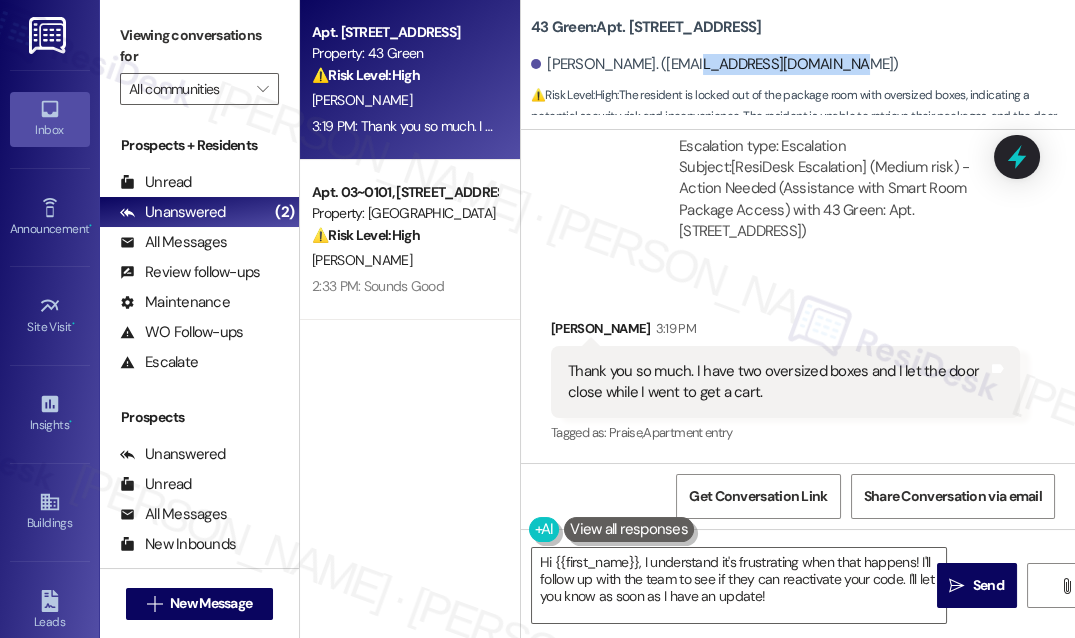 drag, startPoint x: 818, startPoint y: 63, endPoint x: 669, endPoint y: 65, distance: 149.01343 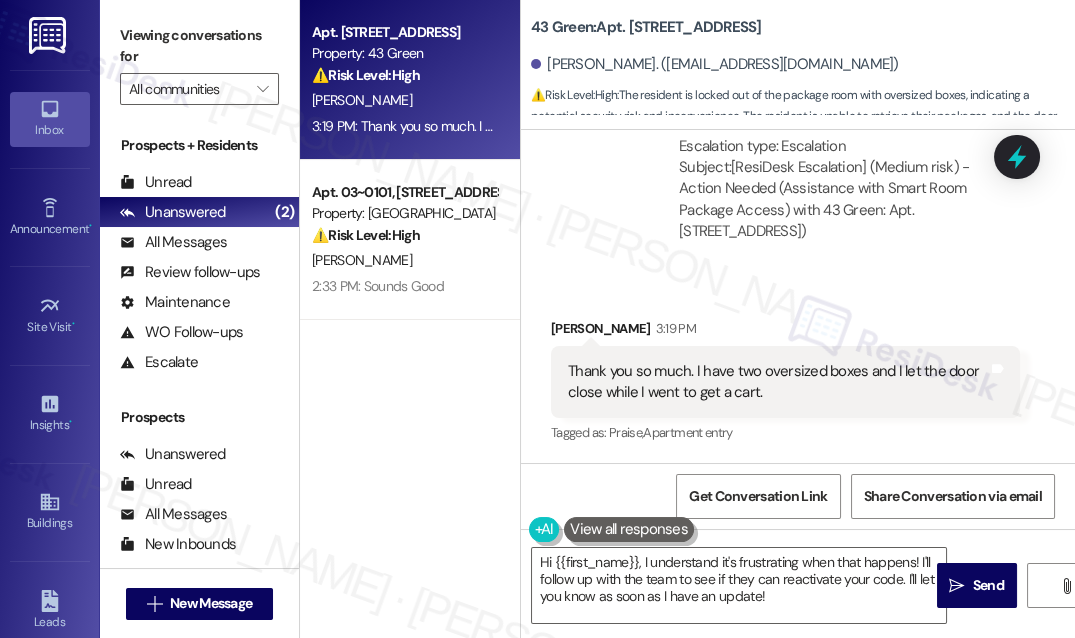 click on "[PERSON_NAME]. ([EMAIL_ADDRESS][DOMAIN_NAME])" at bounding box center (803, 65) 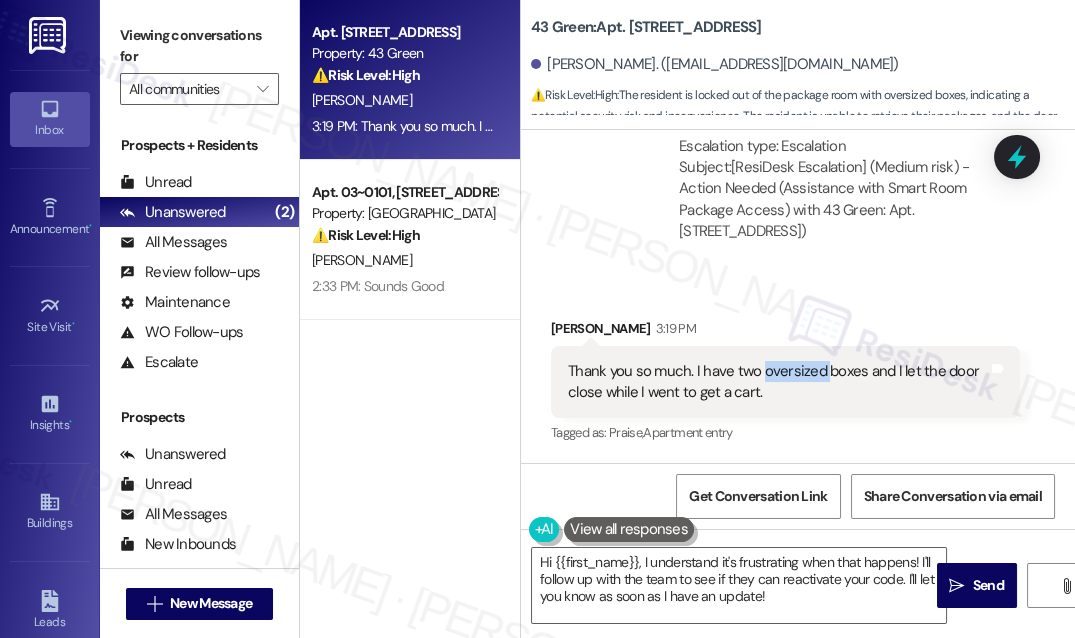 click on "Thank you so much. I have two oversized boxes and I let the door close while I went to get a cart." at bounding box center [778, 382] 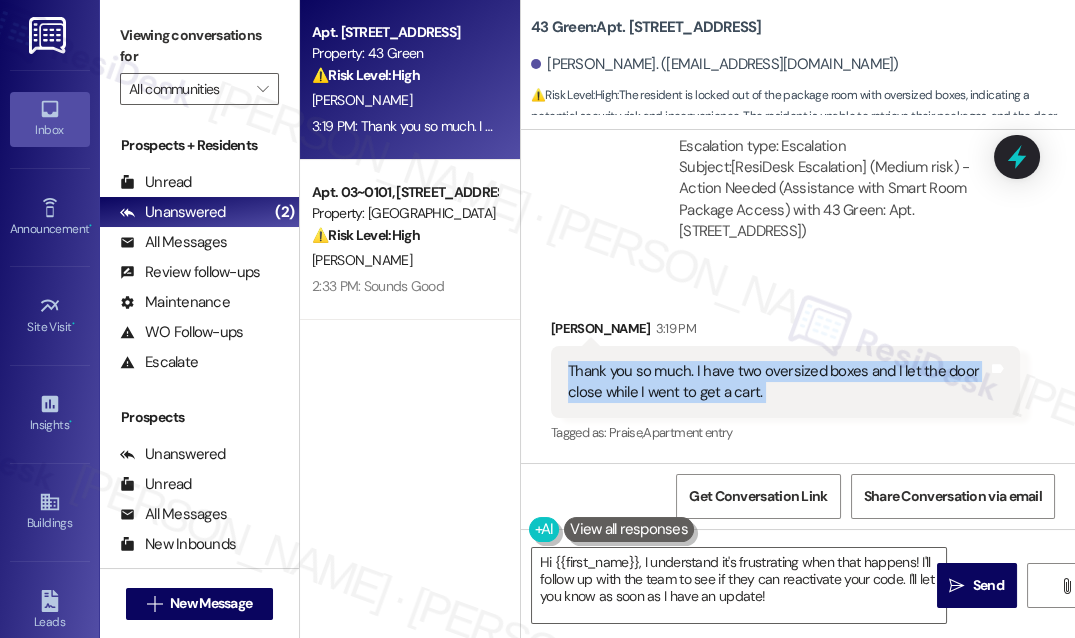 click on "Thank you so much. I have two oversized boxes and I let the door close while I went to get a cart." at bounding box center [778, 382] 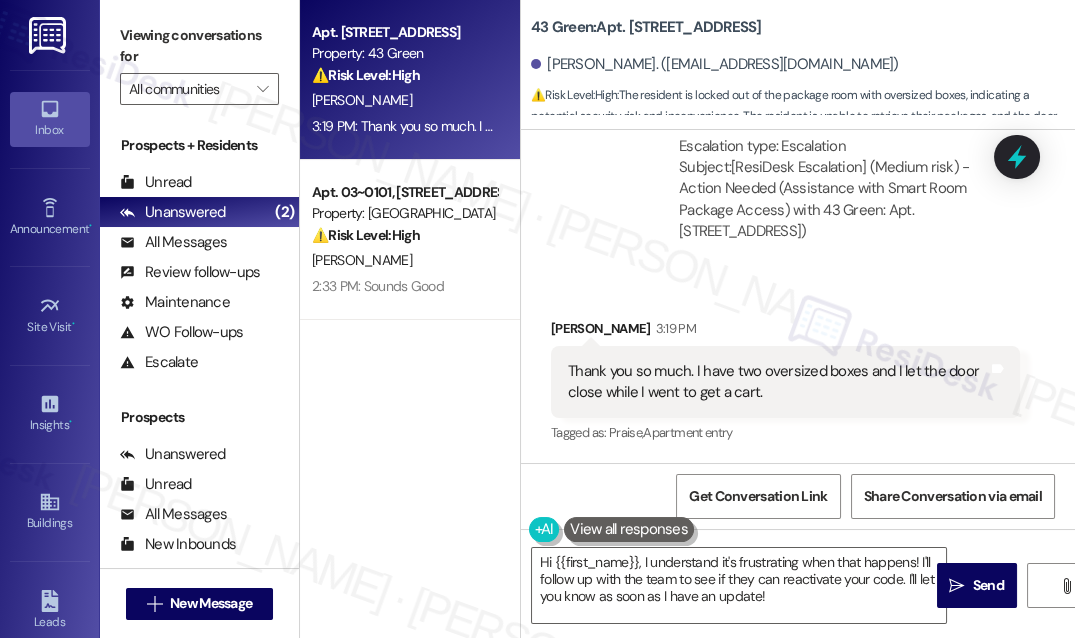 click on "Subject:  [ResiDesk Escalation] (Medium risk) - Action Needed (Assistance with Smart Room Package Access) with 43 Green: Apt. [STREET_ADDRESS]" at bounding box center [841, 200] 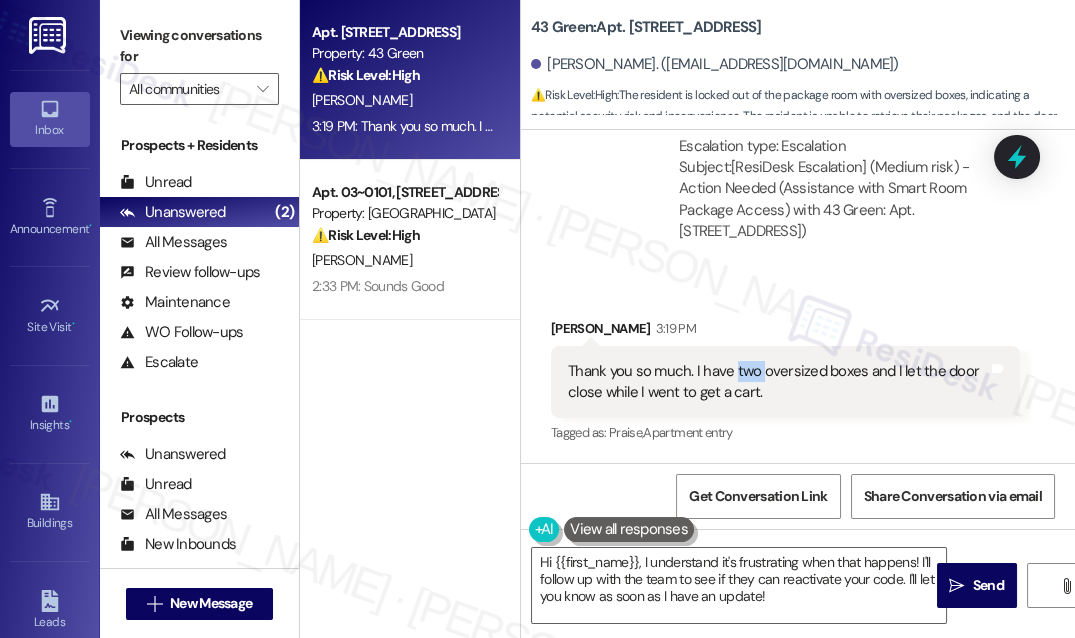 click on "Thank you so much. I have two oversized boxes and I let the door close while I went to get a cart." at bounding box center [778, 382] 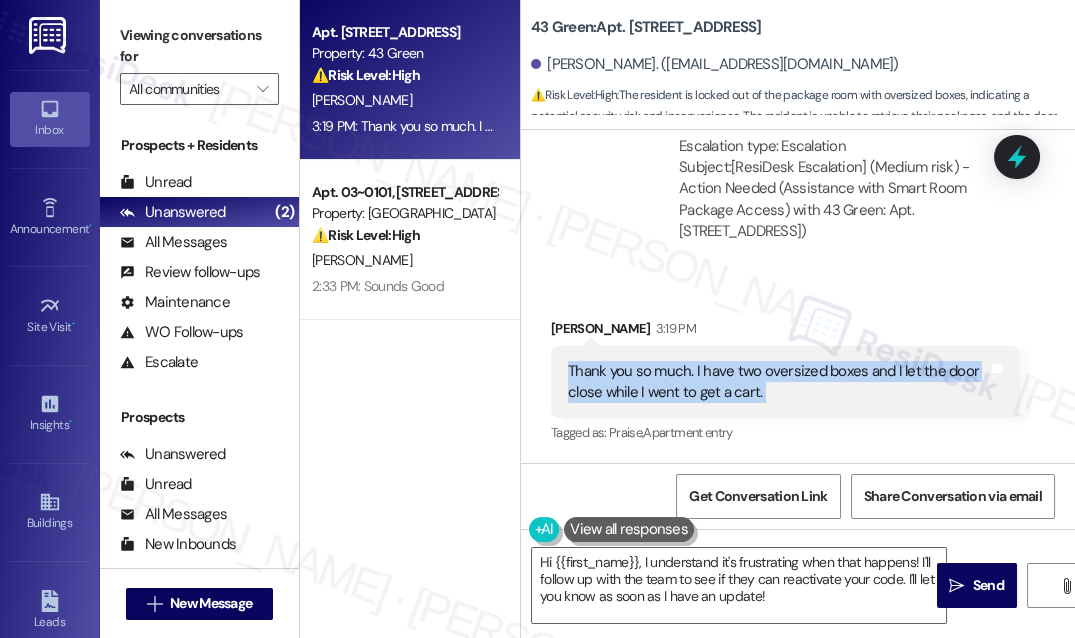 click on "Thank you so much. I have two oversized boxes and I let the door close while I went to get a cart." at bounding box center [778, 382] 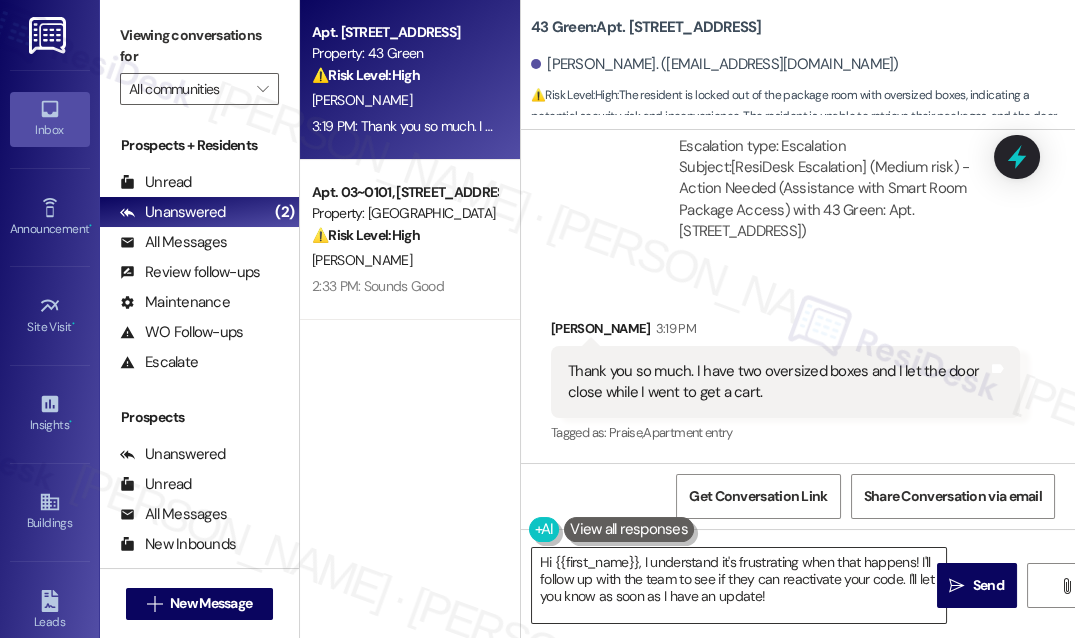 click on "Hi {{first_name}}, I understand it's frustrating when that happens! I'll follow up with the team to see if they can reactivate your code. I'll let you know as soon as I have an update!" at bounding box center (739, 585) 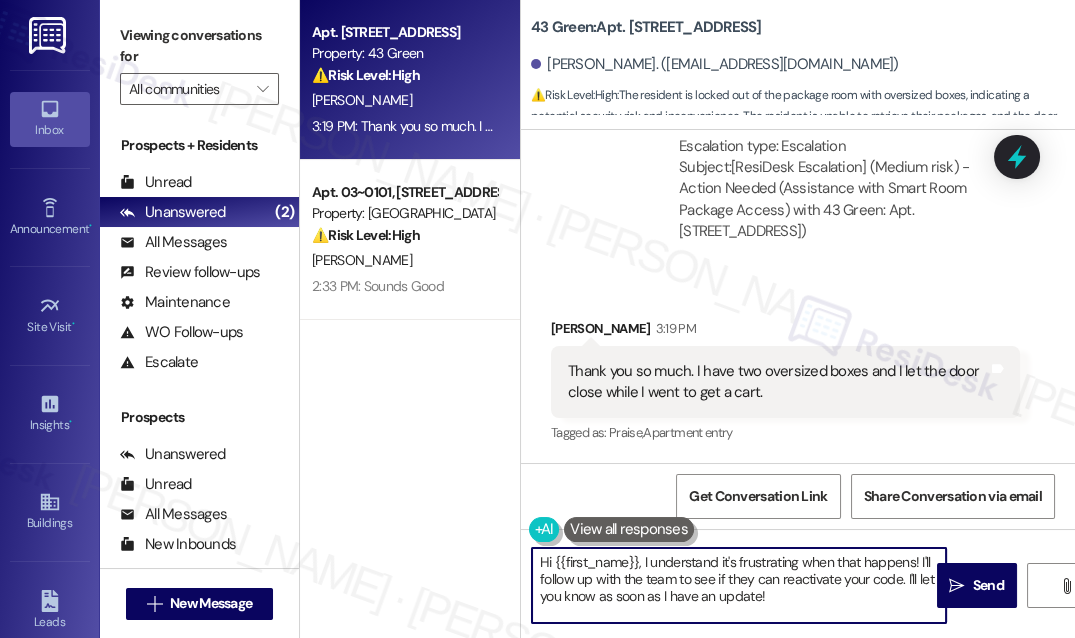 click on "Hi {{first_name}}, I understand it's frustrating when that happens! I'll follow up with the team to see if they can reactivate your code. I'll let you know as soon as I have an update!" at bounding box center (739, 585) 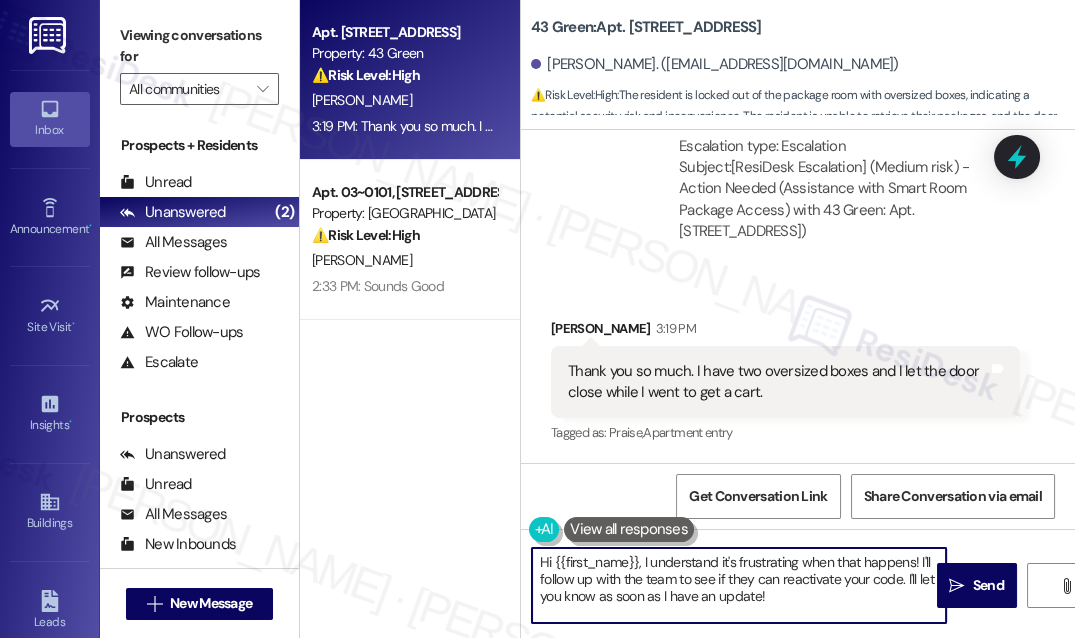 click on "Thank you so much. I have two oversized boxes and I let the door close while I went to get a cart." at bounding box center [778, 382] 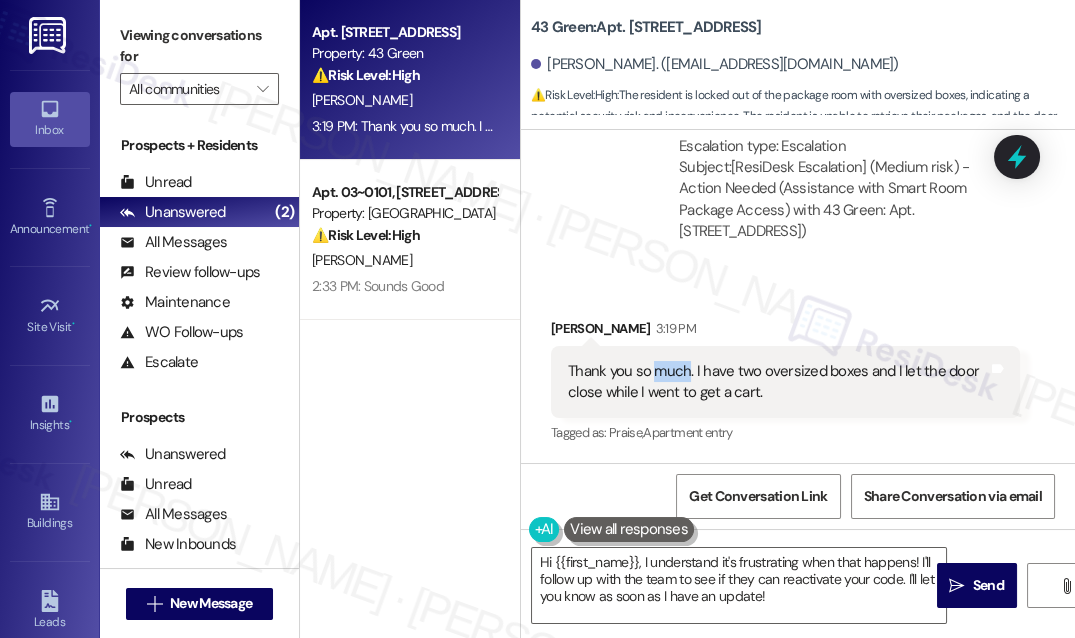 click on "Thank you so much. I have two oversized boxes and I let the door close while I went to get a cart." at bounding box center [778, 382] 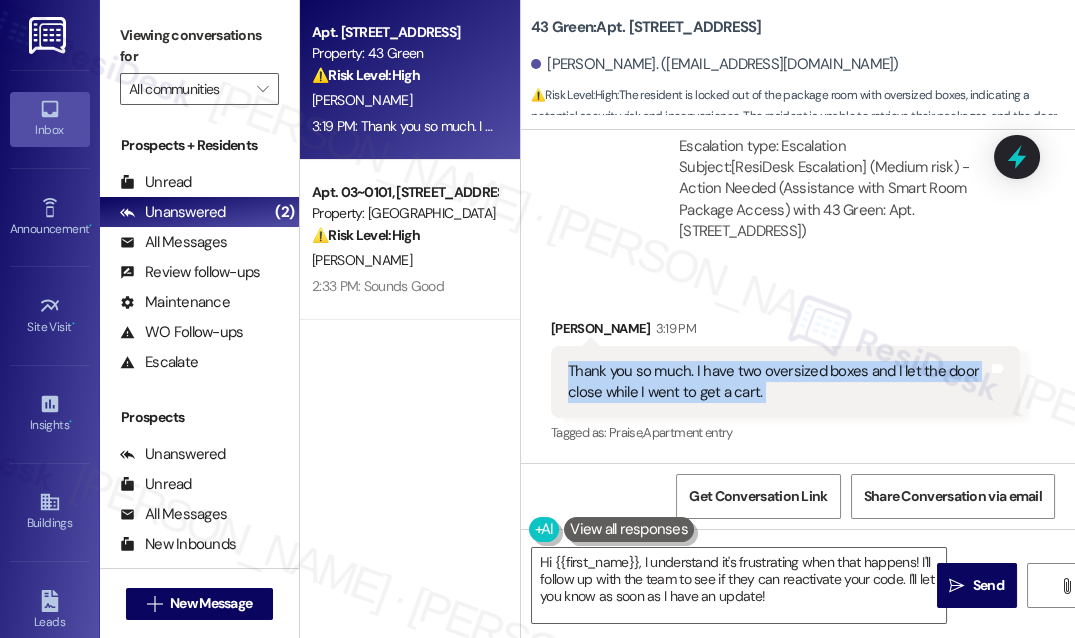 click on "Thank you so much. I have two oversized boxes and I let the door close while I went to get a cart." at bounding box center [778, 382] 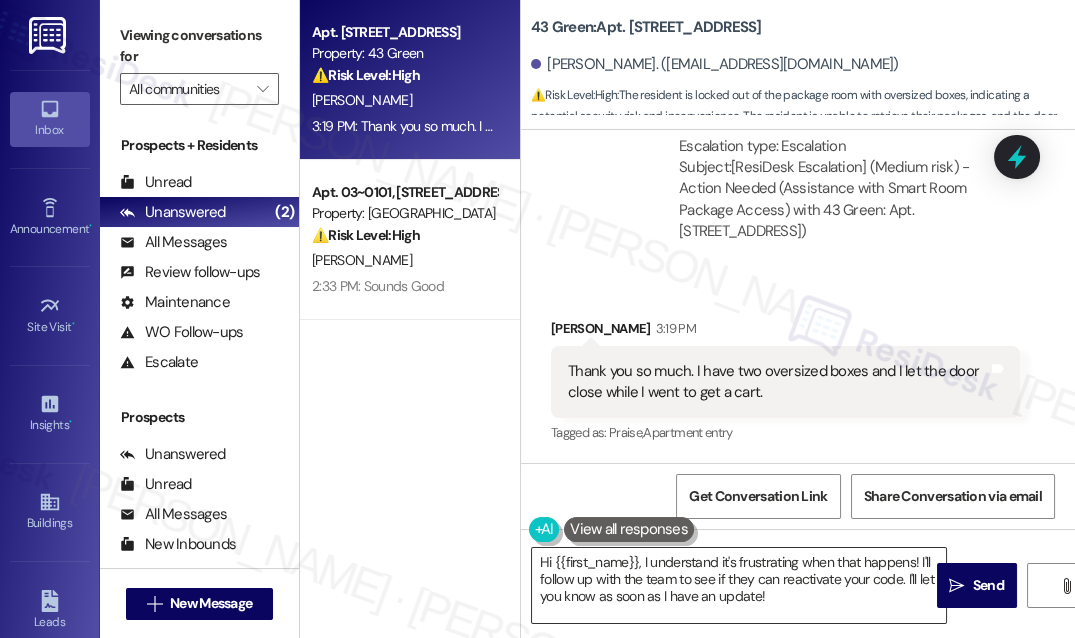 click on "Hi {{first_name}}, I understand it's frustrating when that happens! I'll follow up with the team to see if they can reactivate your code. I'll let you know as soon as I have an update!" at bounding box center (739, 585) 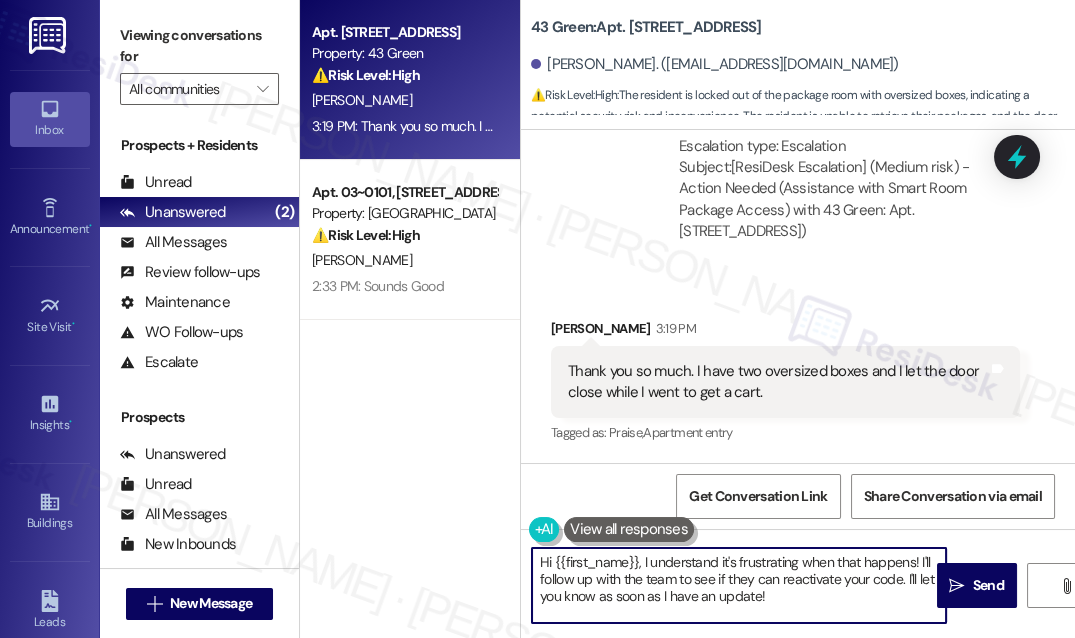 click on "Hi {{first_name}}, I understand it's frustrating when that happens! I'll follow up with the team to see if they can reactivate your code. I'll let you know as soon as I have an update!" at bounding box center (739, 585) 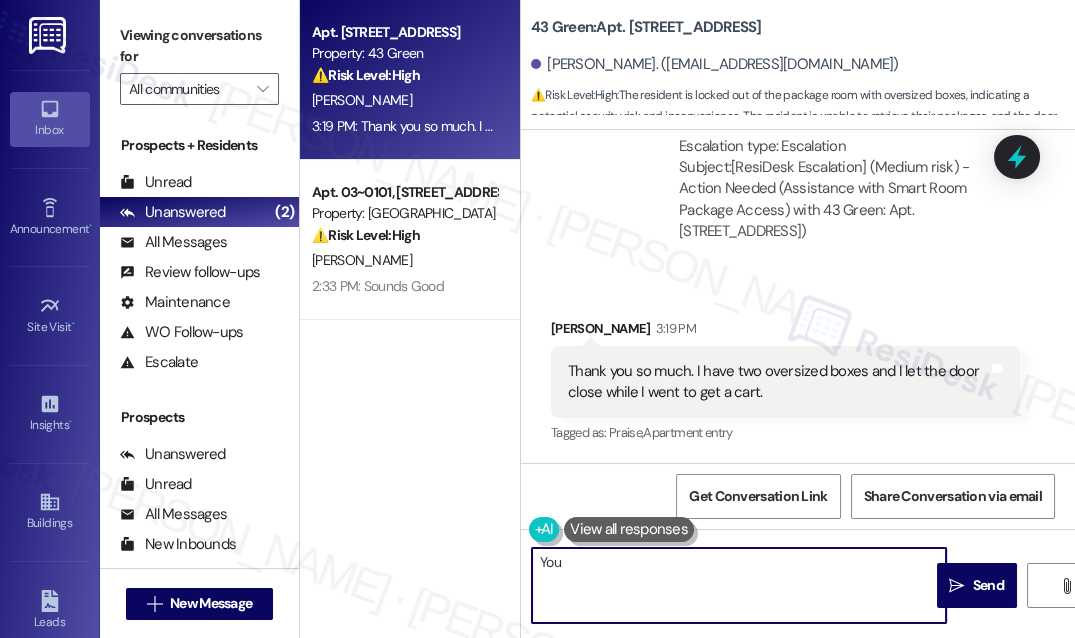 click on "Thank you so much. I have two oversized boxes and I let the door close while I went to get a cart." at bounding box center (778, 382) 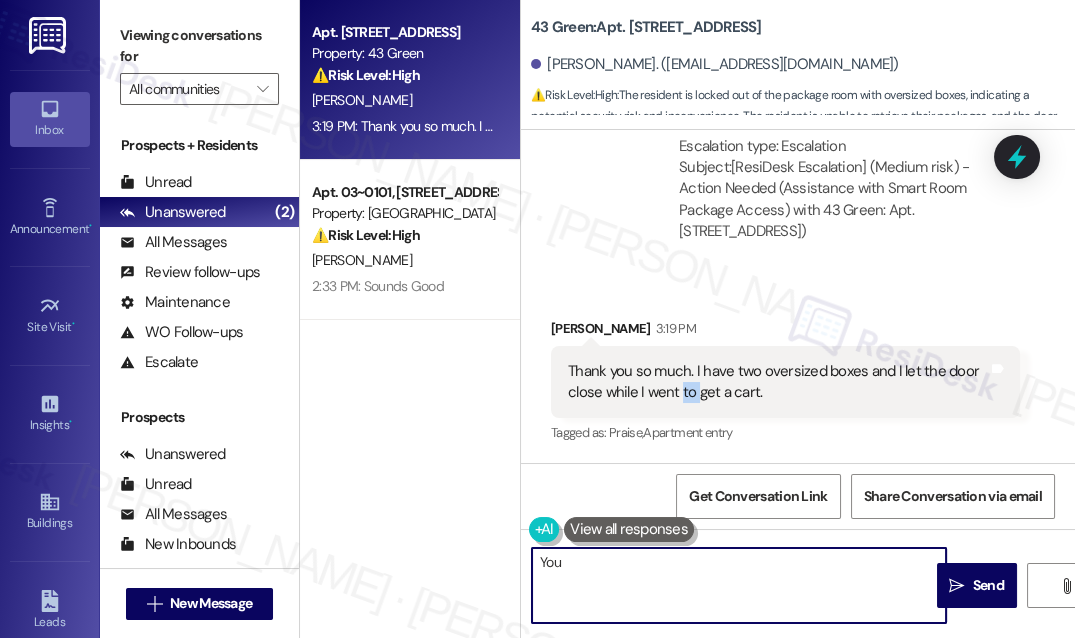 click on "Thank you so much. I have two oversized boxes and I let the door close while I went to get a cart." at bounding box center (778, 382) 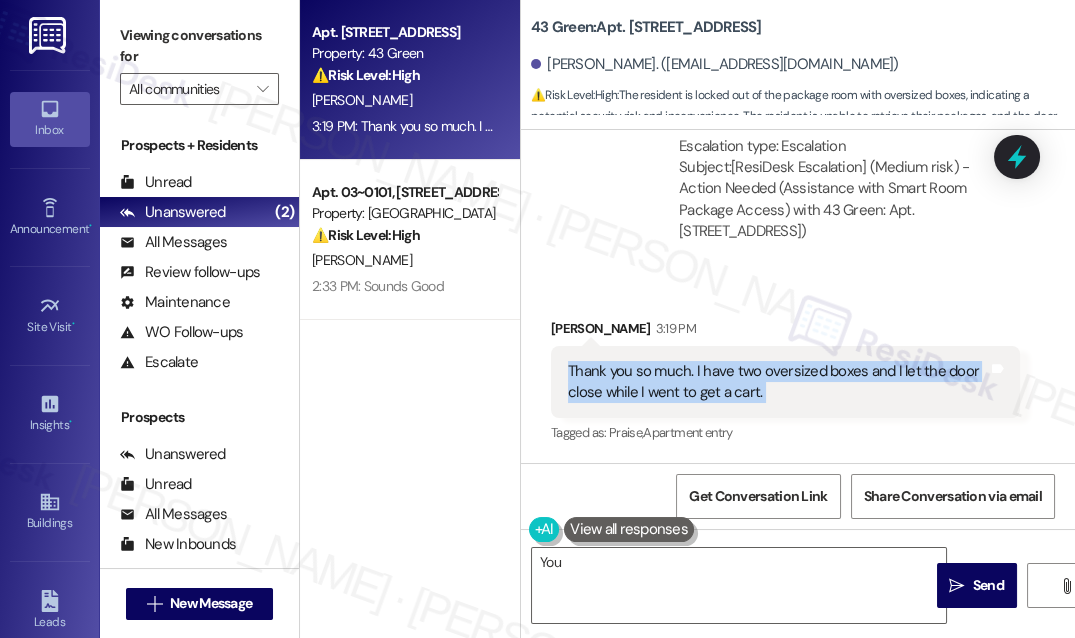 click on "Thank you so much. I have two oversized boxes and I let the door close while I went to get a cart." at bounding box center [778, 382] 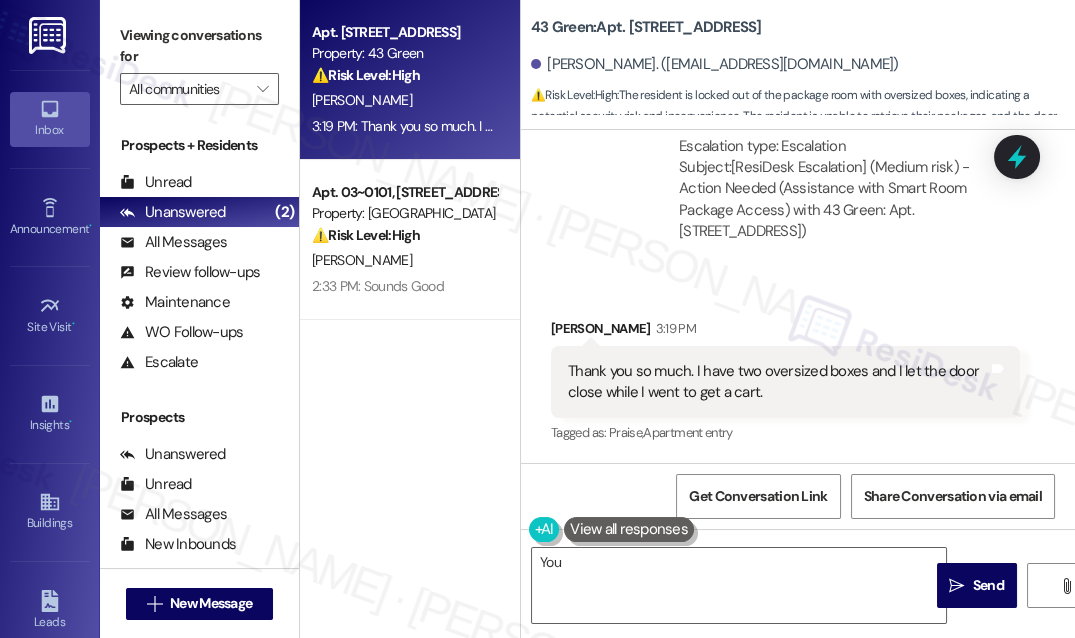 click on "Received via SMS [PERSON_NAME] 3:19 PM Thank you so much. I have two oversized boxes and I let the door close while I went to get a cart.  Tags and notes Tagged as:   Praise ,  Click to highlight conversations about Praise Apartment entry Click to highlight conversations about Apartment entry" at bounding box center (798, 368) 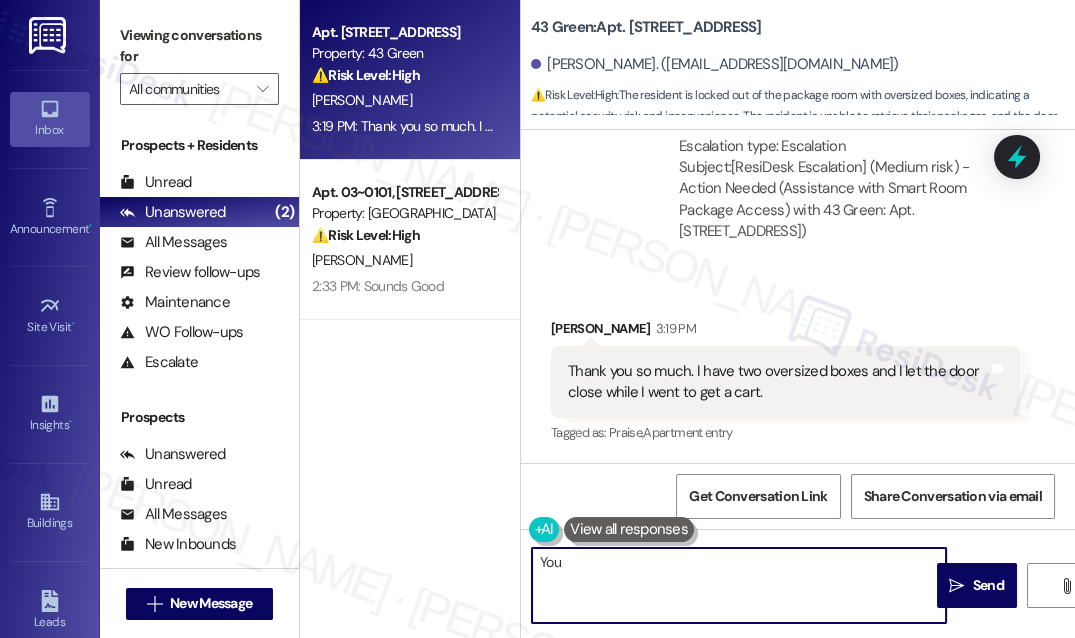 click on "You" at bounding box center [739, 585] 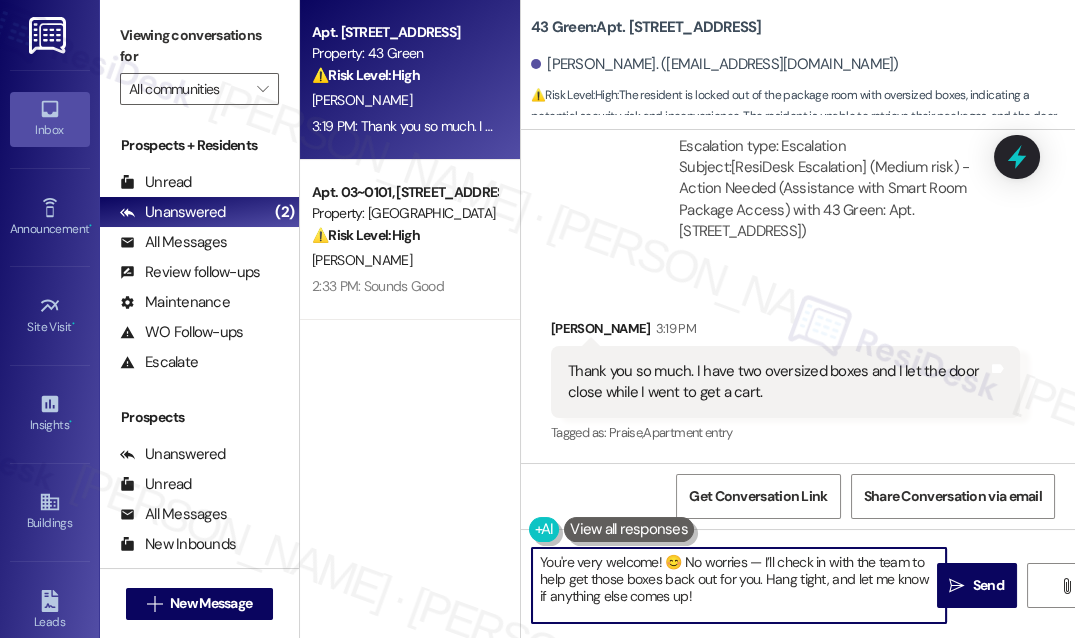 click on "You're very welcome! 😊 No worries — I’ll check in with the team to help get those boxes back out for you. Hang tight, and let me know if anything else comes up!" at bounding box center [739, 585] 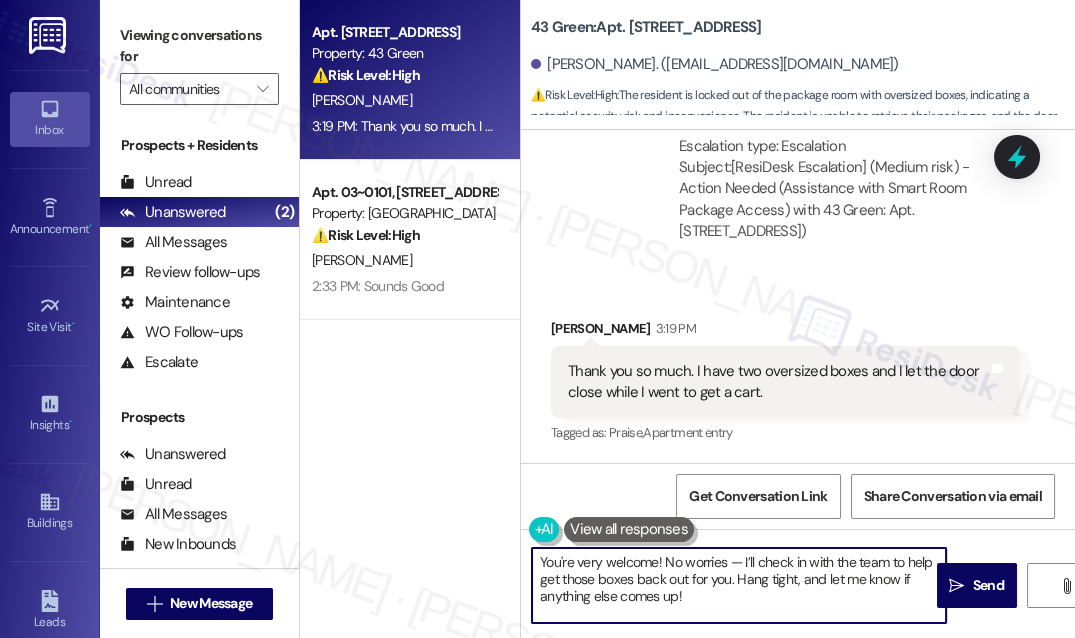 click on "You're very welcome! No worries — I’ll check in with the team to help get those boxes back out for you. Hang tight, and let me know if anything else comes up!" at bounding box center [739, 585] 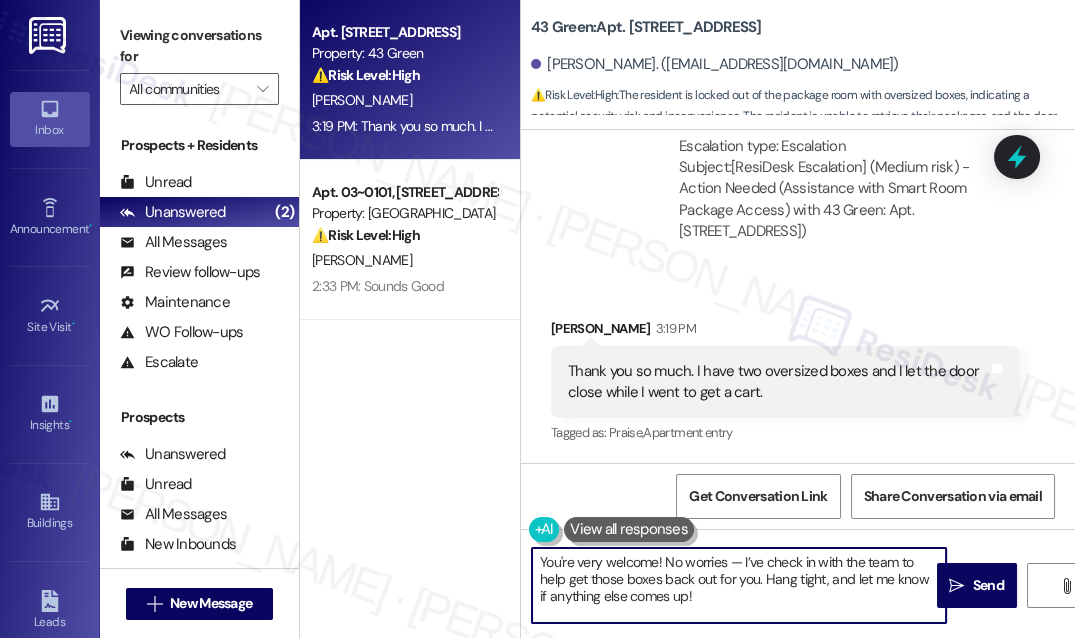 drag, startPoint x: 765, startPoint y: 579, endPoint x: 757, endPoint y: 563, distance: 17.888544 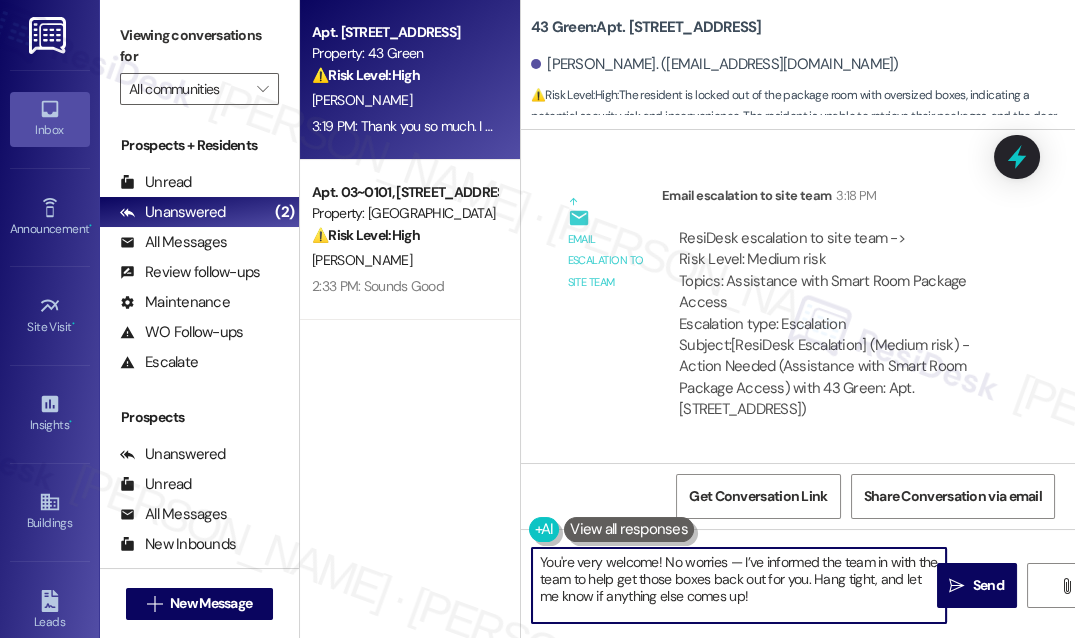 scroll, scrollTop: 2608, scrollLeft: 0, axis: vertical 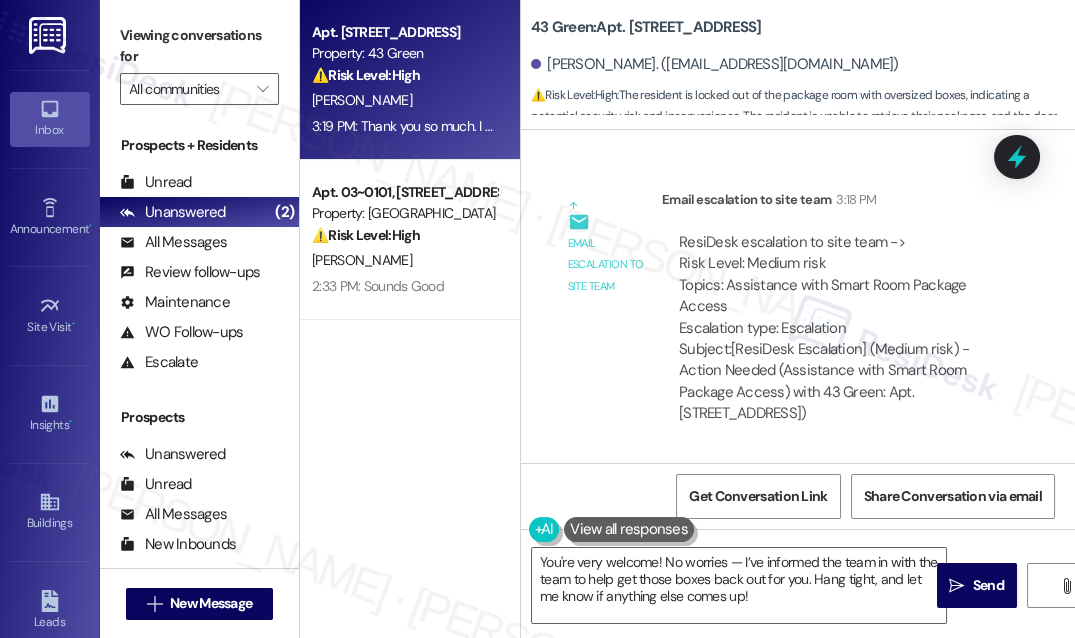 click on "43 Green:  Apt. [STREET_ADDRESS]       [PERSON_NAME]. ([EMAIL_ADDRESS][DOMAIN_NAME])   ⚠️  Risk Level:  High :  The resident is locked out of the package room with oversized boxes, indicating a potential security risk and inconvenience. The resident is unable to retrieve their packages, and the door closed while they were getting a cart, suggesting a need for immediate assistance to prevent theft or damage to the packages." at bounding box center (803, 60) 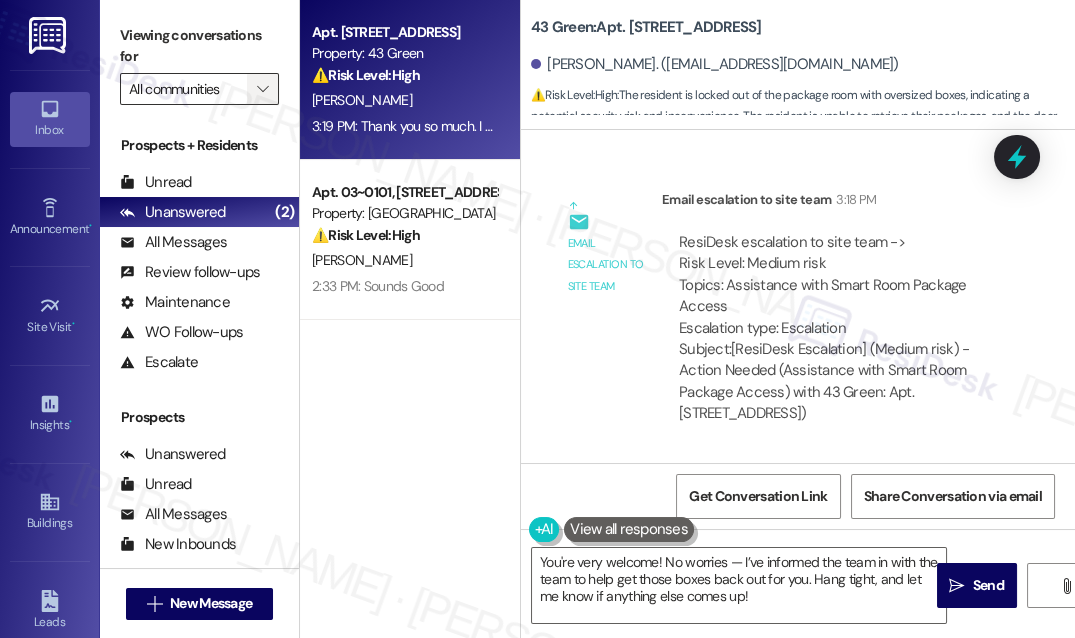 click on "" at bounding box center [263, 89] 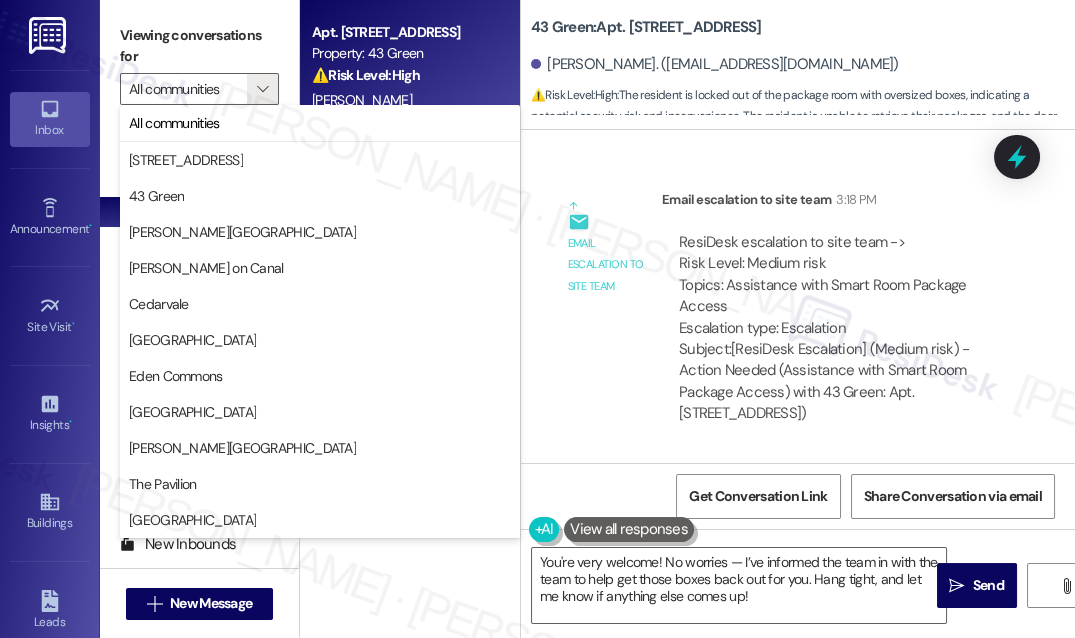 click on "Lease started [DATE] 7:00 PM Announcement, sent via SMS [PERSON_NAME]   (ResiDesk) [DATE] 10:28 AM Hi [PERSON_NAME]! I'm on the new offsite Resident Support Team for 43 Green. My job is to work with your on-site management team to improve your experience at the property. Text us here at any time for assistance or questions. We will also reach out periodically for feedback. (You can always reply STOP to opt out of future messages) Tags and notes Tagged as:   Praise ,  Click to highlight conversations about Praise Access Click to highlight conversations about Access Survey, sent via SMS Residesk Automated Survey [DATE] 2:19 PM Hi [PERSON_NAME], how are you? This is a friendly reminder that your rent is due. Please let us know if you have any questions! Tags and notes Tagged as:   Delinquent payment reminders ,  Click to highlight conversations about Delinquent payment reminders Rent/payments Click to highlight conversations about Rent/payments Survey, sent via SMS Residesk Automated Survey" at bounding box center (798, 296) 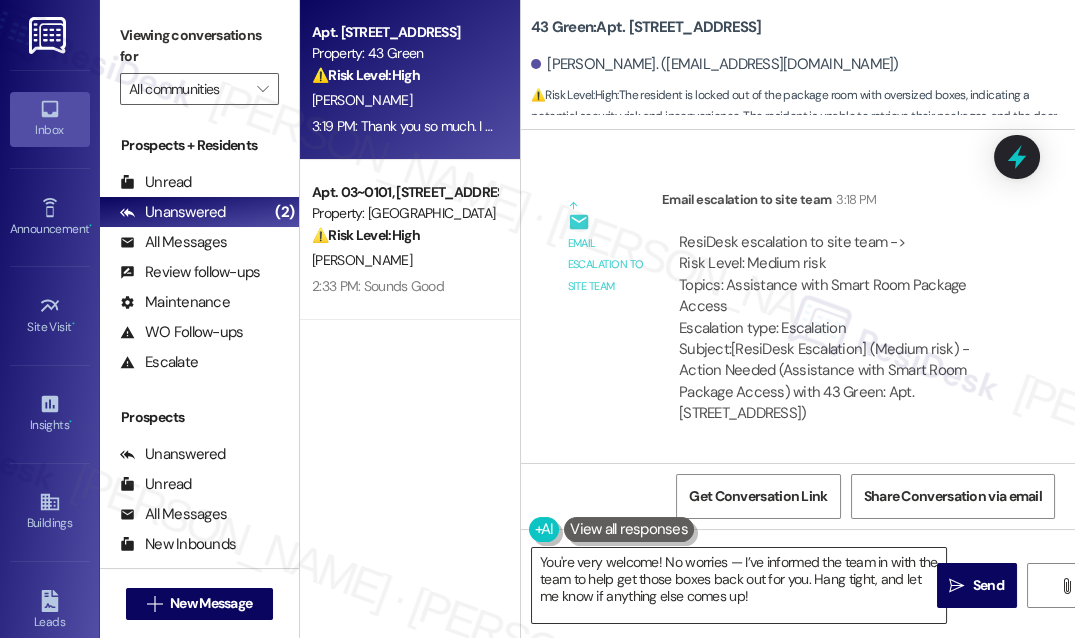 click on "You're very welcome! No worries — I’ve informed the team in with the team to help get those boxes back out for you. Hang tight, and let me know if anything else comes up!" at bounding box center (739, 585) 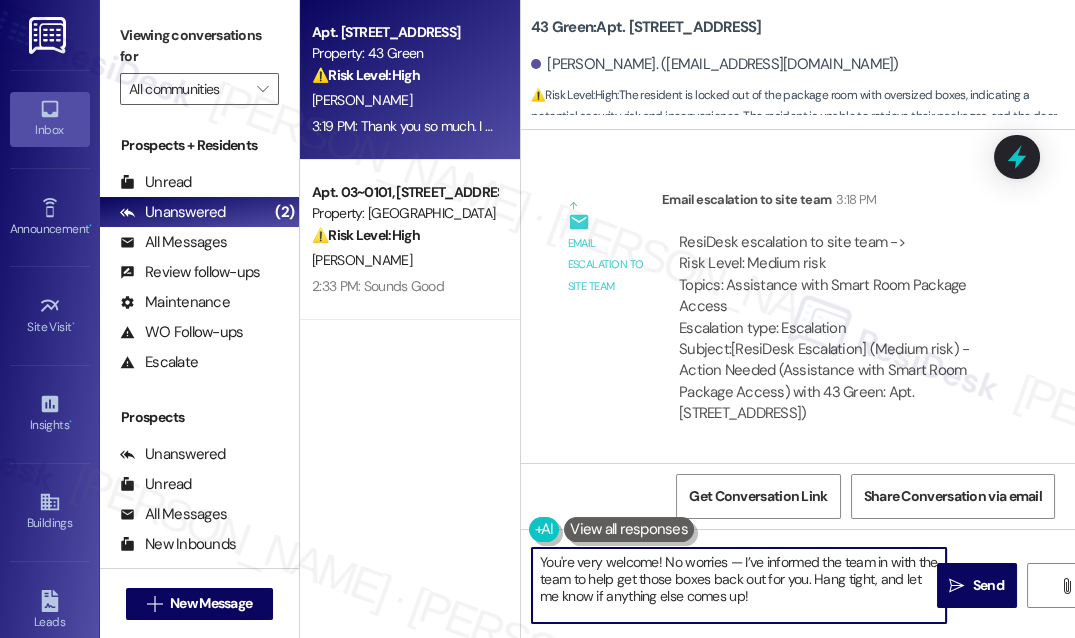 drag, startPoint x: 739, startPoint y: 561, endPoint x: 705, endPoint y: 562, distance: 34.0147 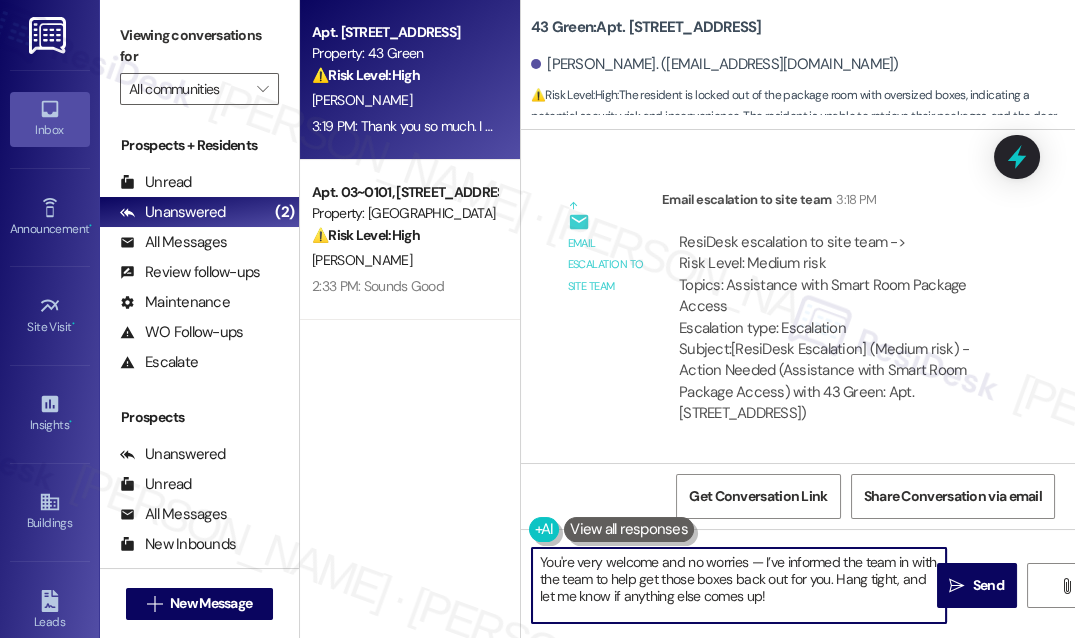 click on "You're very welcome and no worries — I’ve informed the team in with the team to help get those boxes back out for you. Hang tight, and let me know if anything else comes up!" at bounding box center [739, 585] 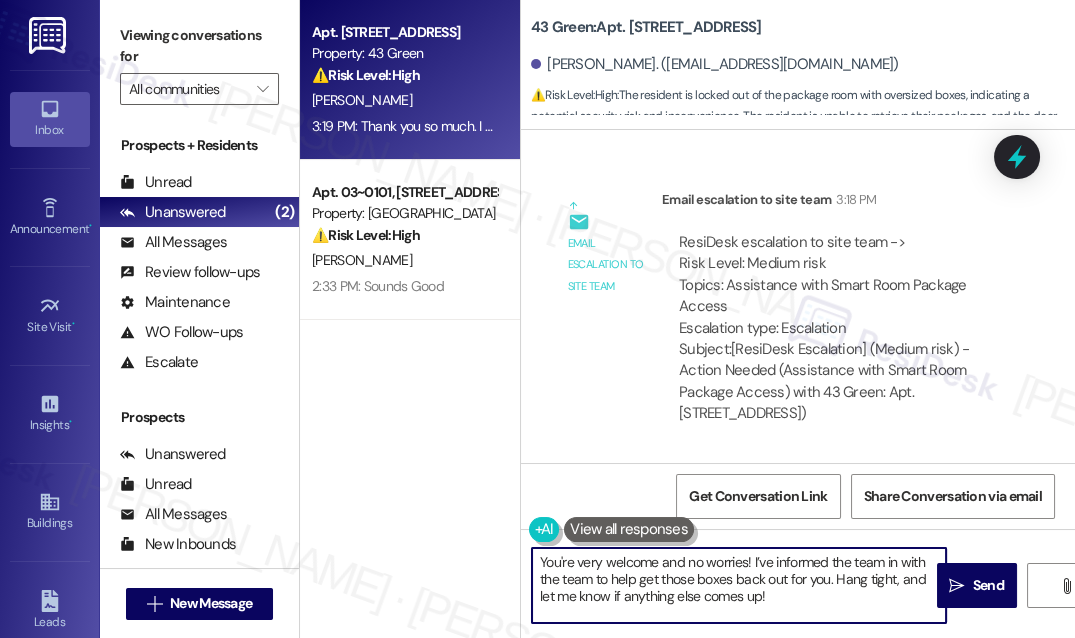 drag, startPoint x: 884, startPoint y: 556, endPoint x: 829, endPoint y: 578, distance: 59.236813 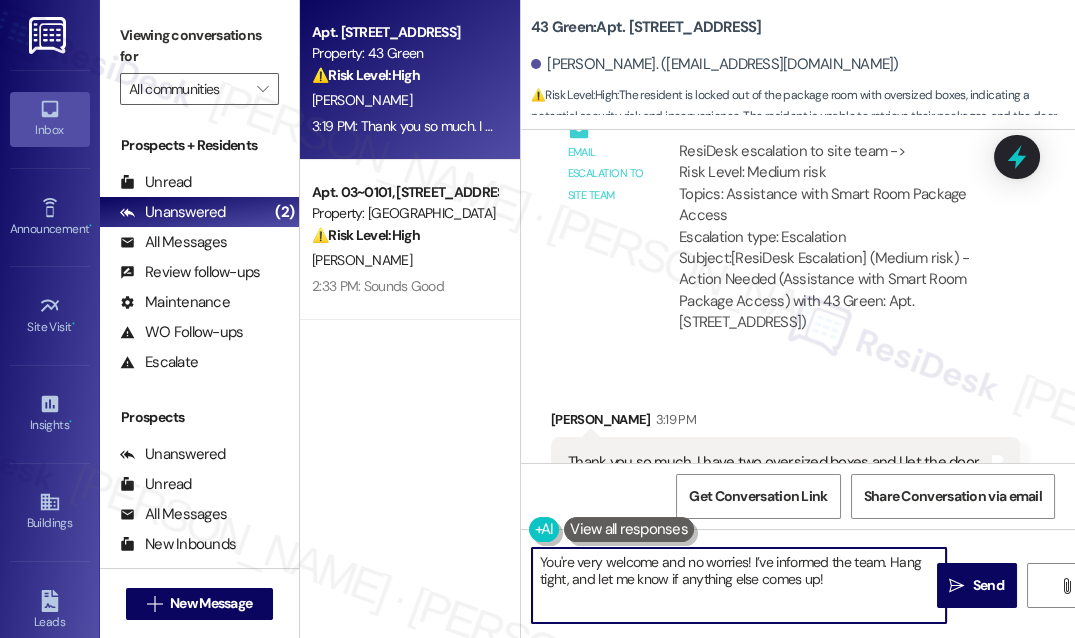 scroll, scrollTop: 2790, scrollLeft: 0, axis: vertical 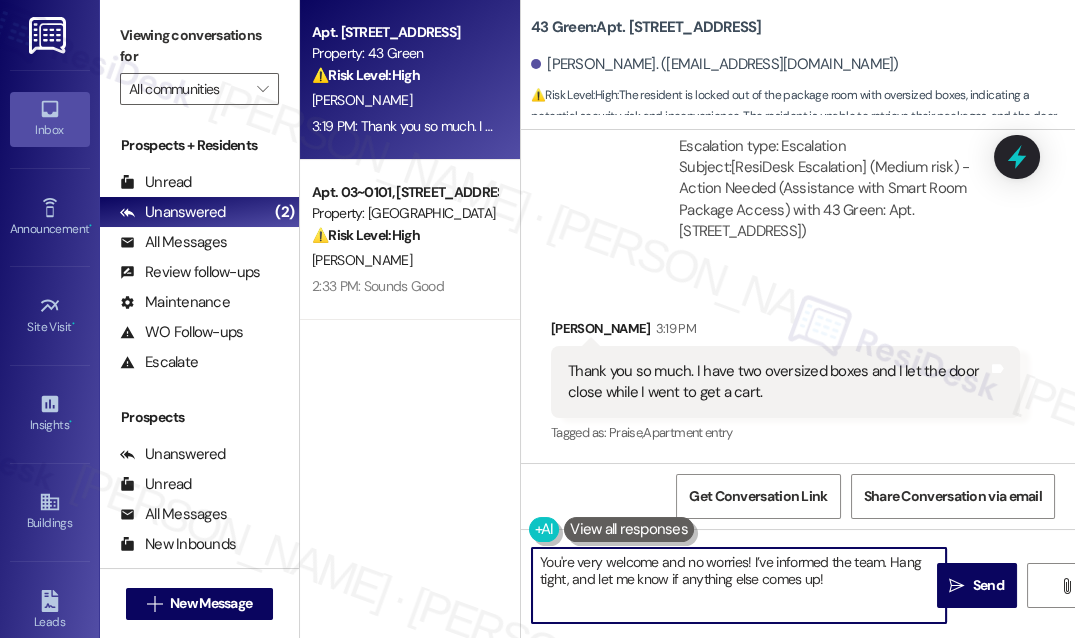 drag, startPoint x: 848, startPoint y: 579, endPoint x: 589, endPoint y: 580, distance: 259.00192 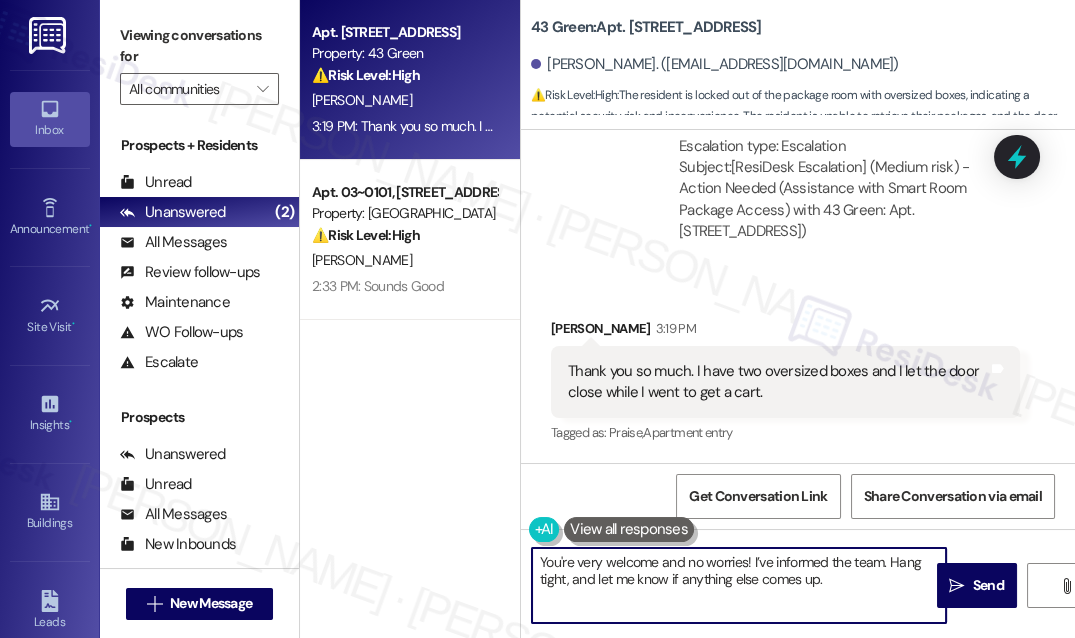 click on "You're very welcome and no worries! I’ve informed the team. Hang tight, and let me know if anything else comes up." at bounding box center [739, 585] 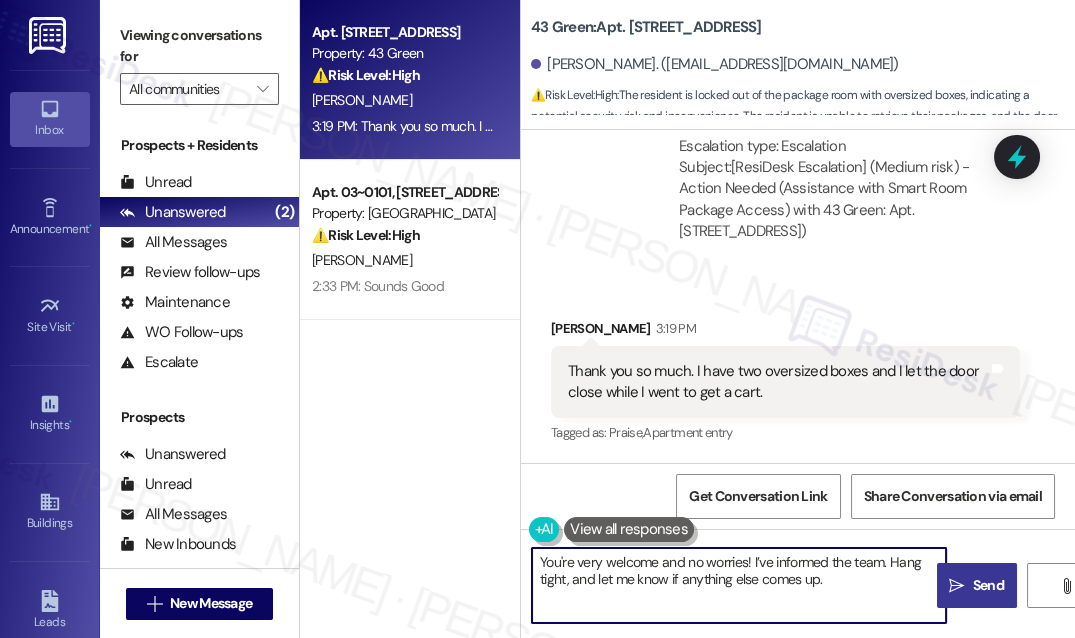 type on "You're very welcome and no worries! I’ve informed the team. Hang tight, and let me know if anything else comes up." 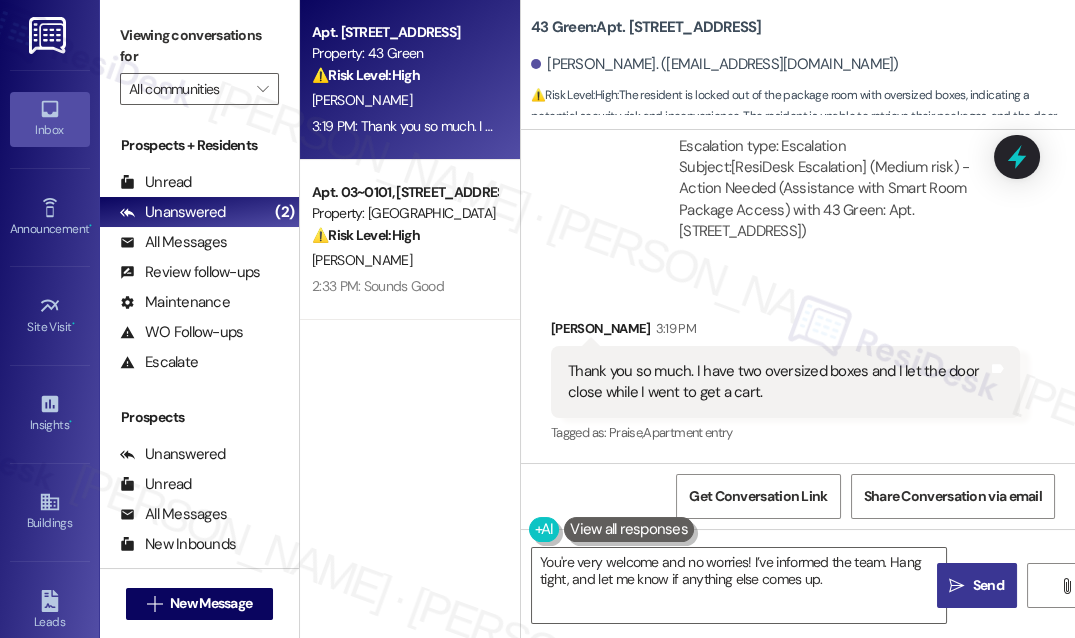 click on "" at bounding box center [956, 586] 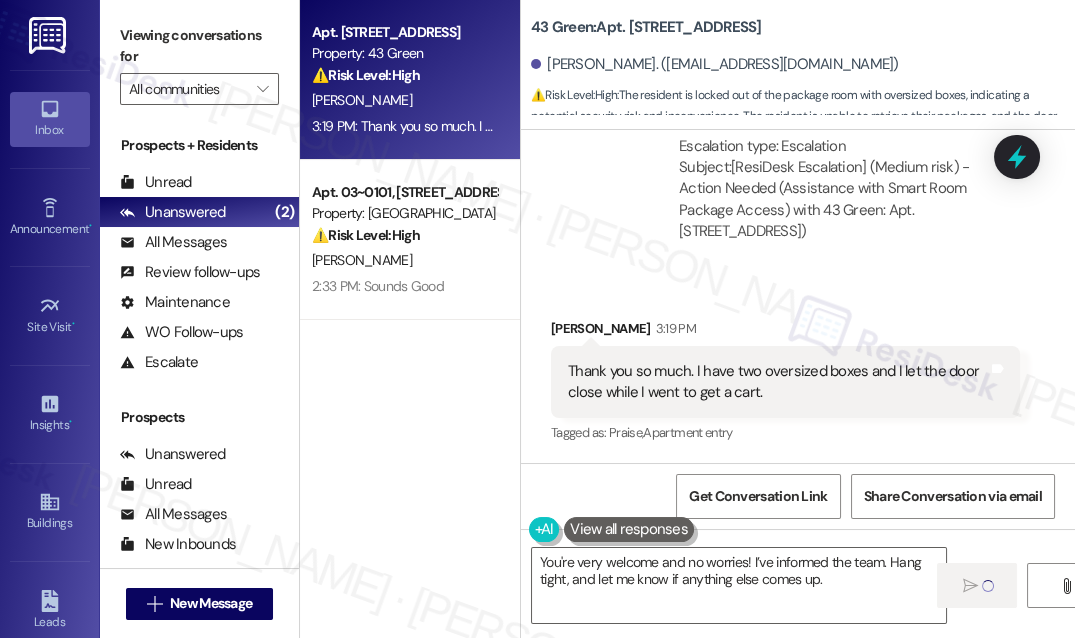type 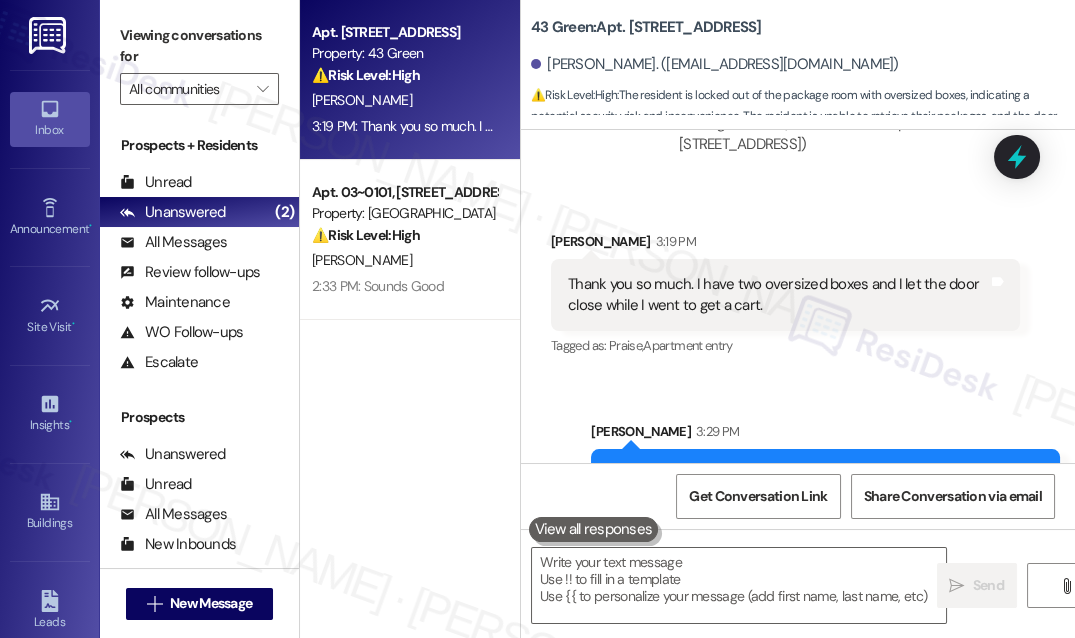 scroll, scrollTop: 2951, scrollLeft: 0, axis: vertical 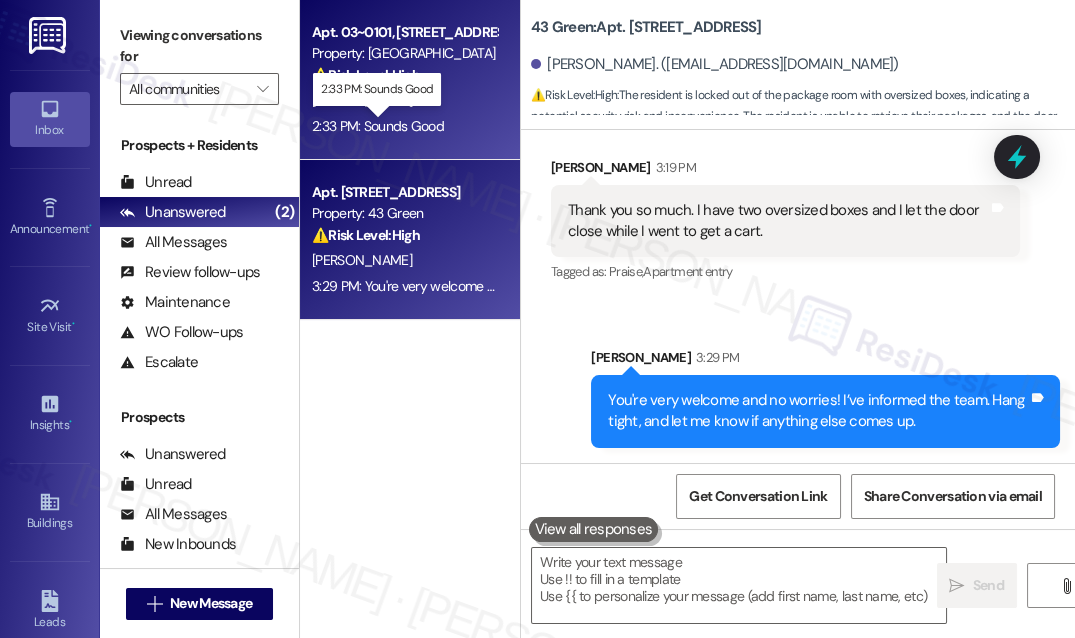 click on "2:33 PM: Sounds Good 2:33 PM: Sounds Good" at bounding box center [378, 126] 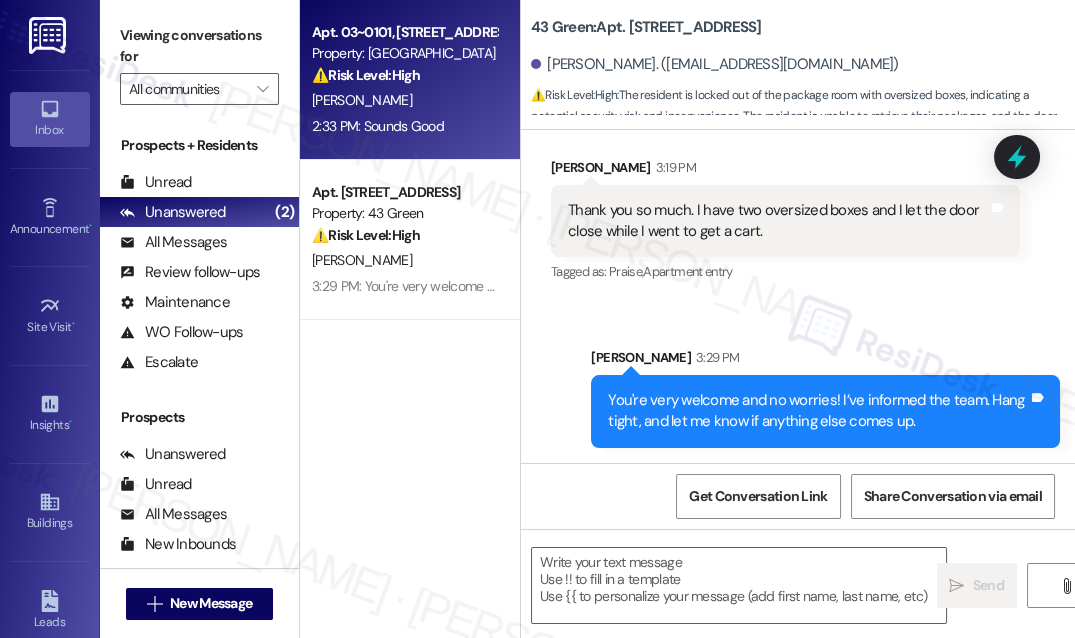 type on "Fetching suggested responses. Please feel free to read through the conversation in the meantime." 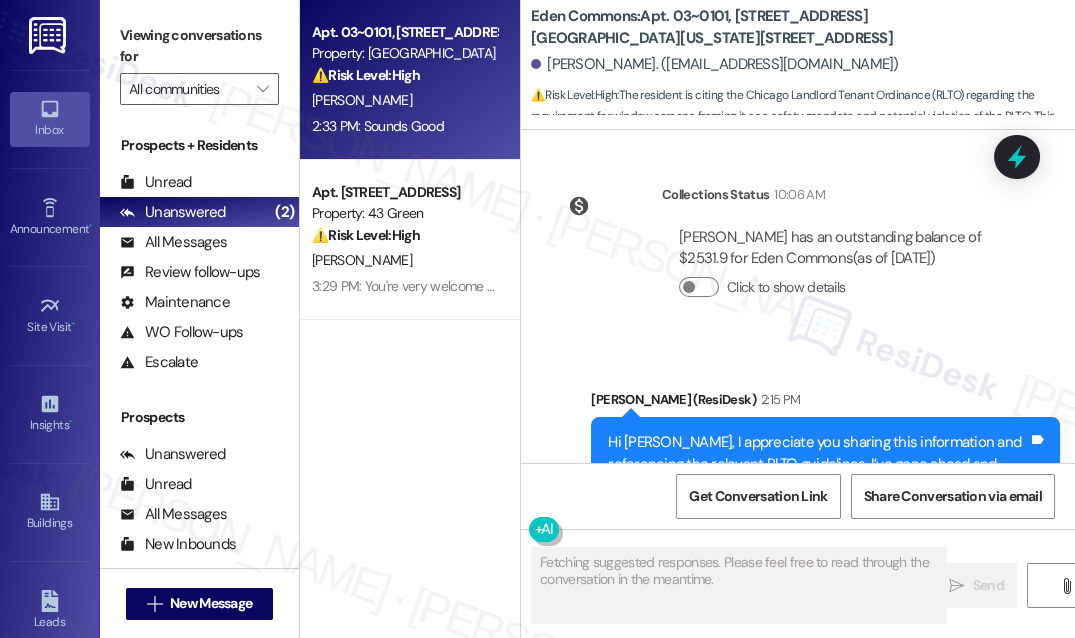 scroll, scrollTop: 24472, scrollLeft: 0, axis: vertical 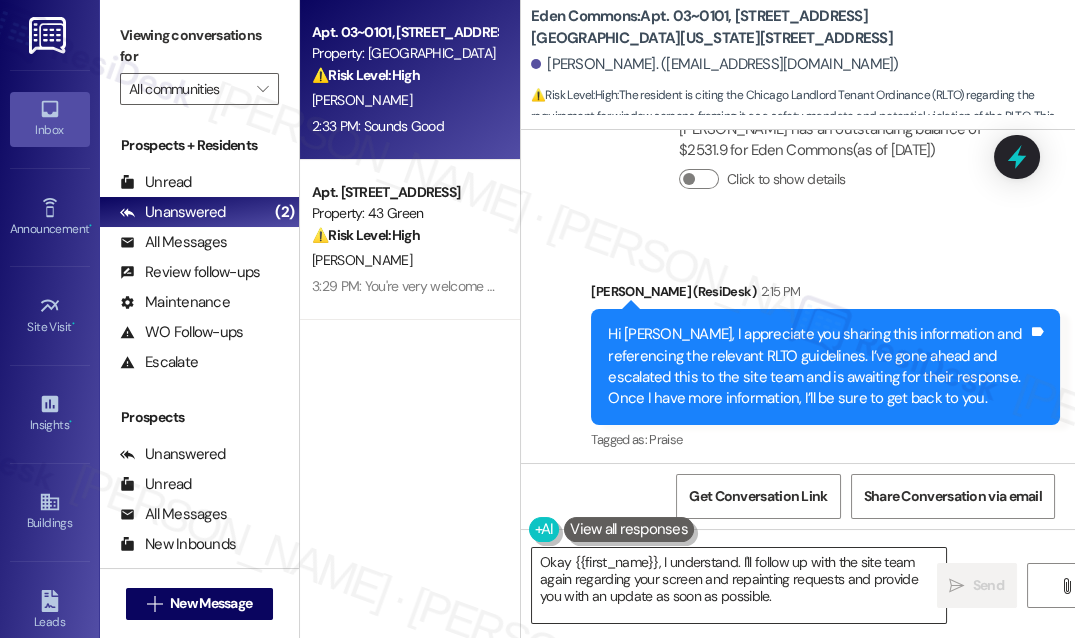 click on "Okay {{first_name}}, I understand. I'll follow up with the site team again regarding your screen and repainting requests and provide you with an update as soon as possible." at bounding box center (739, 585) 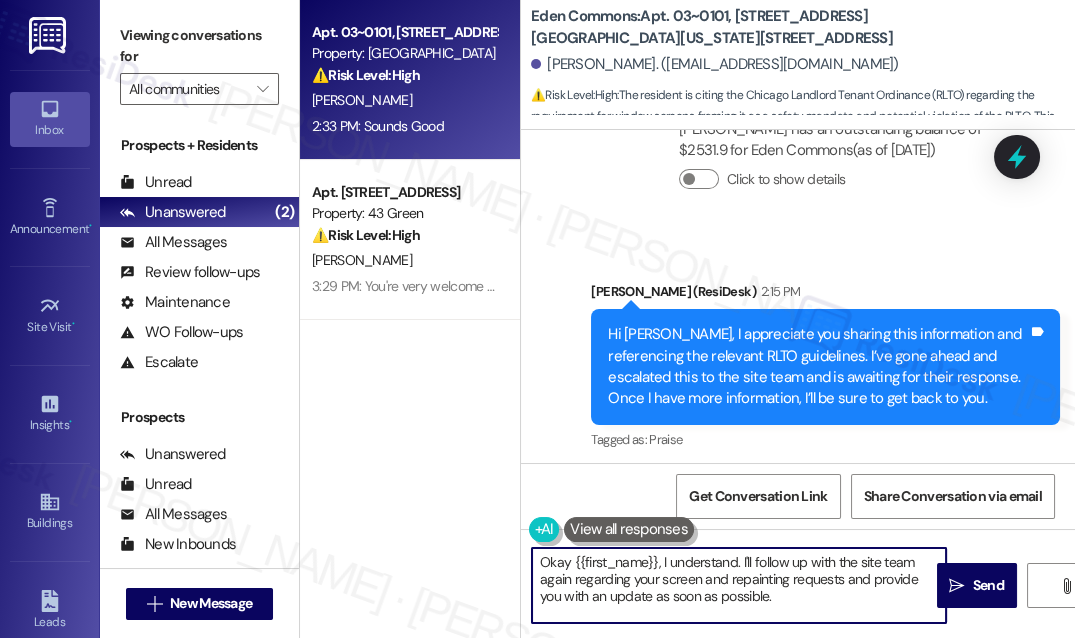 click on "Okay {{first_name}}, I understand. I'll follow up with the site team again regarding your screen and repainting requests and provide you with an update as soon as possible." at bounding box center (739, 585) 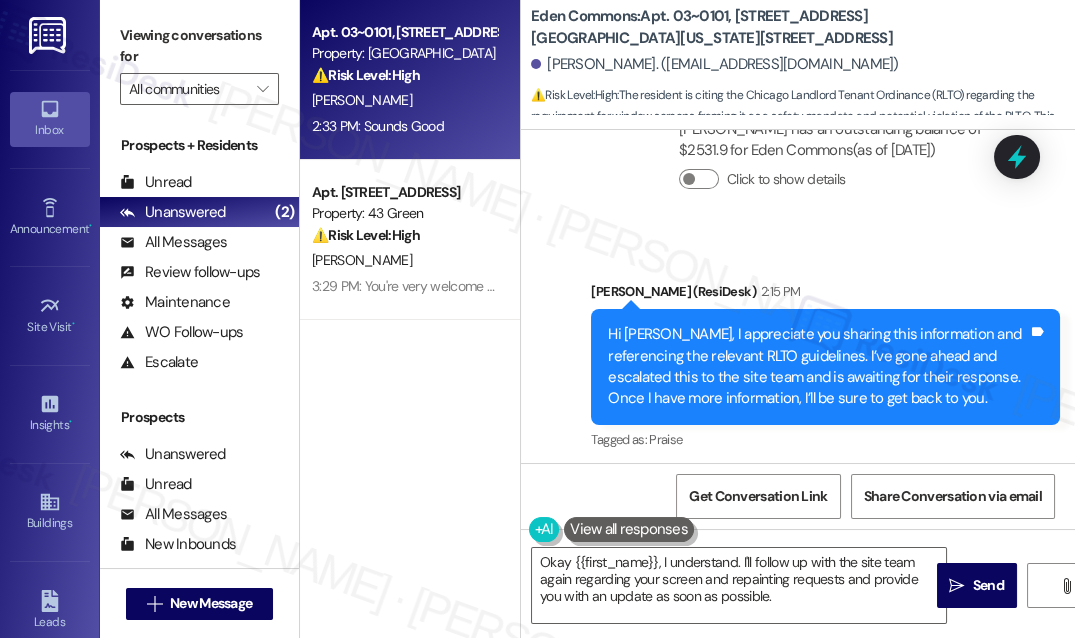 click on "Hi [PERSON_NAME], I appreciate you sharing this information and referencing the relevant RLTO guidelines. I’ve gone ahead and escalated this to the site team and is awaiting for their response. Once I have more information, I’ll be sure to get back to you. Tags and notes" at bounding box center (825, 367) 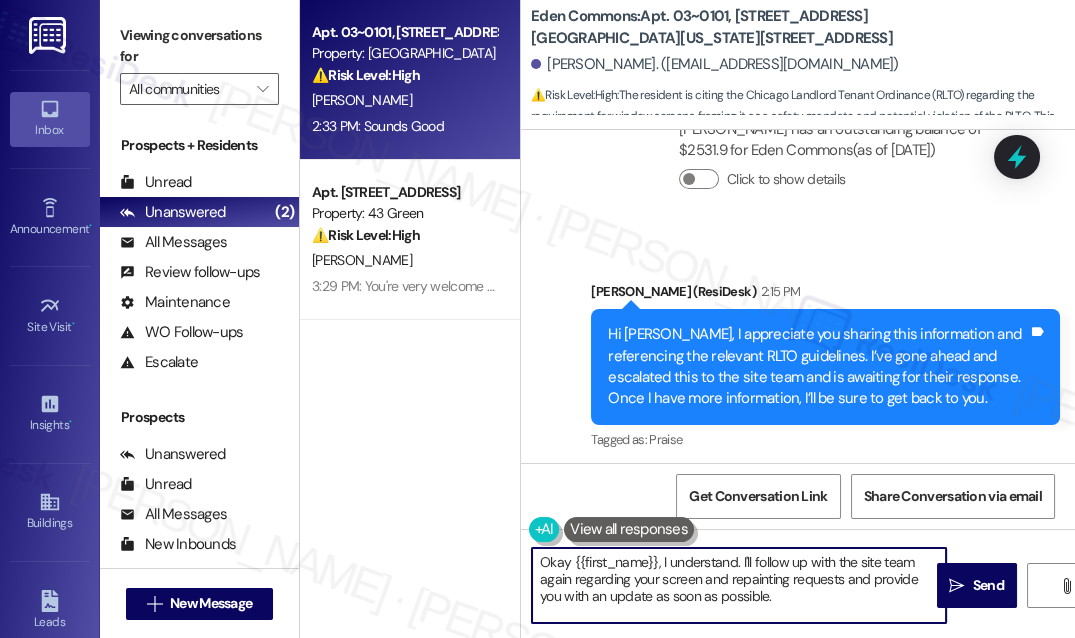 click on "Okay {{first_name}}, I understand. I'll follow up with the site team again regarding your screen and repainting requests and provide you with an update as soon as possible." at bounding box center [739, 585] 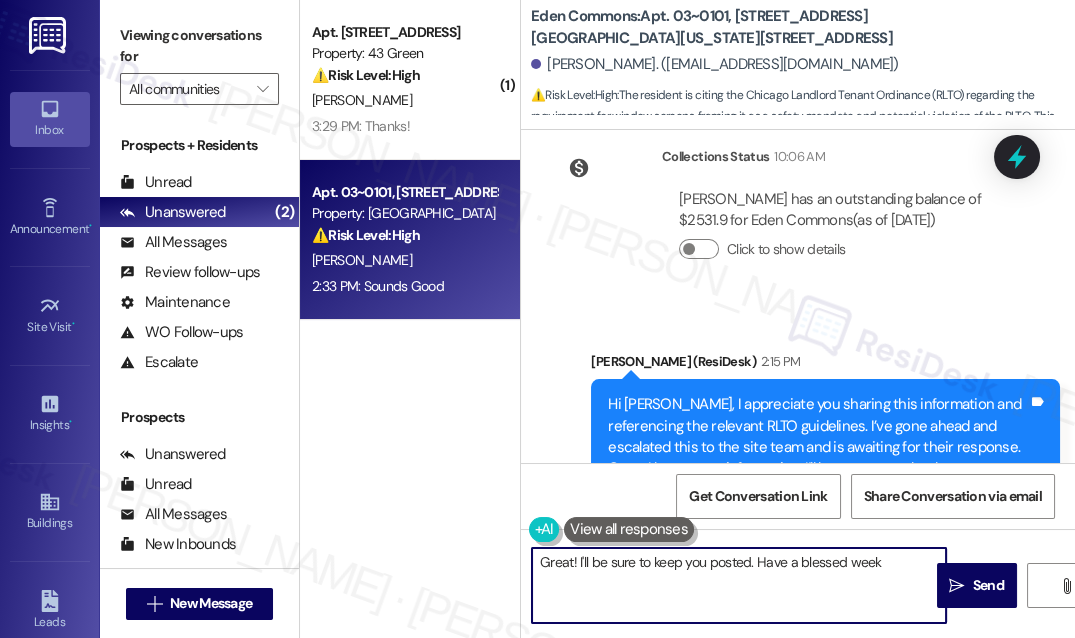 scroll, scrollTop: 24472, scrollLeft: 0, axis: vertical 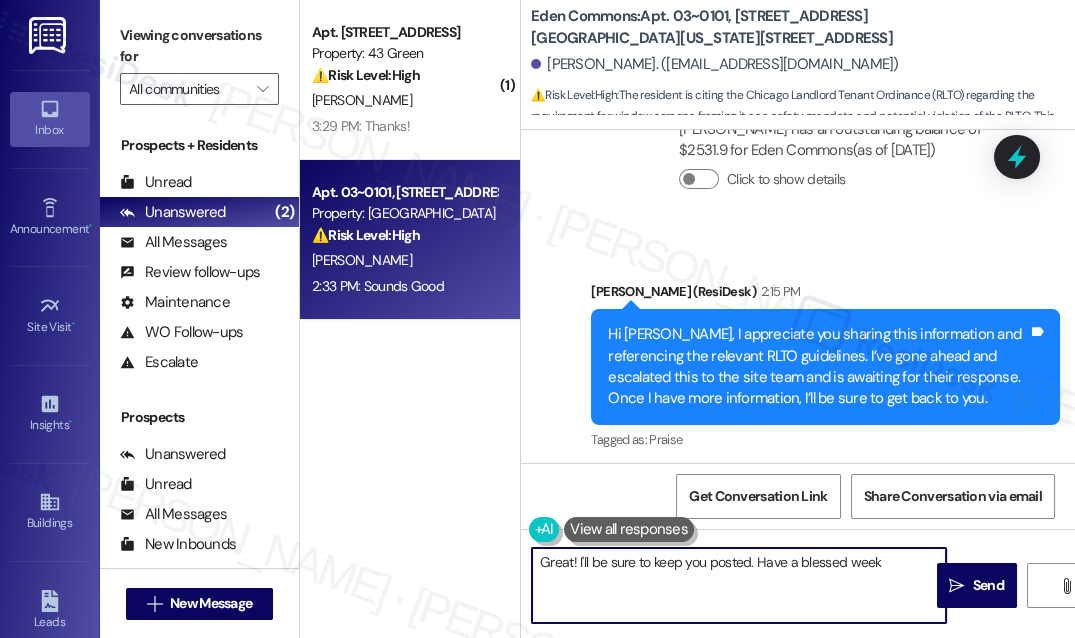 click on "Great! I'll be sure to keep you posted. Have a blessed week" at bounding box center [739, 585] 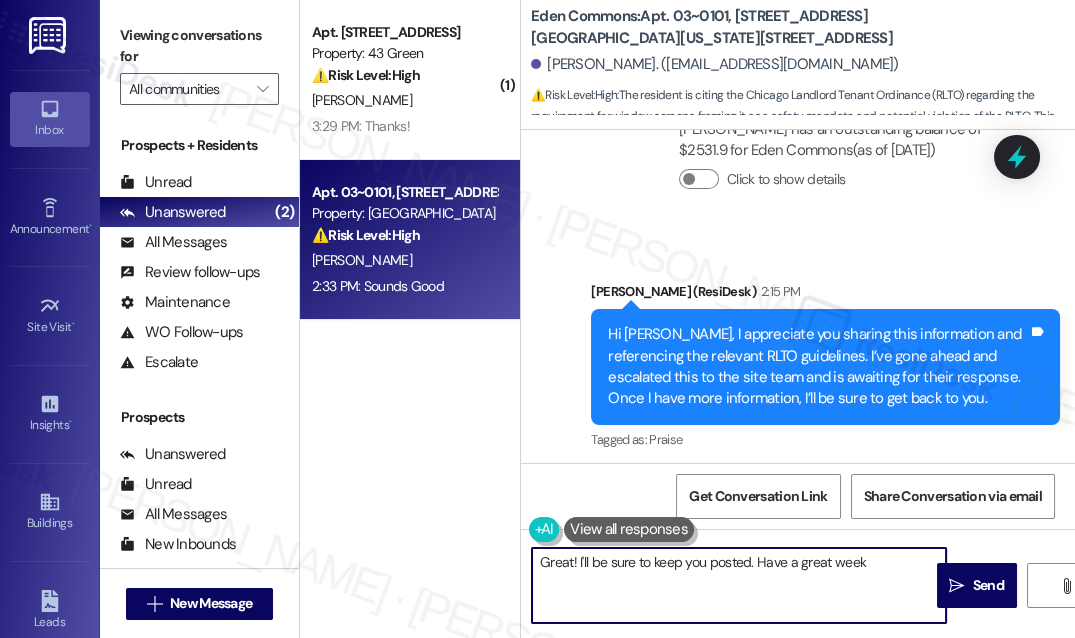 click on "Great! I'll be sure to keep you posted. Have a great week" at bounding box center [739, 585] 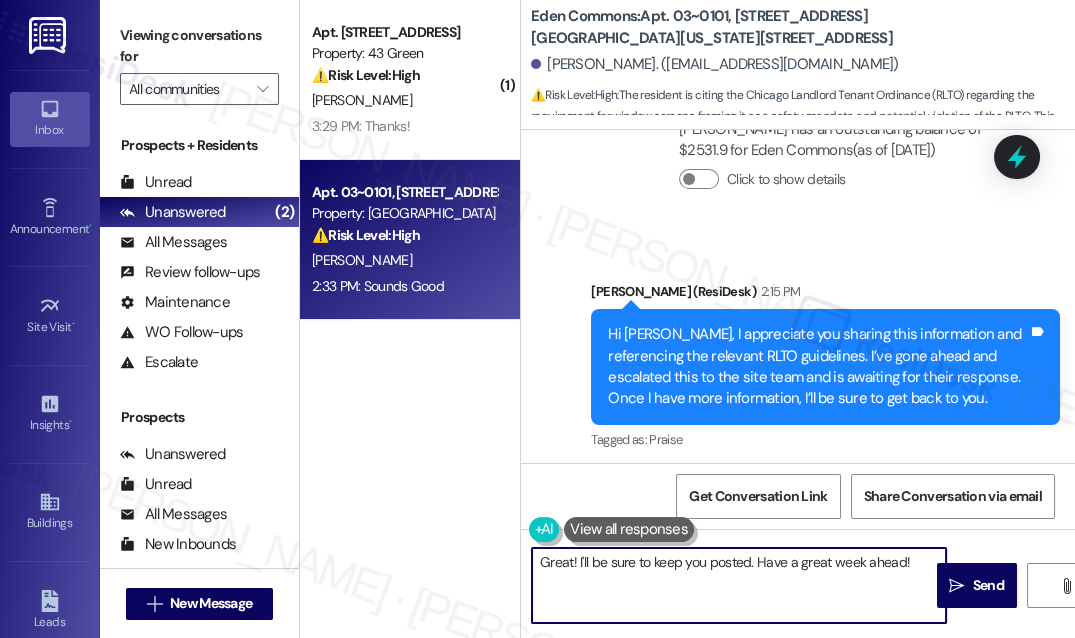 type on "Great! I'll be sure to keep you posted. Have a great week ahead!" 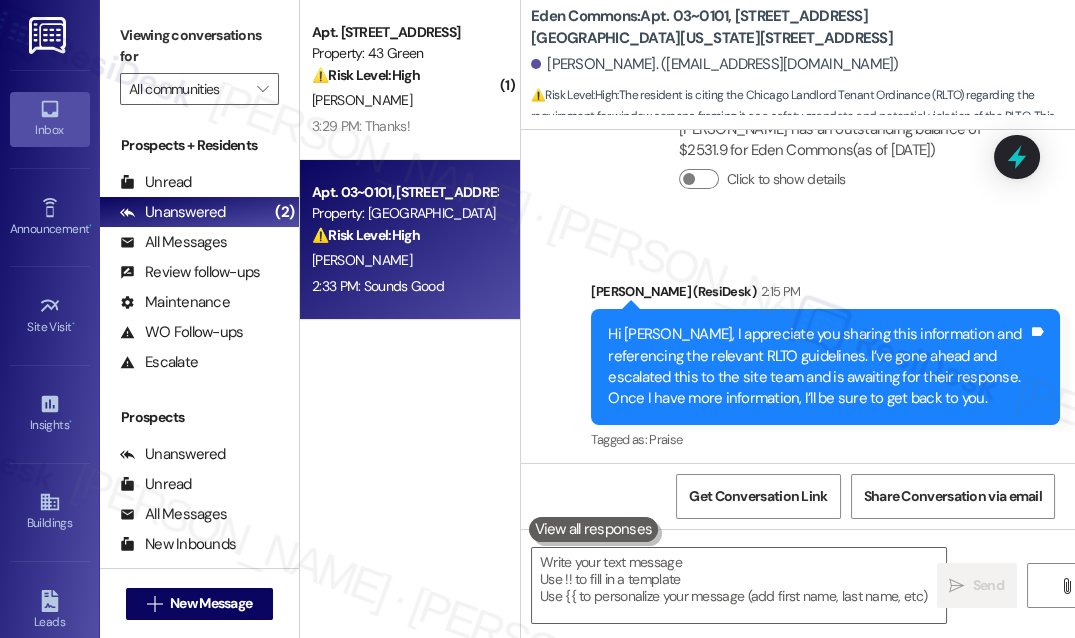 drag, startPoint x: 885, startPoint y: 255, endPoint x: 862, endPoint y: 275, distance: 30.479502 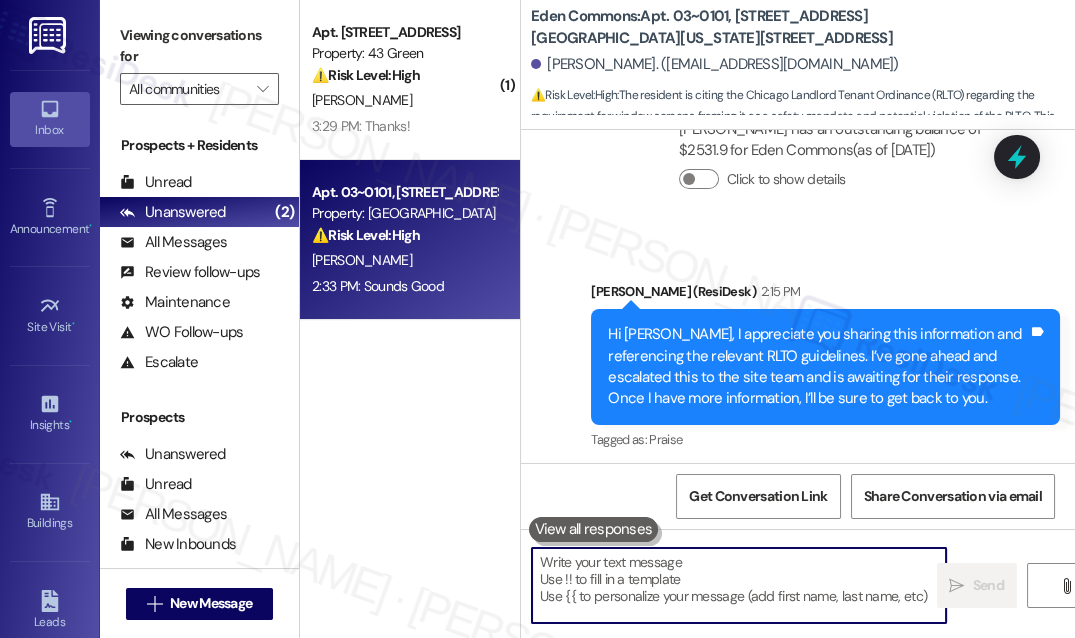 drag, startPoint x: 605, startPoint y: 598, endPoint x: 615, endPoint y: 591, distance: 12.206555 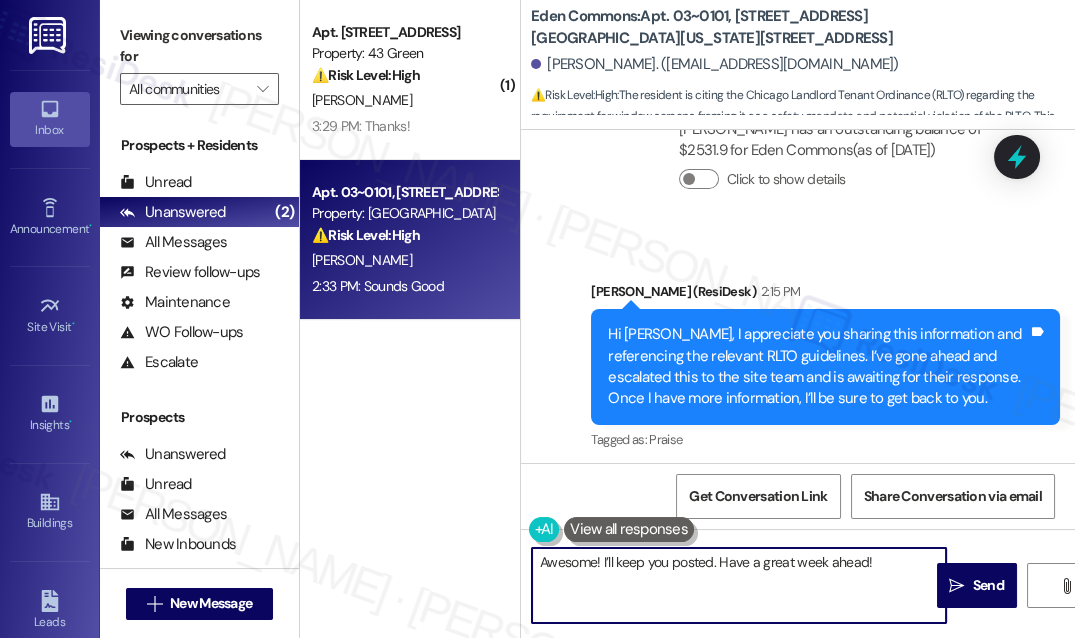 scroll, scrollTop: 136, scrollLeft: 0, axis: vertical 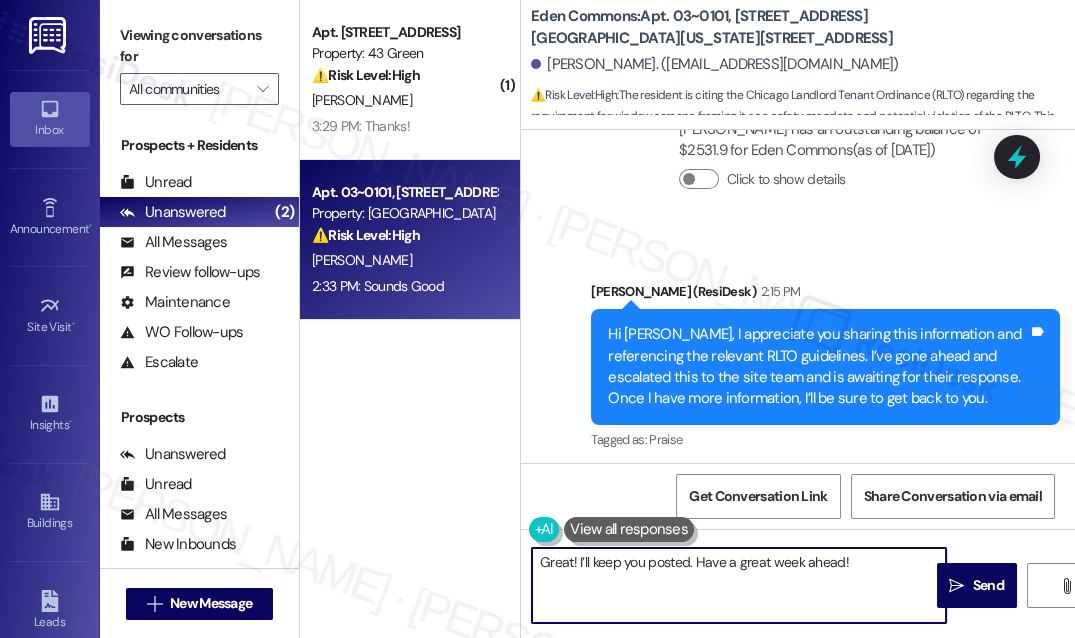 type on "Great! I’ll keep you posted. Have a great week ahead!" 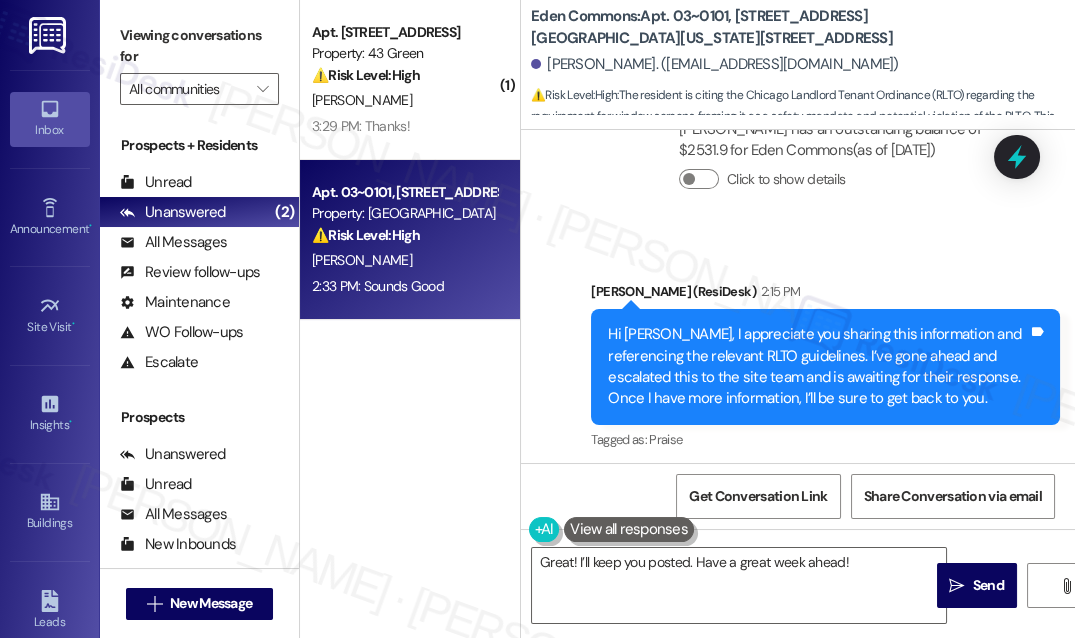 click on "Received via SMS [PERSON_NAME] 2:33 PM Sounds Good Tags and notes Tagged as:   Positive response Click to highlight conversations about Positive response" at bounding box center [798, 553] 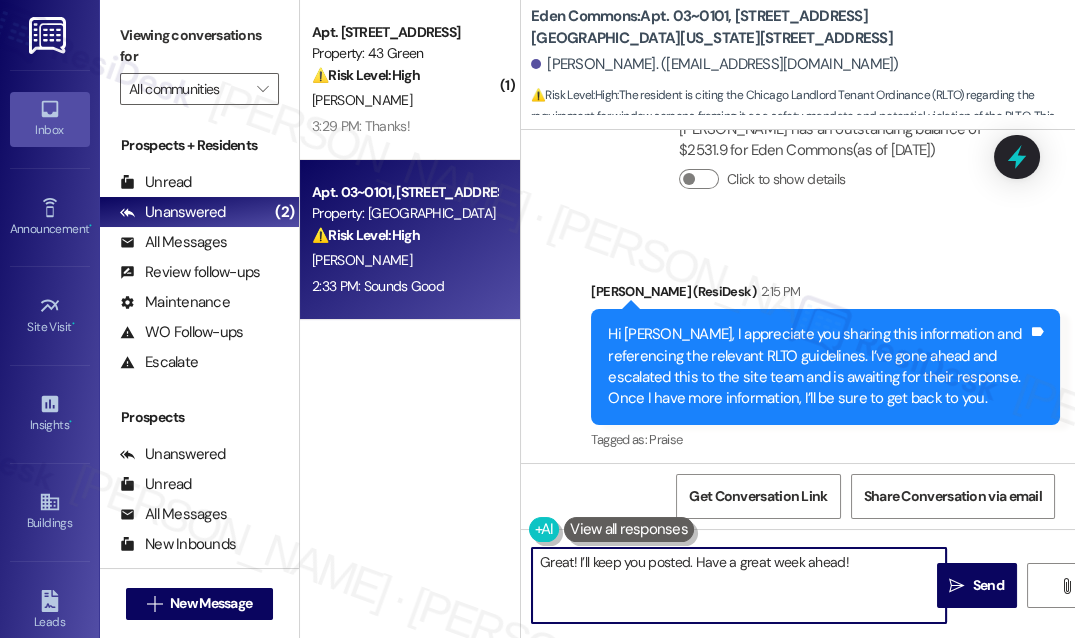 click on "Great! I’ll keep you posted. Have a great week ahead!" at bounding box center (739, 585) 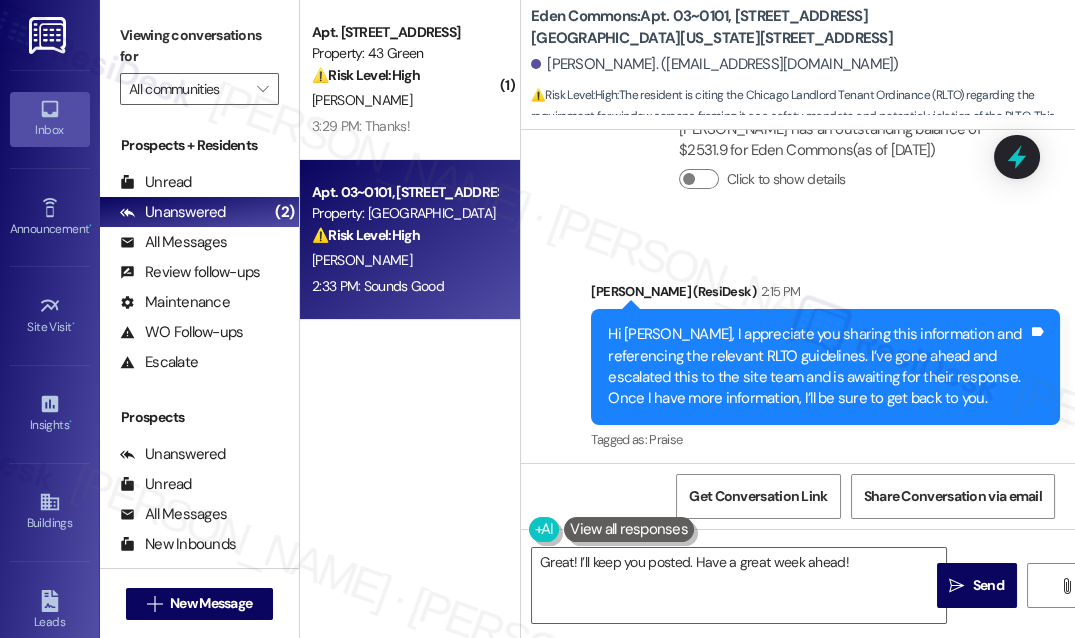 click on "Received via SMS [PERSON_NAME] 2:33 PM Sounds Good Tags and notes Tagged as:   Positive response Click to highlight conversations about Positive response" at bounding box center (798, 553) 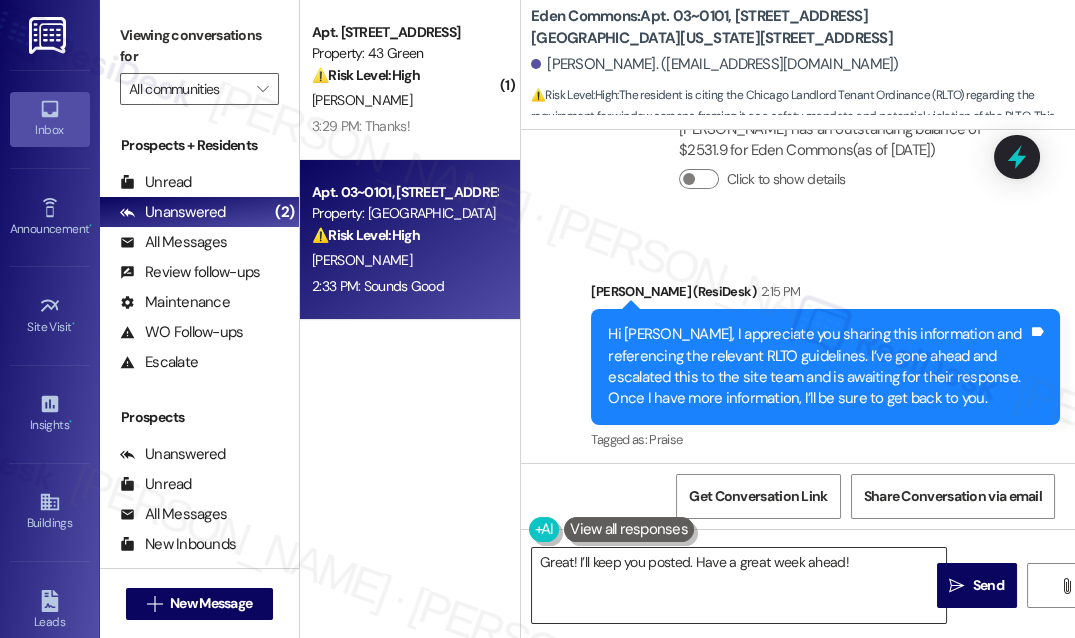 click on "Great! I’ll keep you posted. Have a great week ahead!" at bounding box center (739, 585) 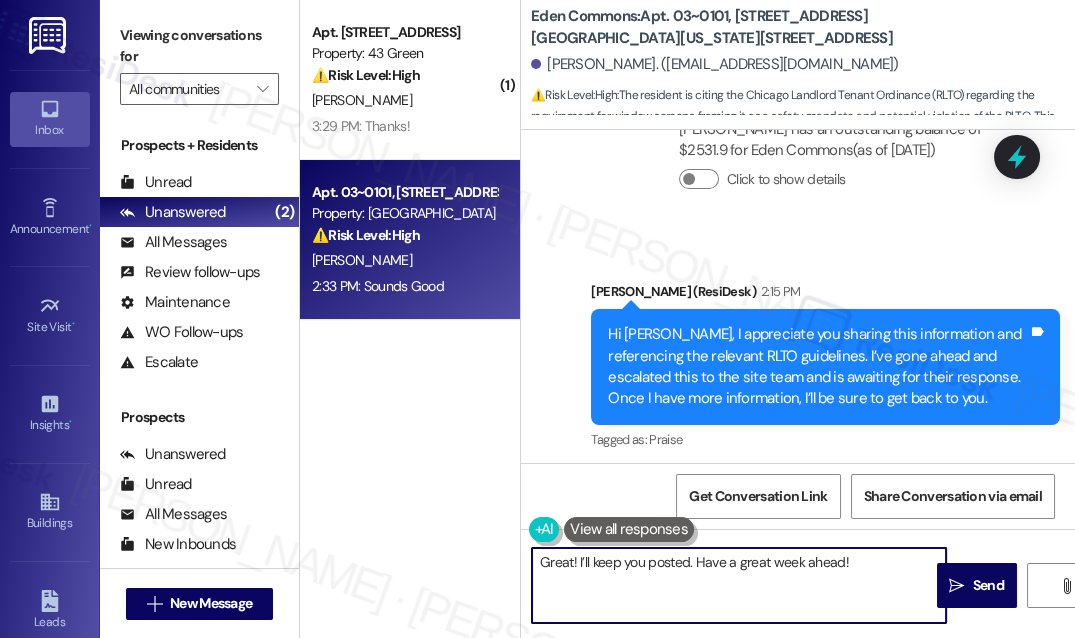 click on "Great! I’ll keep you posted. Have a great week ahead!" at bounding box center [739, 585] 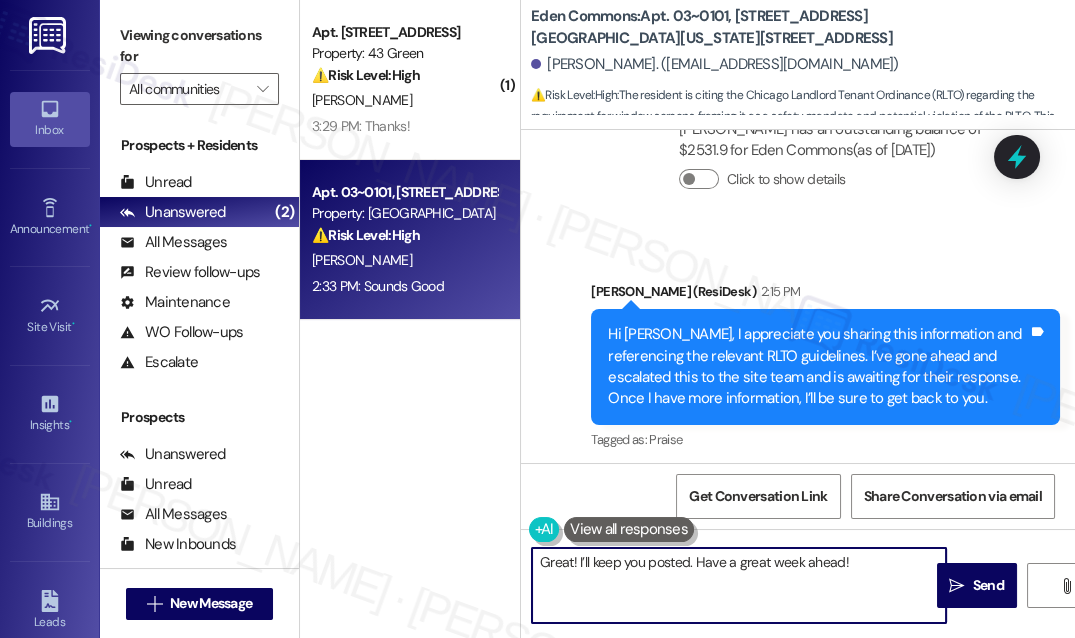 click on "Great! I’ll keep you posted. Have a great week ahead!" at bounding box center (739, 585) 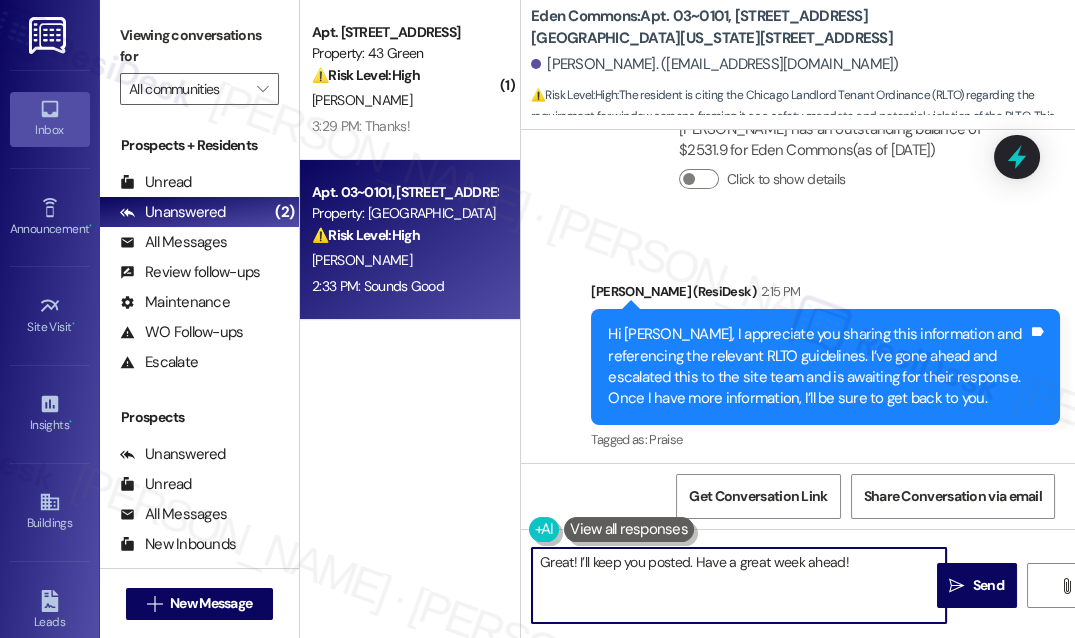 click on "Great! I’ll keep you posted. Have a great week ahead!" at bounding box center [739, 585] 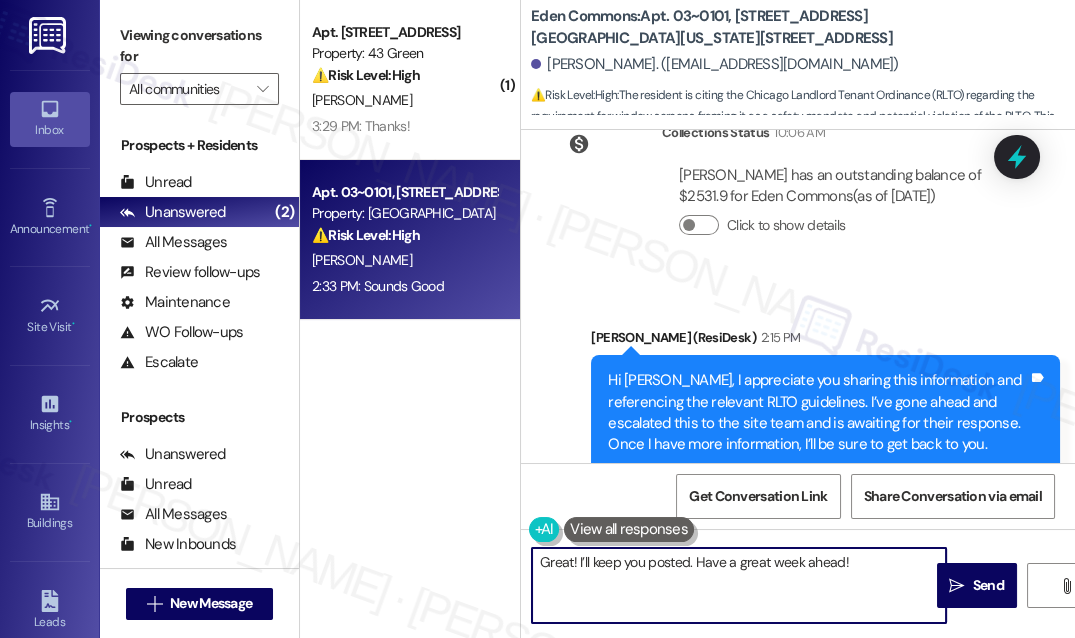 scroll, scrollTop: 24472, scrollLeft: 0, axis: vertical 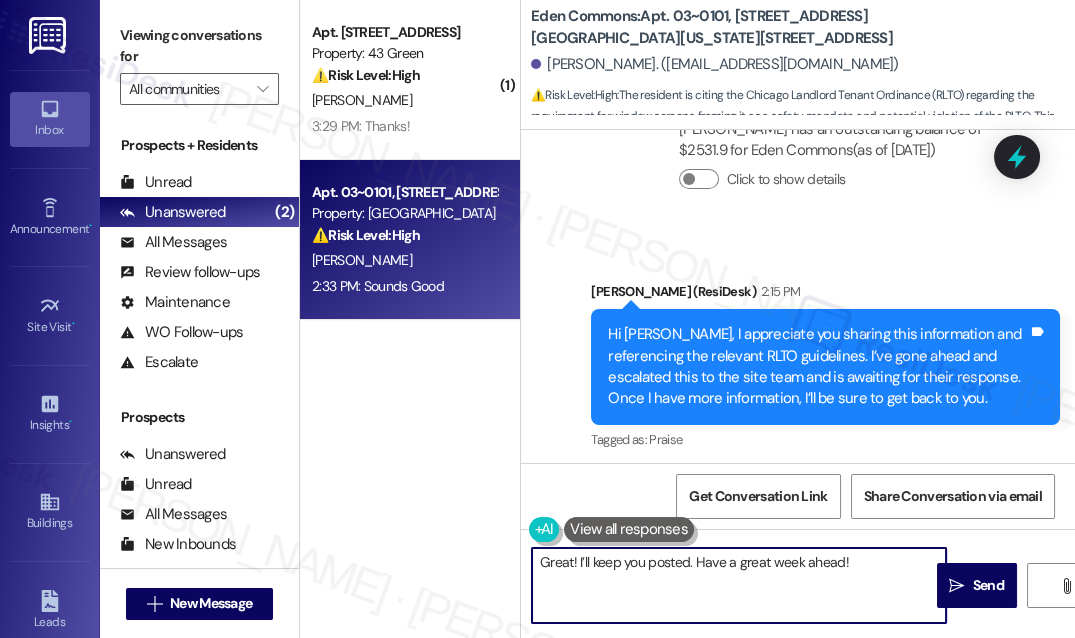 click on "Great! I’ll keep you posted. Have a great week ahead!" at bounding box center (739, 585) 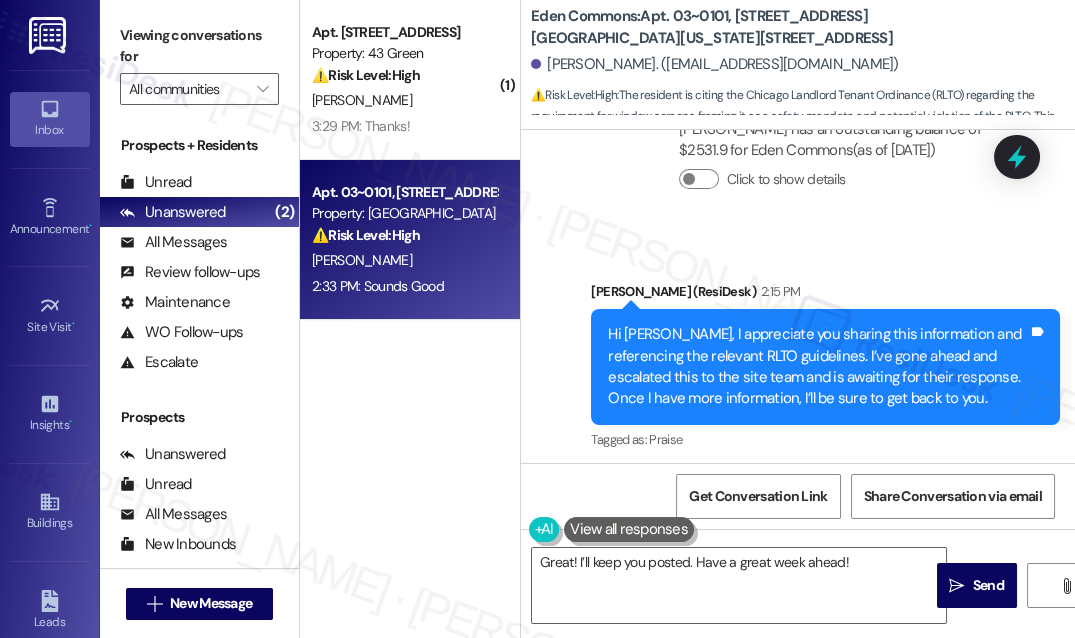 click on "Hi [PERSON_NAME], I appreciate you sharing this information and referencing the relevant RLTO guidelines. I’ve gone ahead and escalated this to the site team and is awaiting for their response. Once I have more information, I’ll be sure to get back to you." at bounding box center [818, 367] 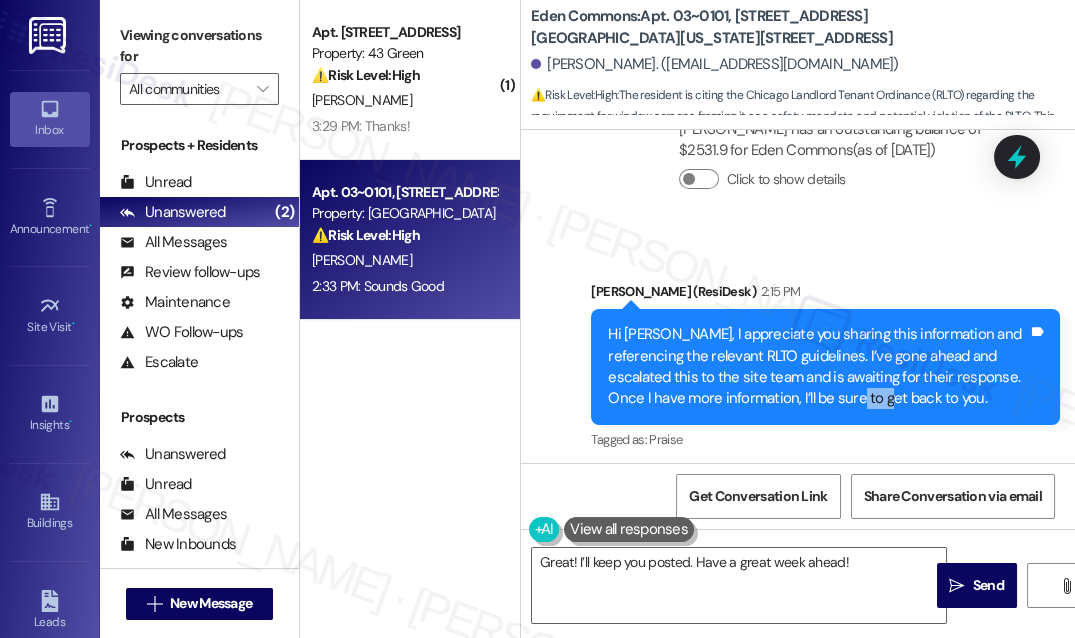 click on "Hi [PERSON_NAME], I appreciate you sharing this information and referencing the relevant RLTO guidelines. I’ve gone ahead and escalated this to the site team and is awaiting for their response. Once I have more information, I’ll be sure to get back to you." at bounding box center [818, 367] 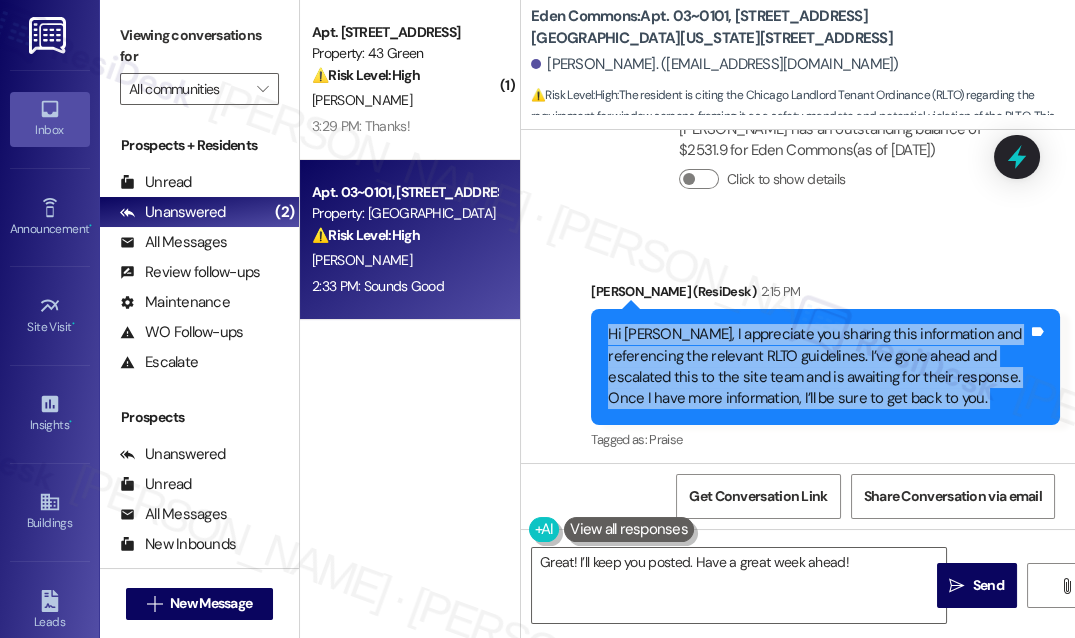 click on "Hi [PERSON_NAME], I appreciate you sharing this information and referencing the relevant RLTO guidelines. I’ve gone ahead and escalated this to the site team and is awaiting for their response. Once I have more information, I’ll be sure to get back to you." at bounding box center (818, 367) 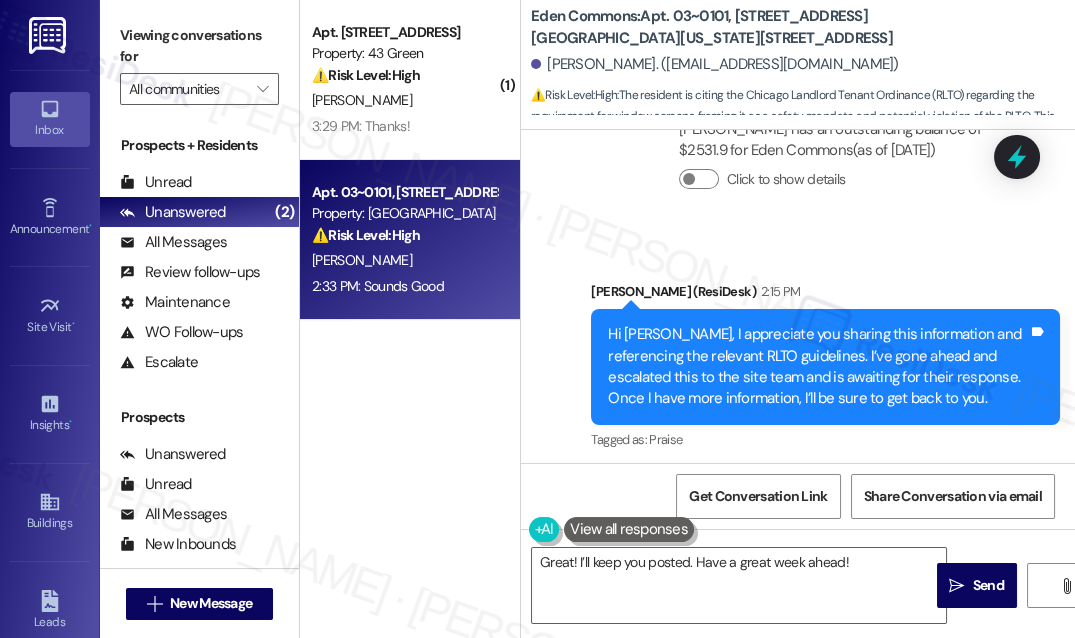 click on "Received via SMS [PERSON_NAME] 2:33 PM Sounds Good Tags and notes Tagged as:   Positive response Click to highlight conversations about Positive response" at bounding box center (798, 553) 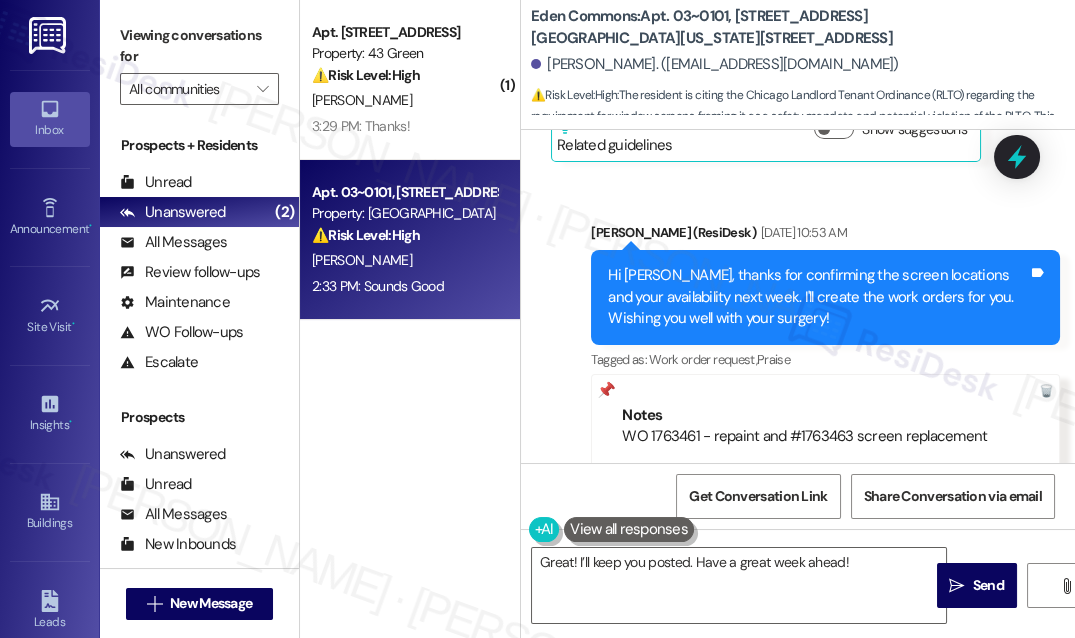 scroll, scrollTop: 23109, scrollLeft: 0, axis: vertical 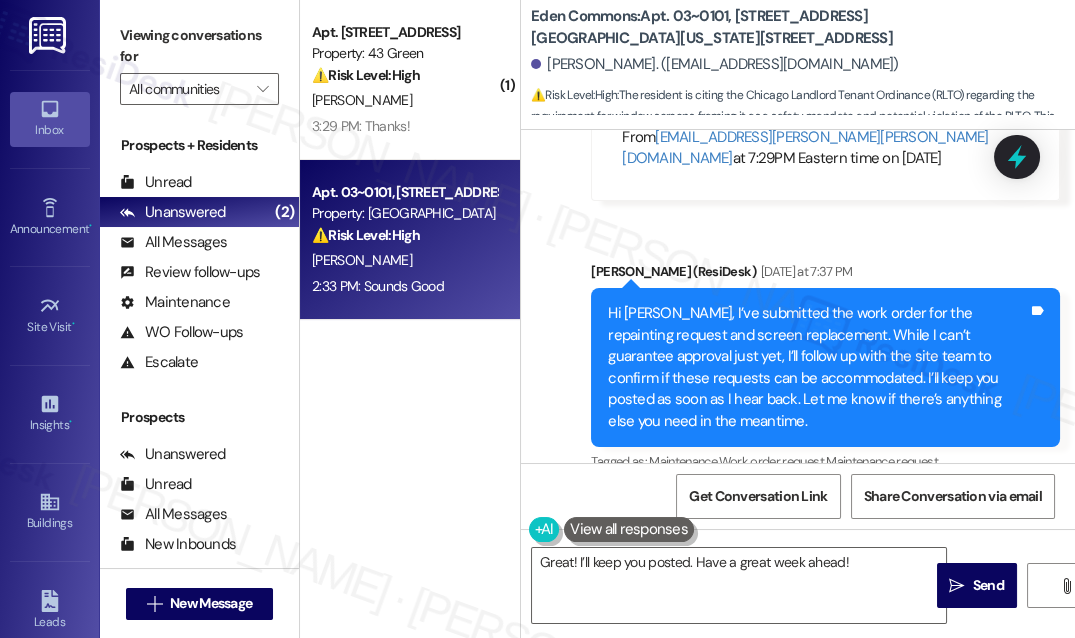 click on "Hi [PERSON_NAME], I’ve submitted the work order for the repainting request and screen replacement. While I can’t guarantee approval just yet, I’ll follow up with the site team to confirm if these requests can be accommodated. I’ll keep you posted as soon as I hear back. Let me know if there’s anything else you need in the meantime." at bounding box center [818, 367] 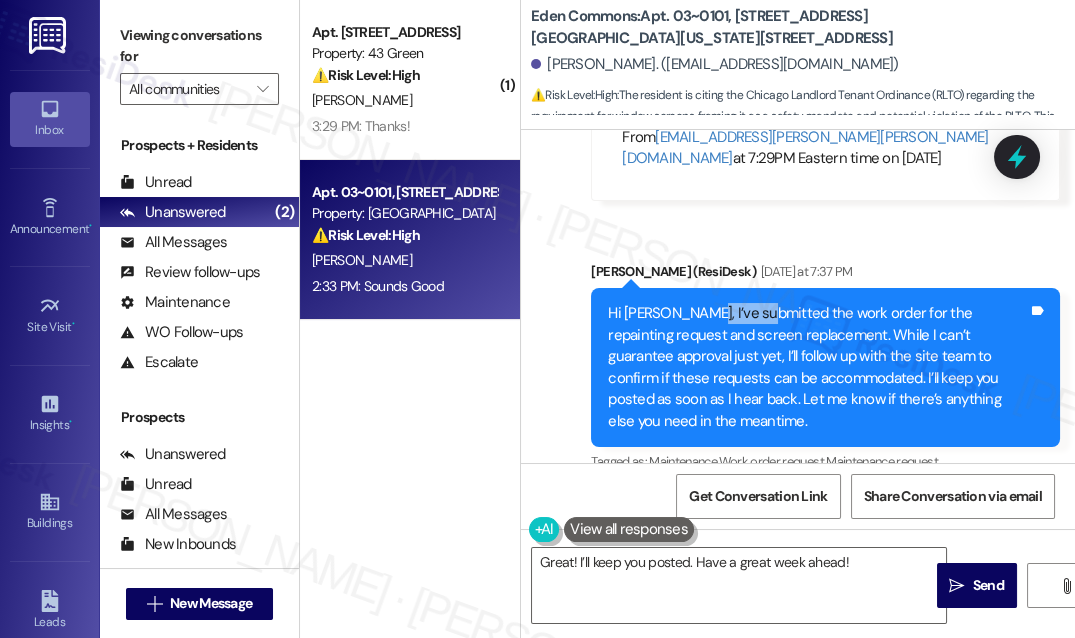 click on "Hi [PERSON_NAME], I’ve submitted the work order for the repainting request and screen replacement. While I can’t guarantee approval just yet, I’ll follow up with the site team to confirm if these requests can be accommodated. I’ll keep you posted as soon as I hear back. Let me know if there’s anything else you need in the meantime." at bounding box center [818, 367] 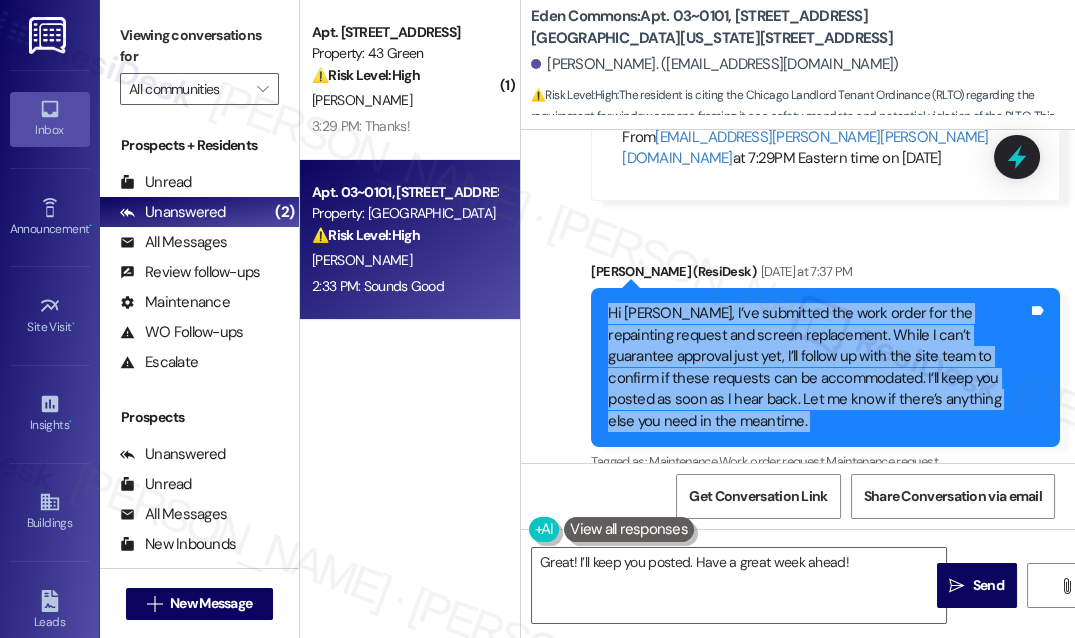 click on "Hi [PERSON_NAME], I’ve submitted the work order for the repainting request and screen replacement. While I can’t guarantee approval just yet, I’ll follow up with the site team to confirm if these requests can be accommodated. I’ll keep you posted as soon as I hear back. Let me know if there’s anything else you need in the meantime." at bounding box center [818, 367] 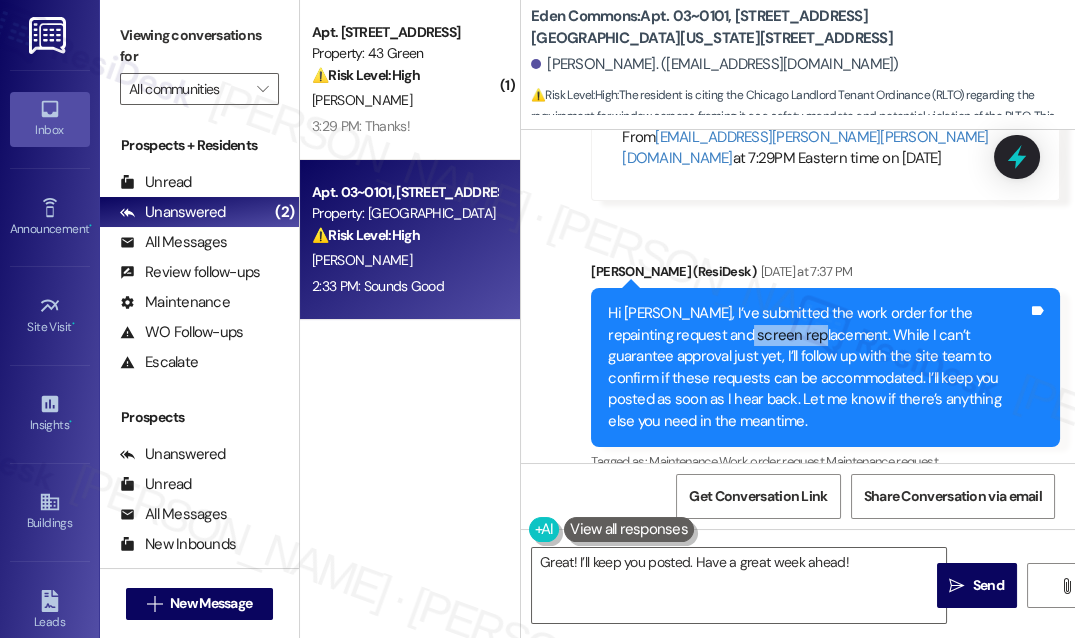 click on "Hi [PERSON_NAME], I’ve submitted the work order for the repainting request and screen replacement. While I can’t guarantee approval just yet, I’ll follow up with the site team to confirm if these requests can be accommodated. I’ll keep you posted as soon as I hear back. Let me know if there’s anything else you need in the meantime." at bounding box center [818, 367] 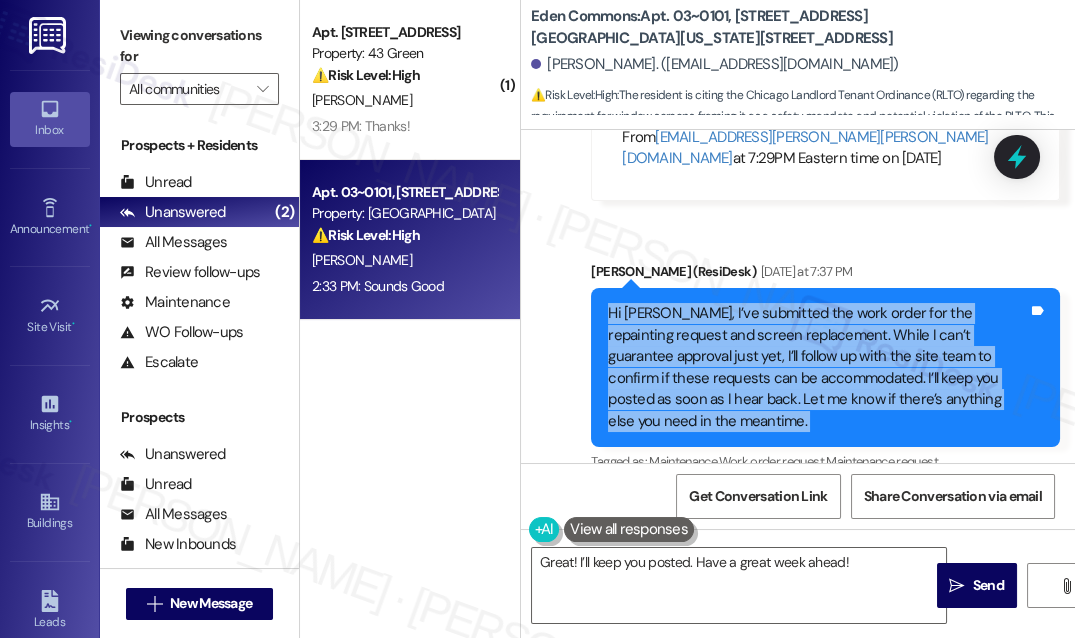 click on "Hi [PERSON_NAME], I’ve submitted the work order for the repainting request and screen replacement. While I can’t guarantee approval just yet, I’ll follow up with the site team to confirm if these requests can be accommodated. I’ll keep you posted as soon as I hear back. Let me know if there’s anything else you need in the meantime." at bounding box center (818, 367) 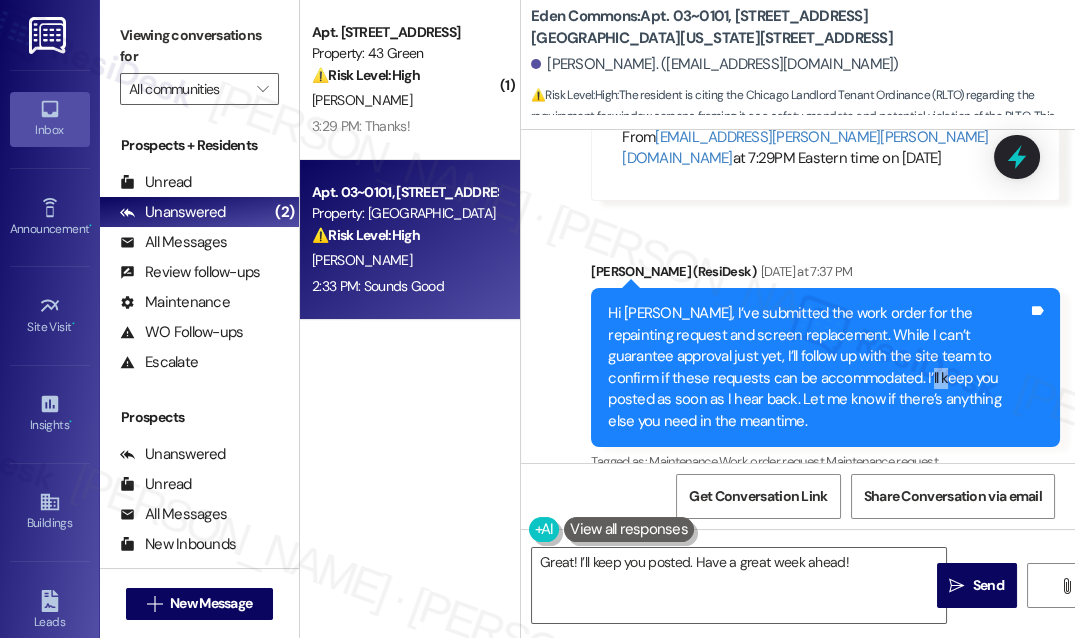 click on "Hi [PERSON_NAME], I’ve submitted the work order for the repainting request and screen replacement. While I can’t guarantee approval just yet, I’ll follow up with the site team to confirm if these requests can be accommodated. I’ll keep you posted as soon as I hear back. Let me know if there’s anything else you need in the meantime." at bounding box center (818, 367) 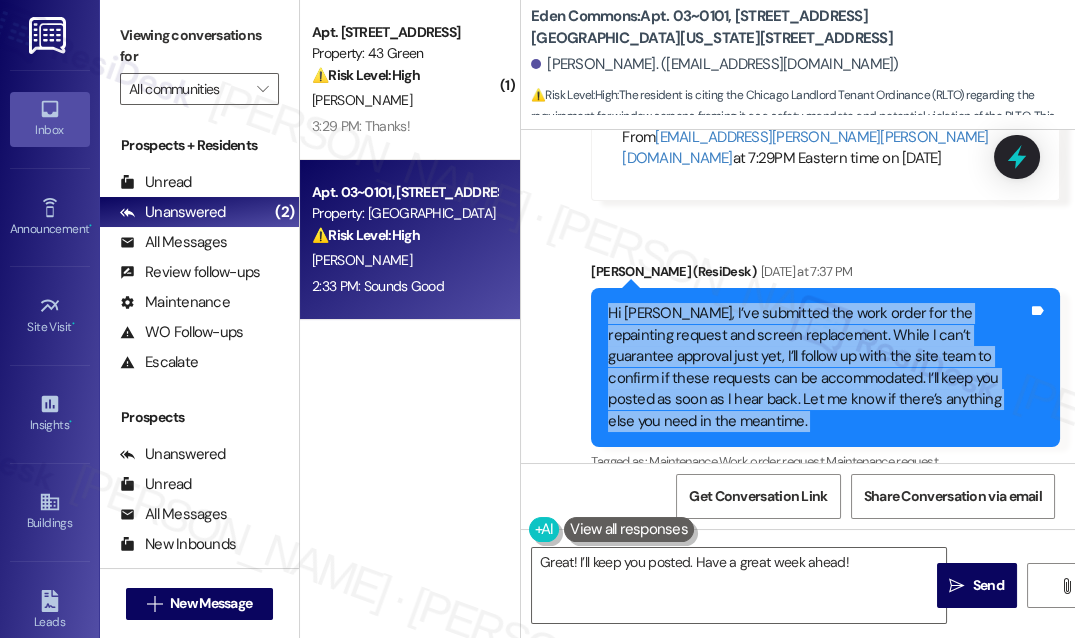 click on "Hi [PERSON_NAME], I’ve submitted the work order for the repainting request and screen replacement. While I can’t guarantee approval just yet, I’ll follow up with the site team to confirm if these requests can be accommodated. I’ll keep you posted as soon as I hear back. Let me know if there’s anything else you need in the meantime." at bounding box center (818, 367) 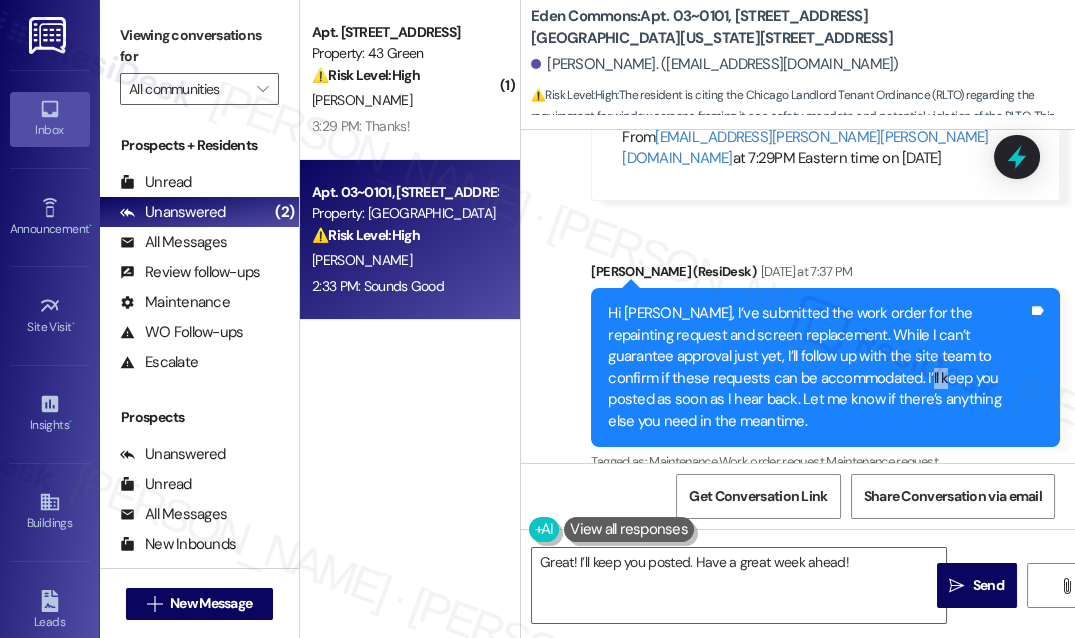 click on "Hi [PERSON_NAME], I’ve submitted the work order for the repainting request and screen replacement. While I can’t guarantee approval just yet, I’ll follow up with the site team to confirm if these requests can be accommodated. I’ll keep you posted as soon as I hear back. Let me know if there’s anything else you need in the meantime." at bounding box center (818, 367) 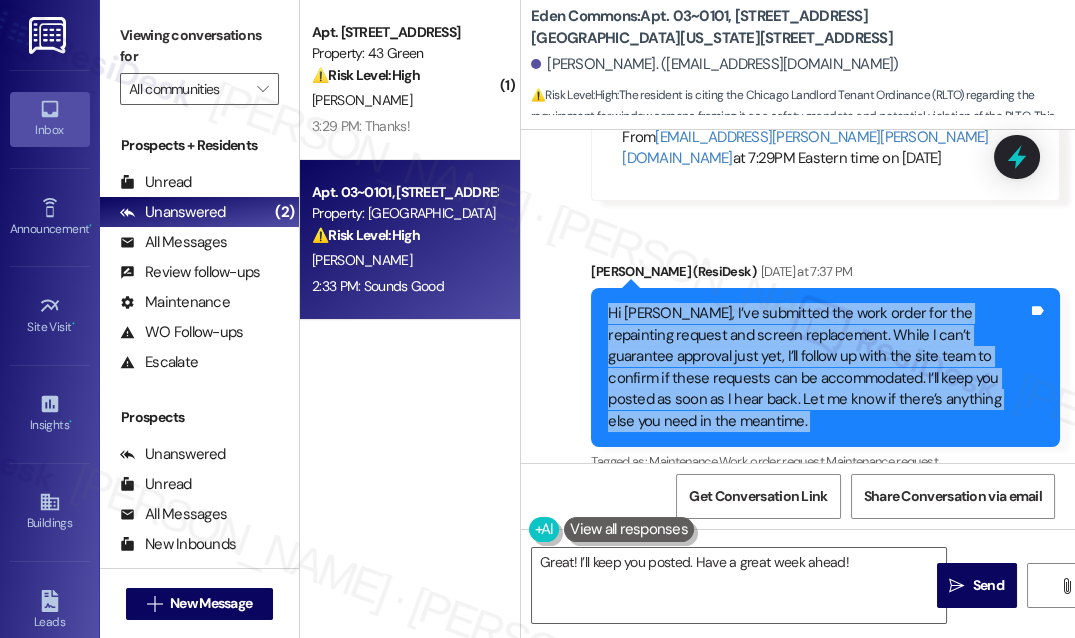 click on "Hi [PERSON_NAME], I’ve submitted the work order for the repainting request and screen replacement. While I can’t guarantee approval just yet, I’ll follow up with the site team to confirm if these requests can be accommodated. I’ll keep you posted as soon as I hear back. Let me know if there’s anything else you need in the meantime." at bounding box center (818, 367) 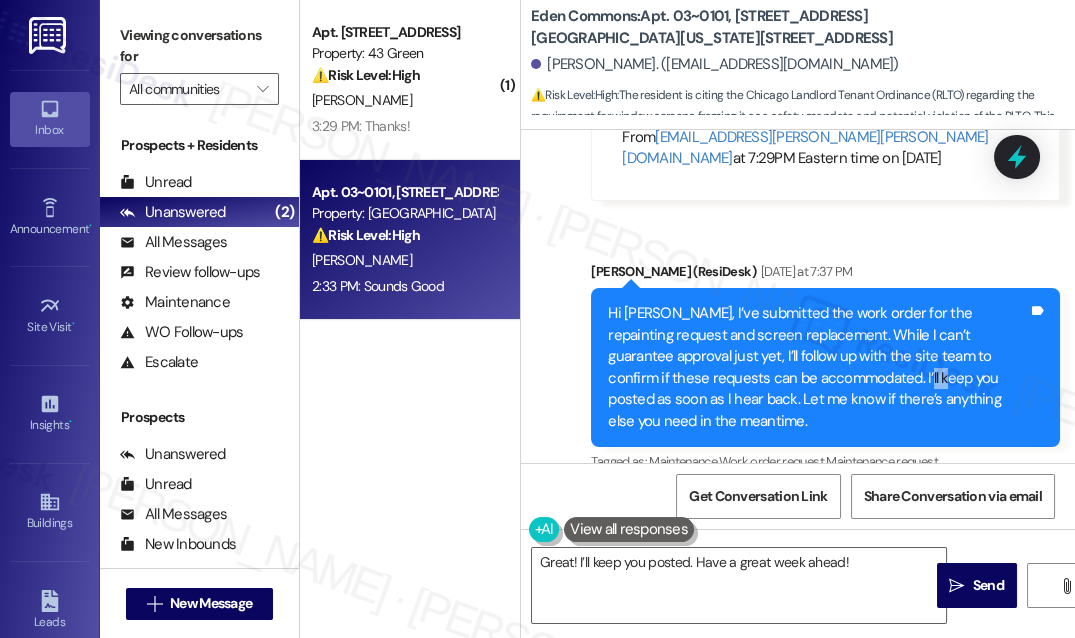 click on "Hi [PERSON_NAME], I’ve submitted the work order for the repainting request and screen replacement. While I can’t guarantee approval just yet, I’ll follow up with the site team to confirm if these requests can be accommodated. I’ll keep you posted as soon as I hear back. Let me know if there’s anything else you need in the meantime." at bounding box center [818, 367] 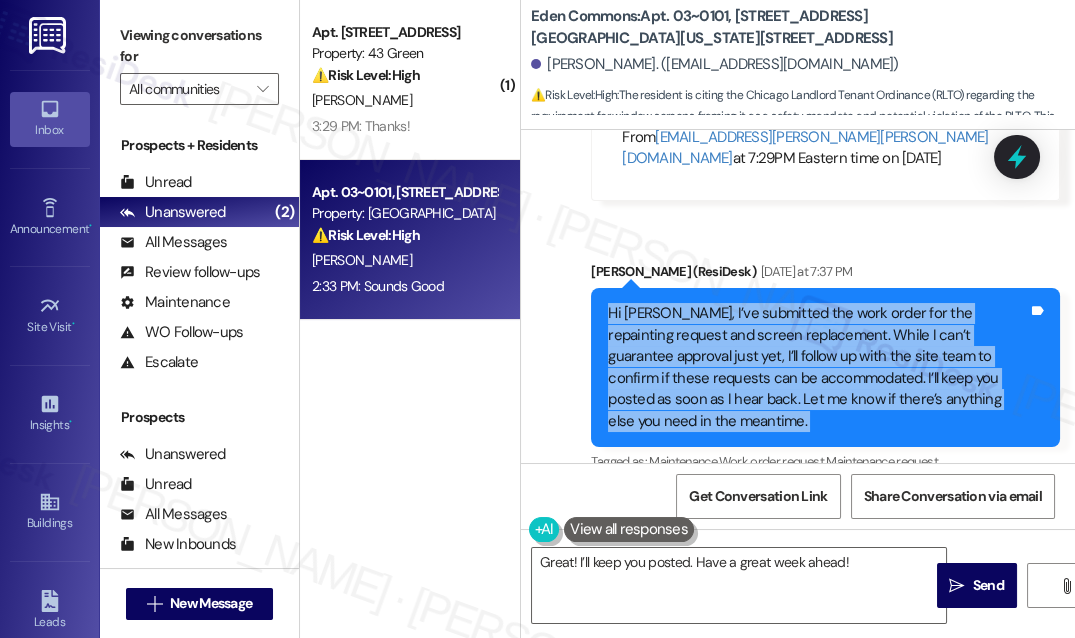 click on "Hi [PERSON_NAME], I’ve submitted the work order for the repainting request and screen replacement. While I can’t guarantee approval just yet, I’ll follow up with the site team to confirm if these requests can be accommodated. I’ll keep you posted as soon as I hear back. Let me know if there’s anything else you need in the meantime." at bounding box center [818, 367] 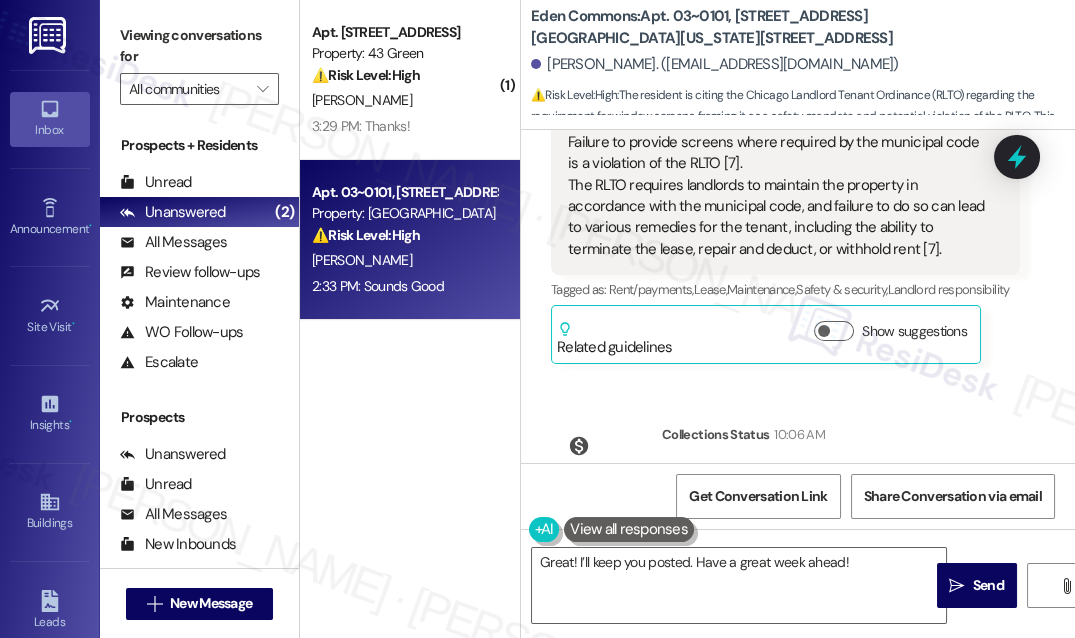 scroll, scrollTop: 24381, scrollLeft: 0, axis: vertical 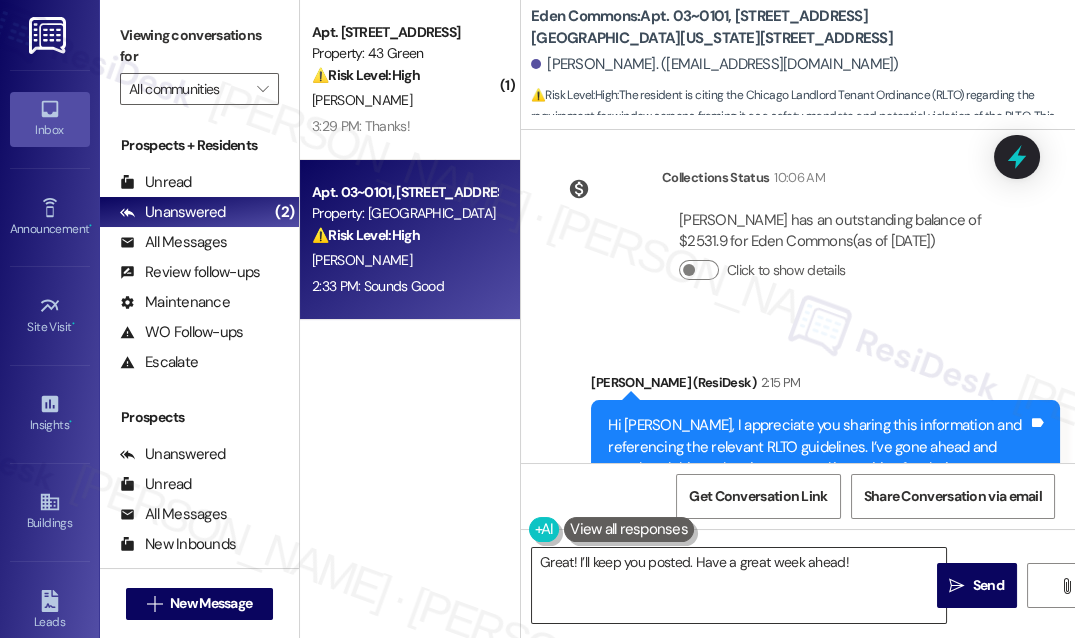 click on "Great! I’ll keep you posted. Have a great week ahead!" at bounding box center [739, 585] 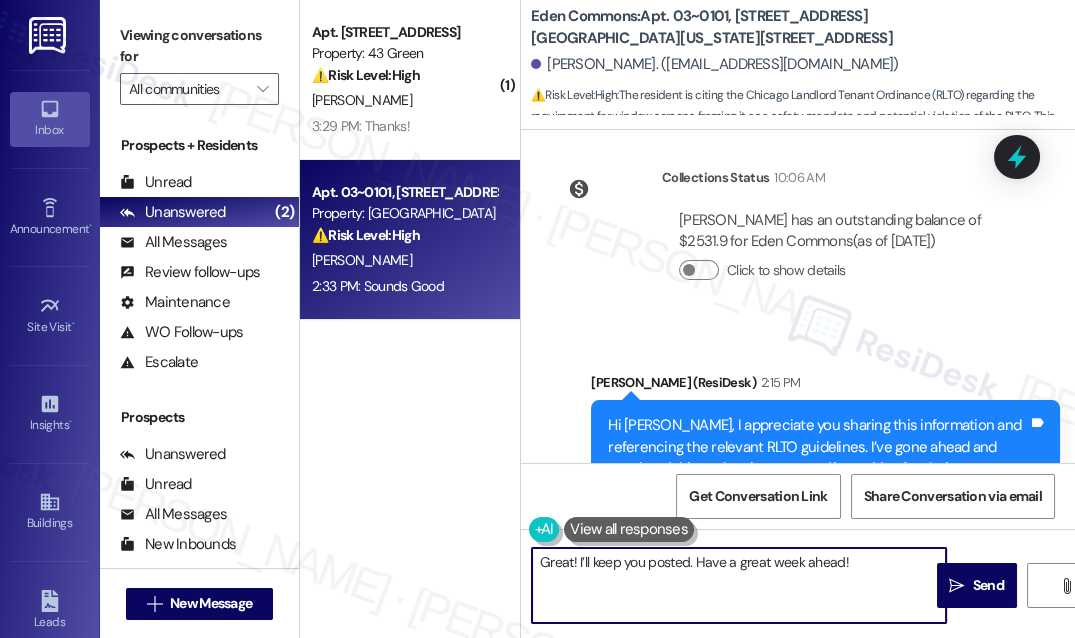 click on "Great! I’ll keep you posted. Have a great week ahead!" at bounding box center [739, 585] 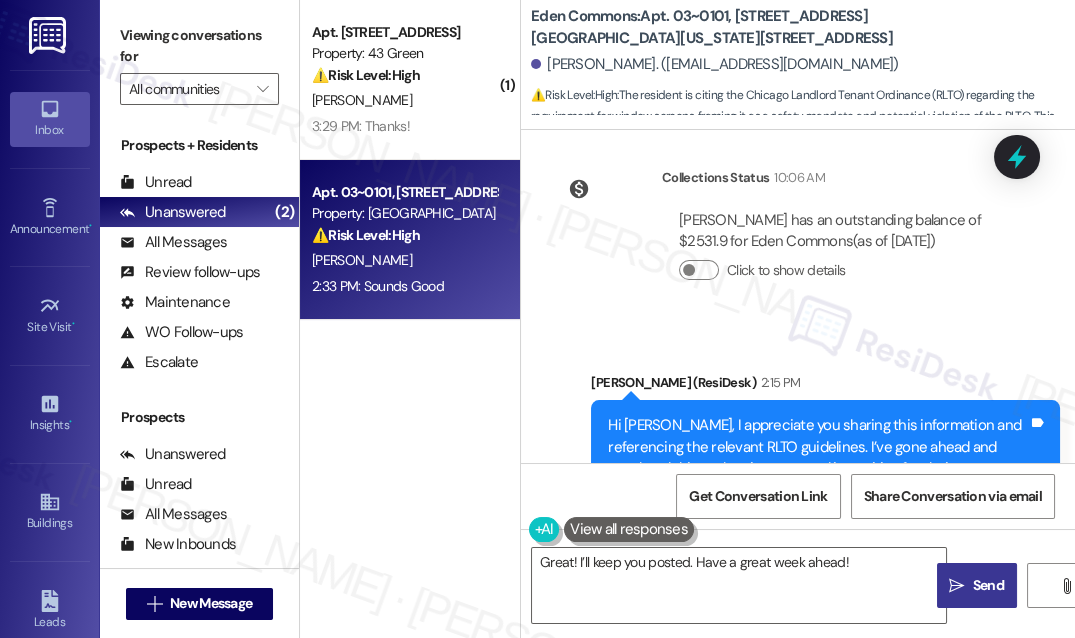 click on "Send" at bounding box center (988, 585) 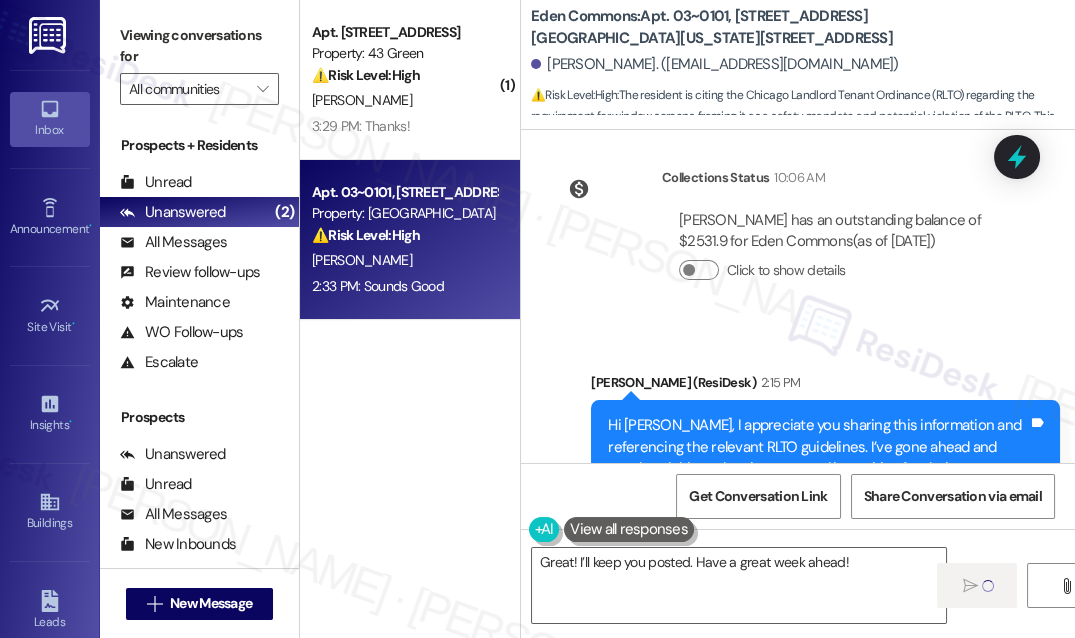 type 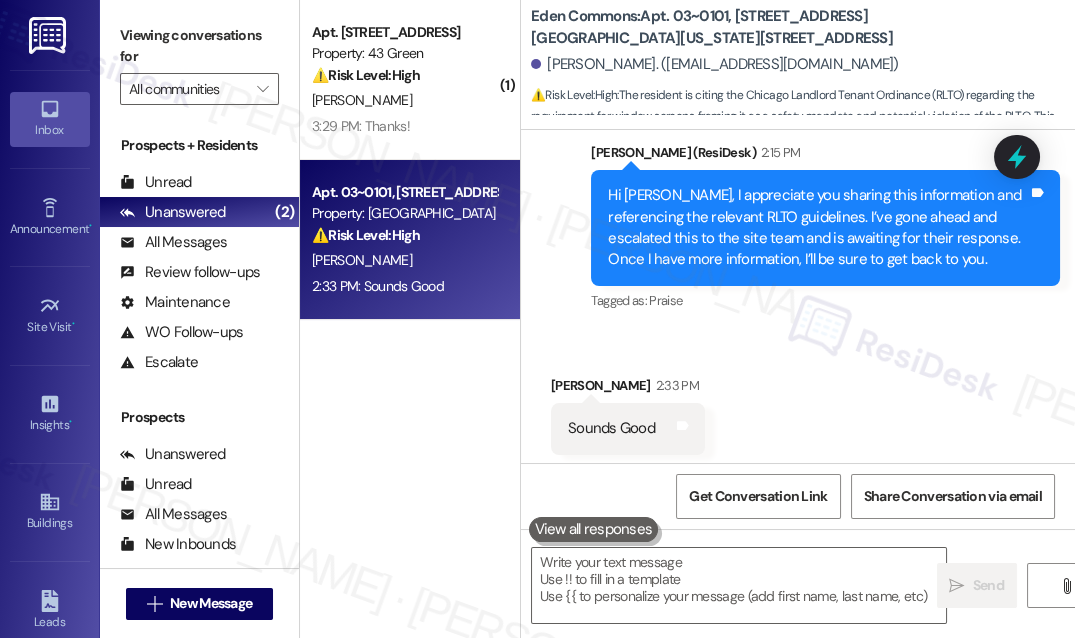 scroll, scrollTop: 24612, scrollLeft: 0, axis: vertical 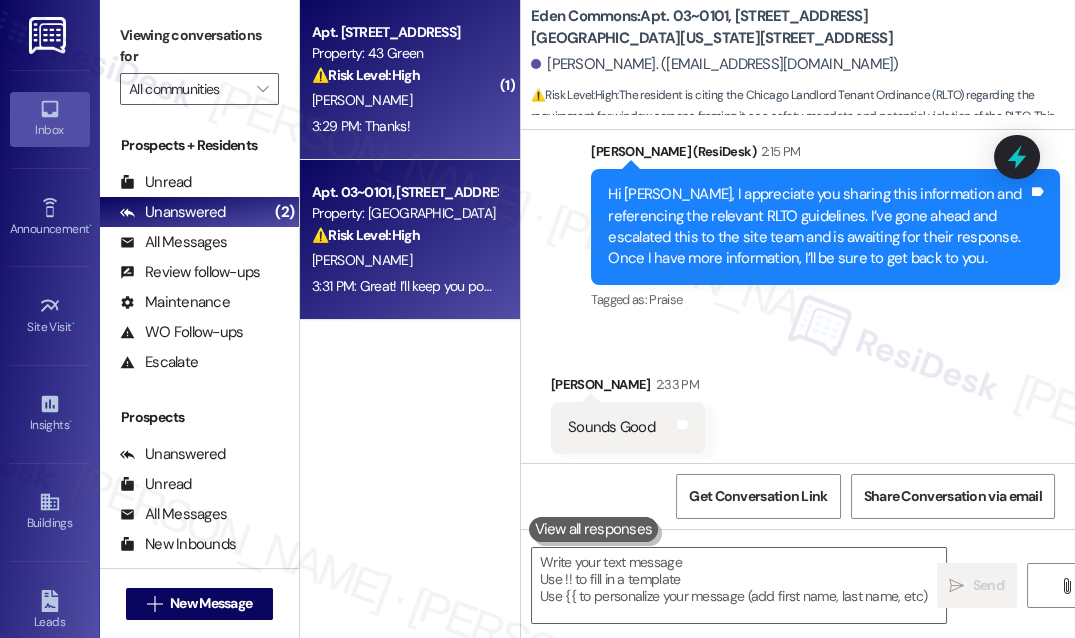 click on "[PERSON_NAME]" at bounding box center (362, 100) 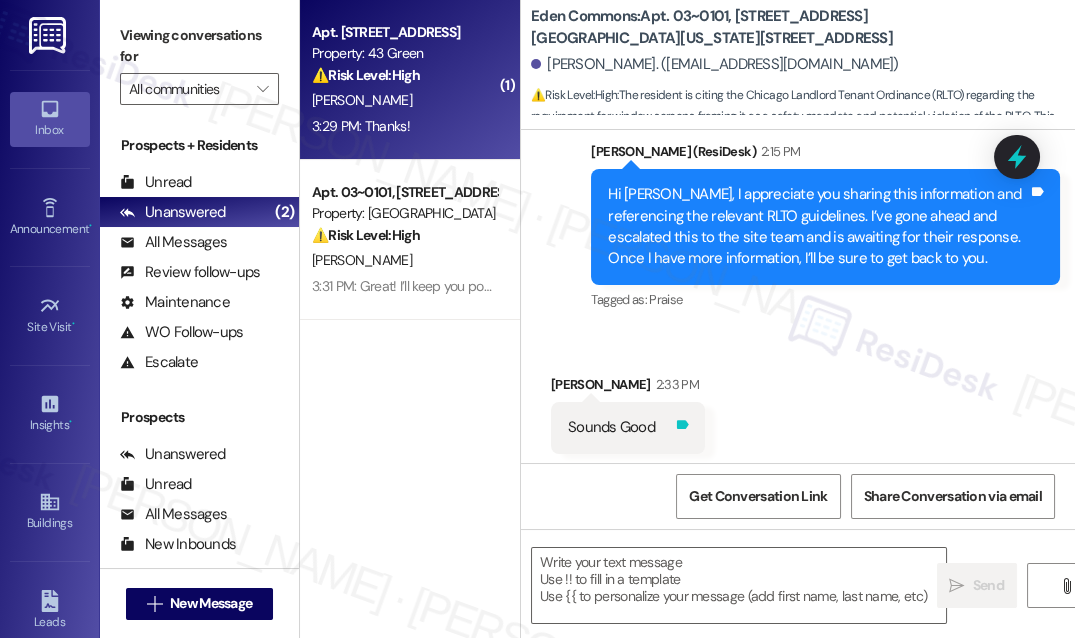 type on "Fetching suggested responses. Please feel free to read through the conversation in the meantime." 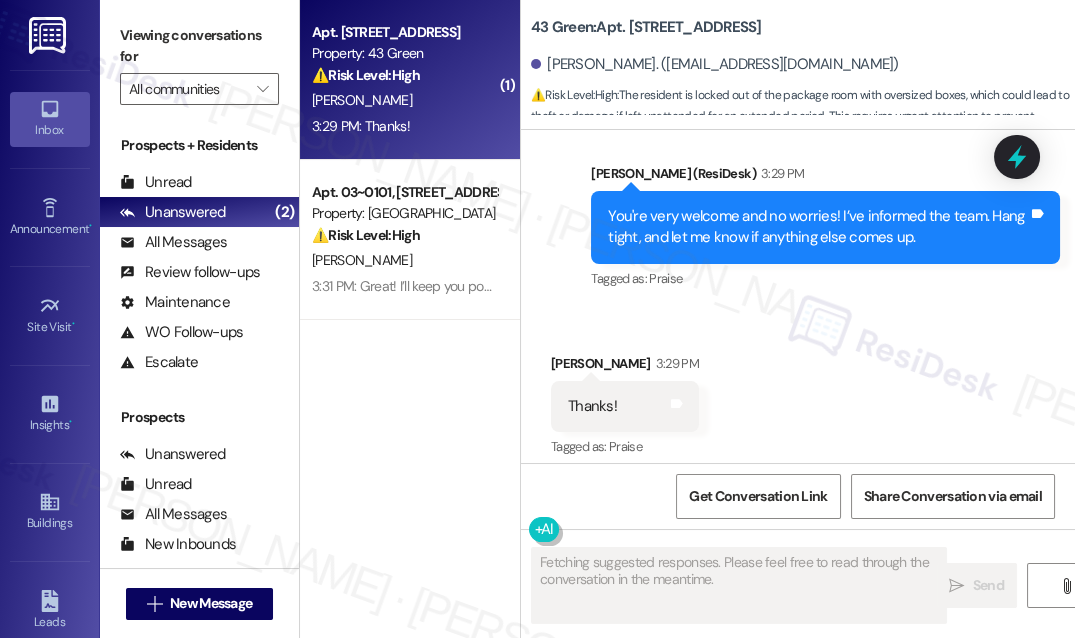 scroll, scrollTop: 3149, scrollLeft: 0, axis: vertical 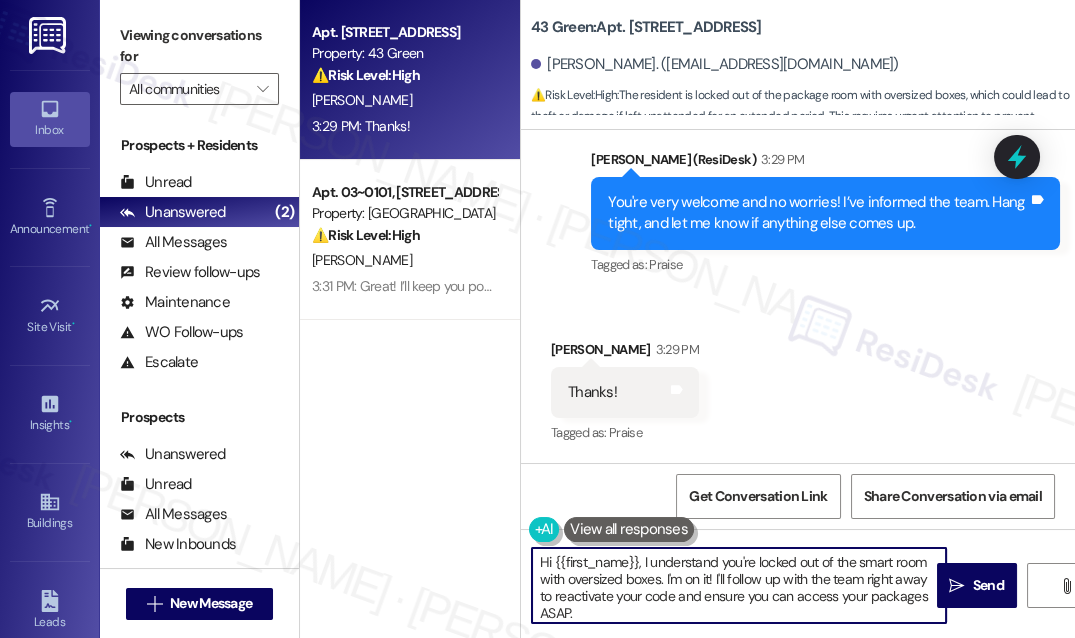 click on "Hi {{first_name}}, I understand you're locked out of the smart room with oversized boxes. I'm on it! I'll follow up with the team right away to reactivate your code and ensure you can access" at bounding box center (739, 585) 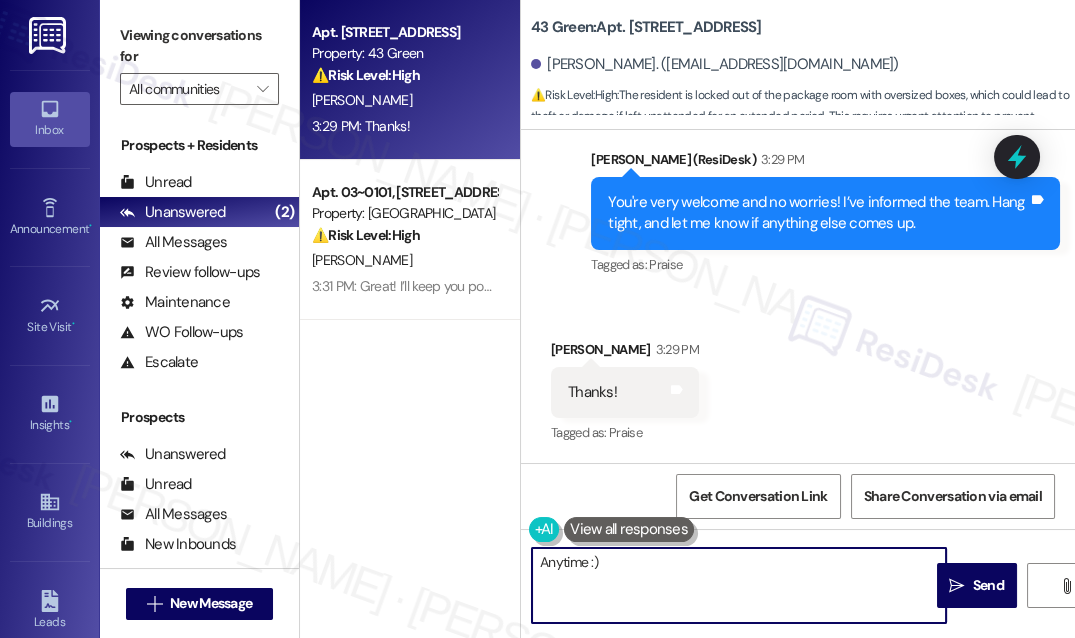 drag, startPoint x: 634, startPoint y: 568, endPoint x: 589, endPoint y: 565, distance: 45.099888 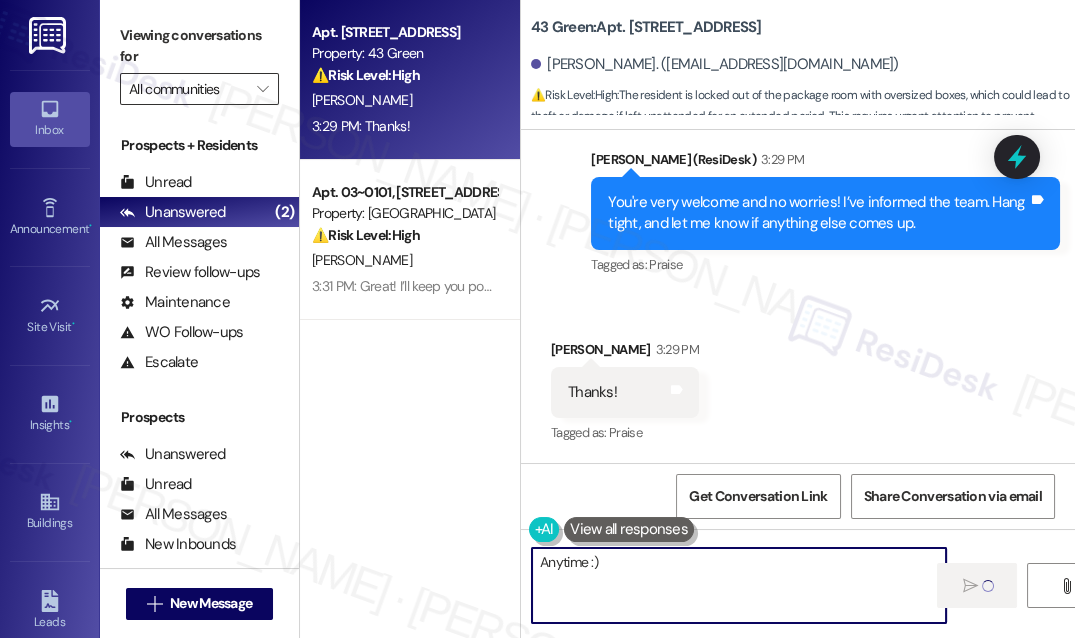 type on "Anytime :)" 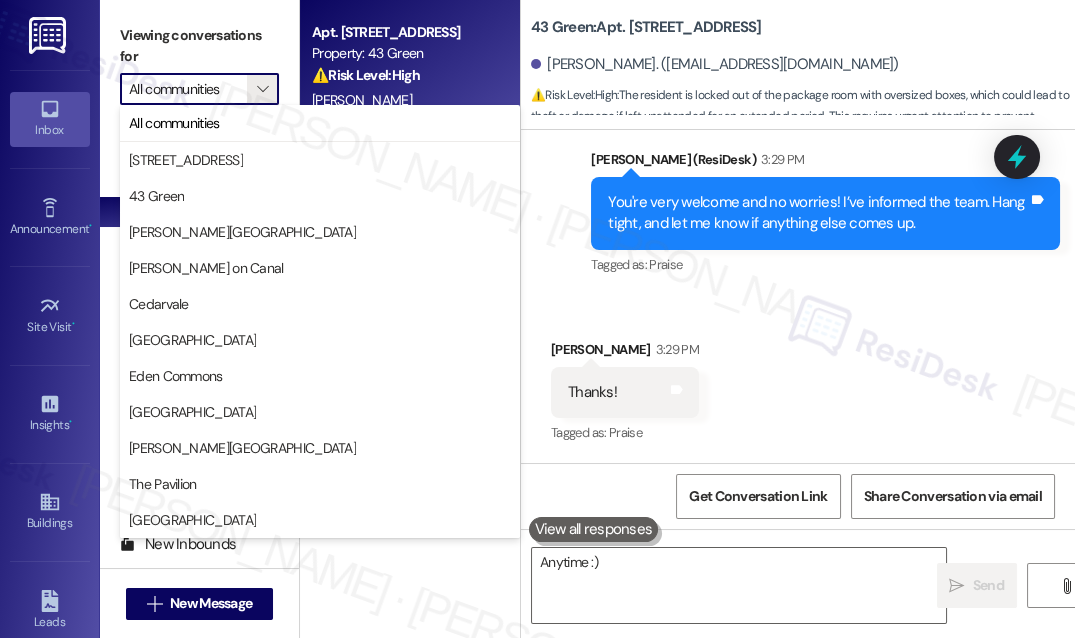 type 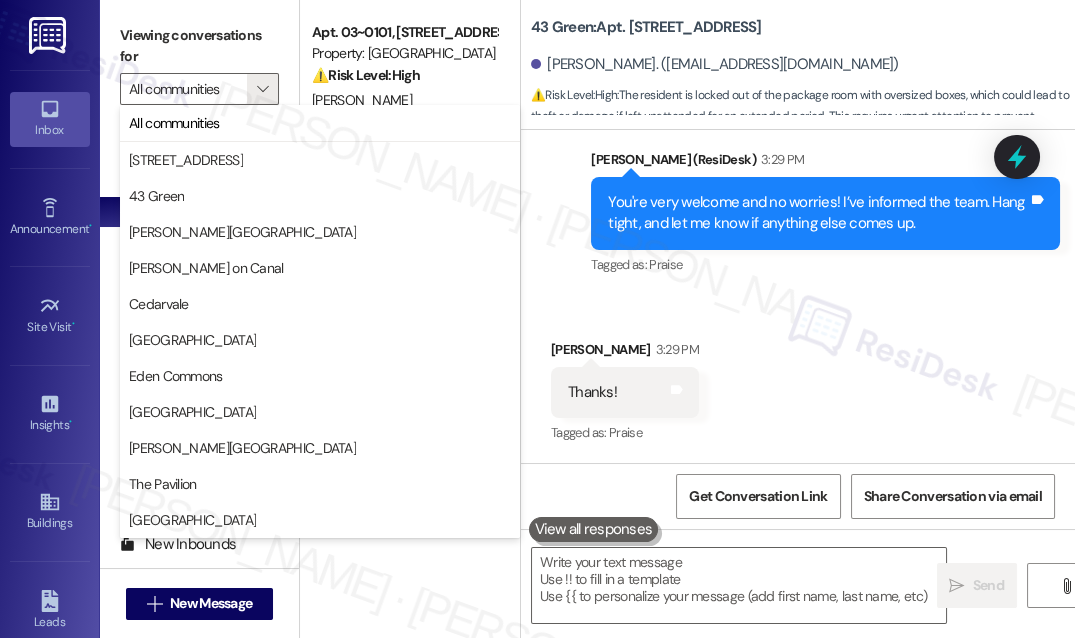 drag, startPoint x: 910, startPoint y: 187, endPoint x: 845, endPoint y: 198, distance: 65.9242 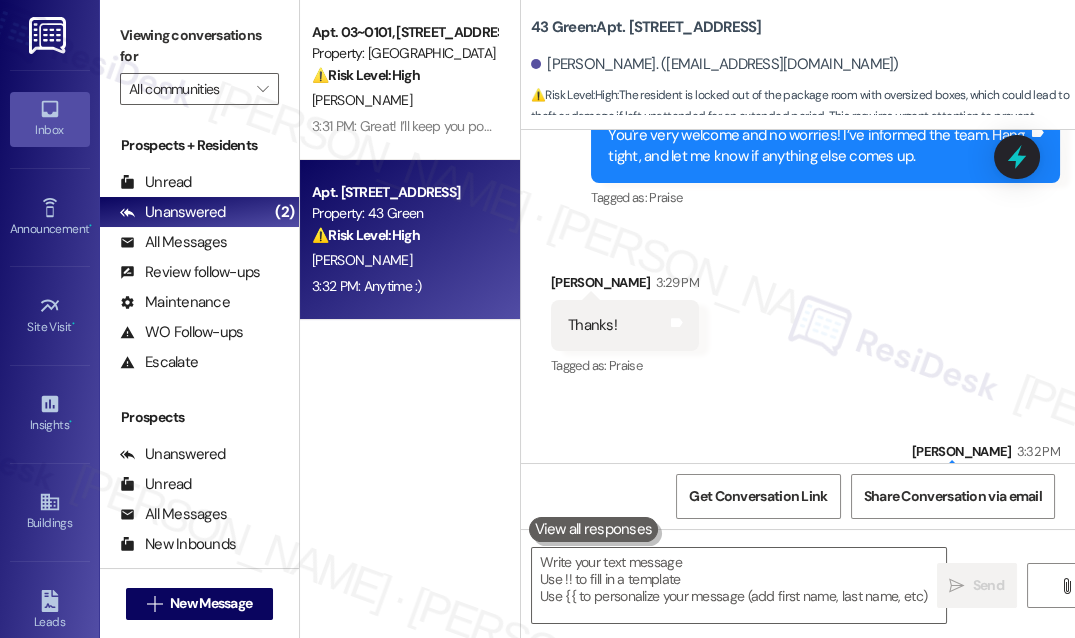 scroll, scrollTop: 3288, scrollLeft: 0, axis: vertical 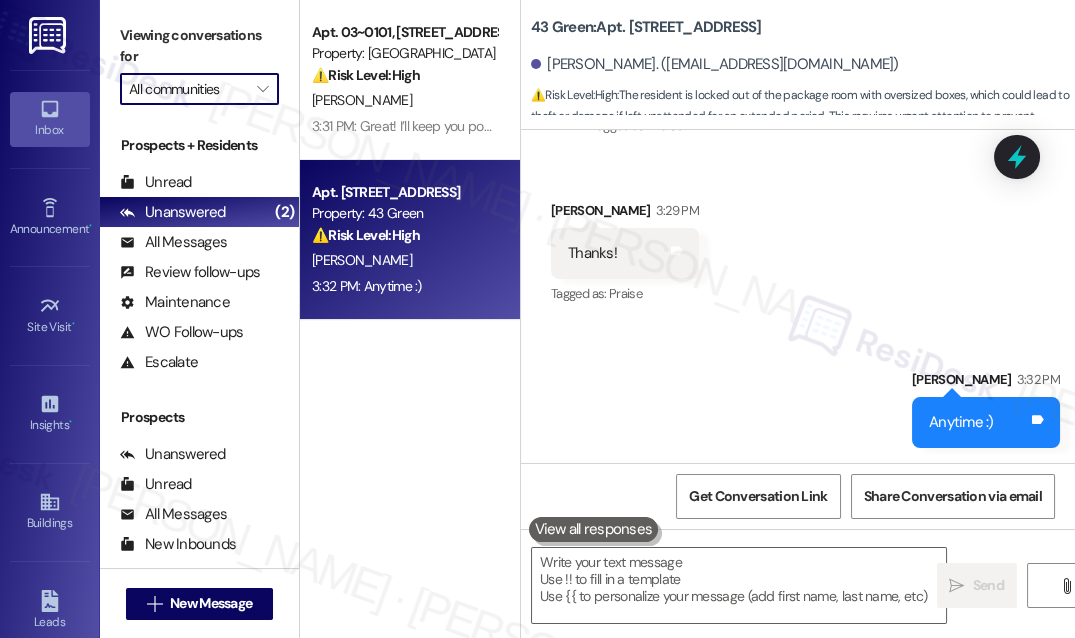 click on "All communities" at bounding box center [188, 89] 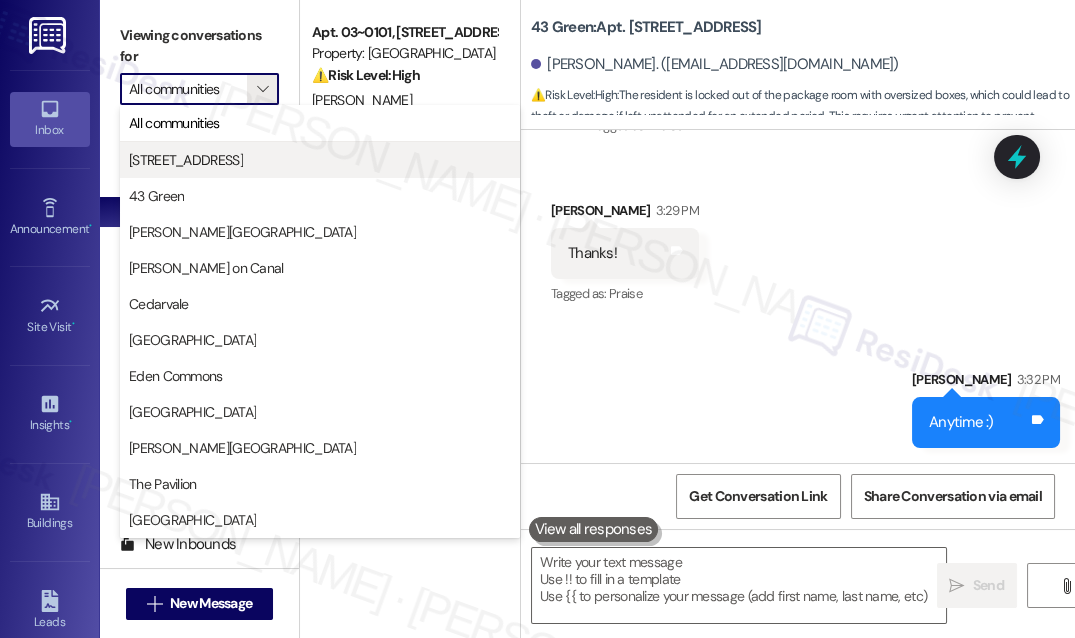 click on "[STREET_ADDRESS]" at bounding box center (186, 160) 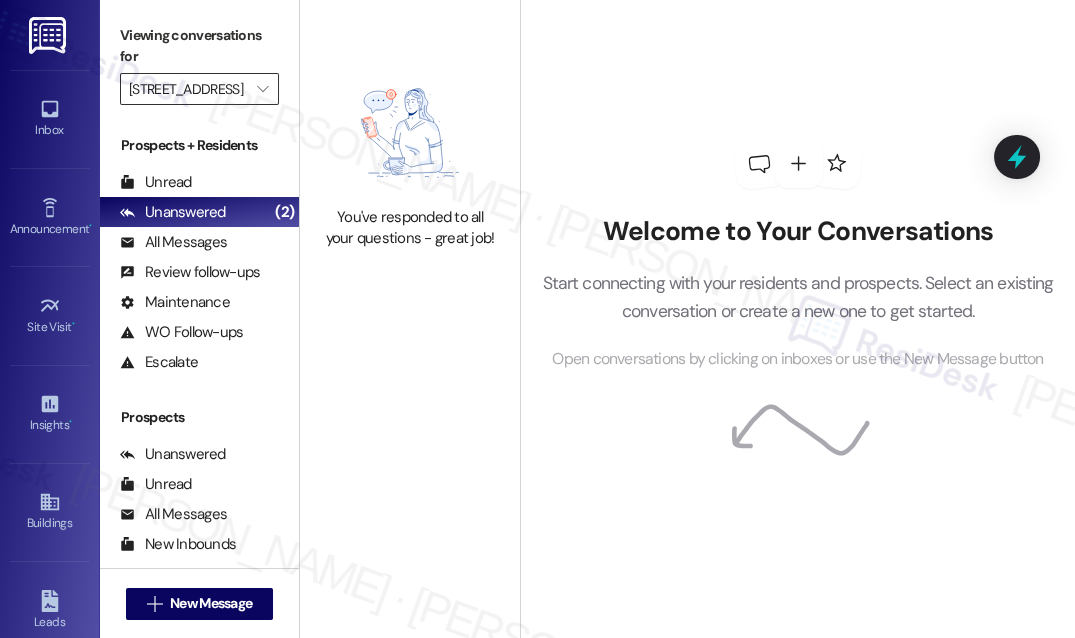click on "[STREET_ADDRESS]" at bounding box center [188, 89] 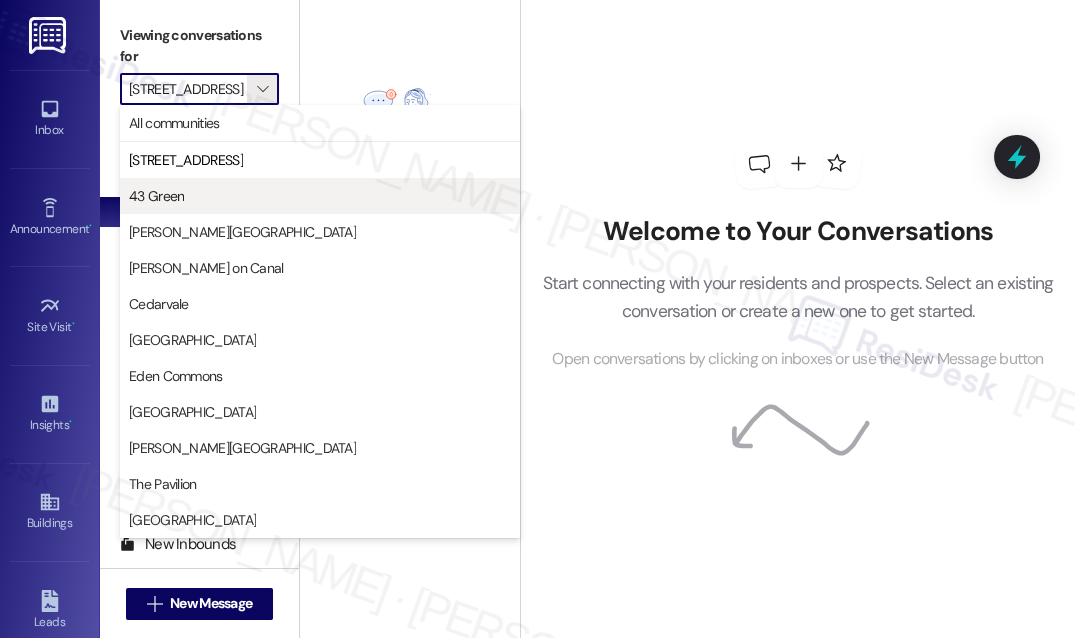 click on "43 Green" at bounding box center [320, 196] 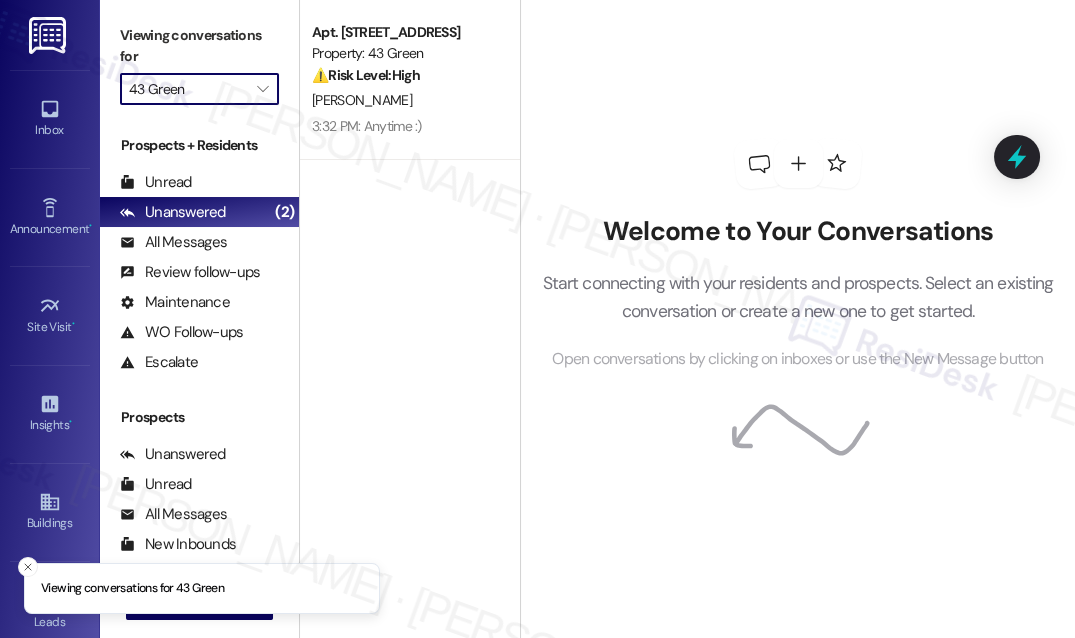 click on "43 Green" at bounding box center [188, 89] 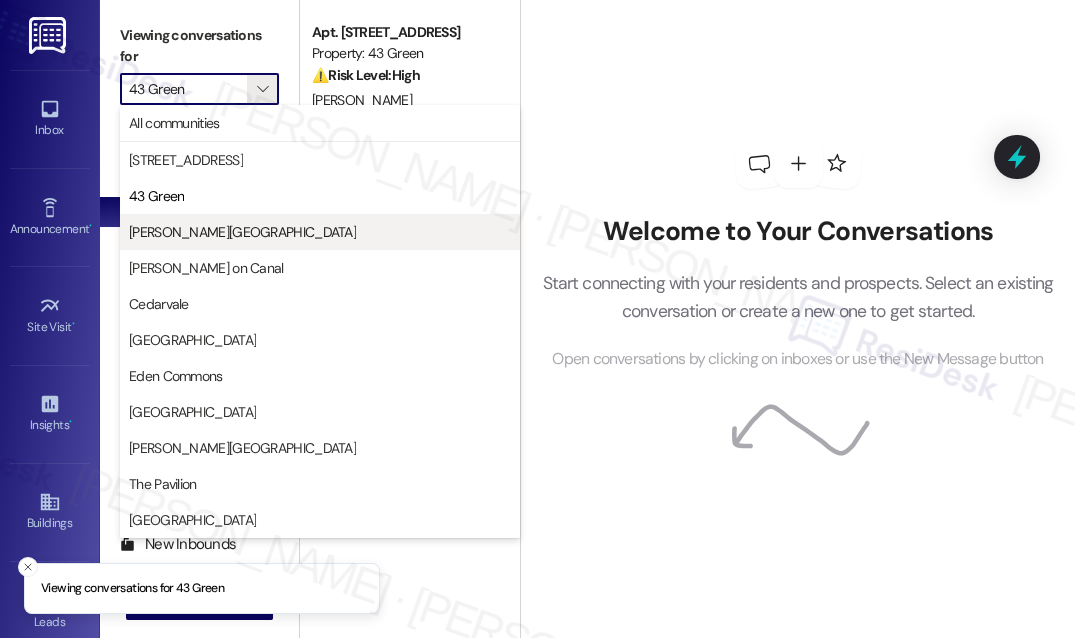 click on "[PERSON_NAME][GEOGRAPHIC_DATA]" at bounding box center (320, 232) 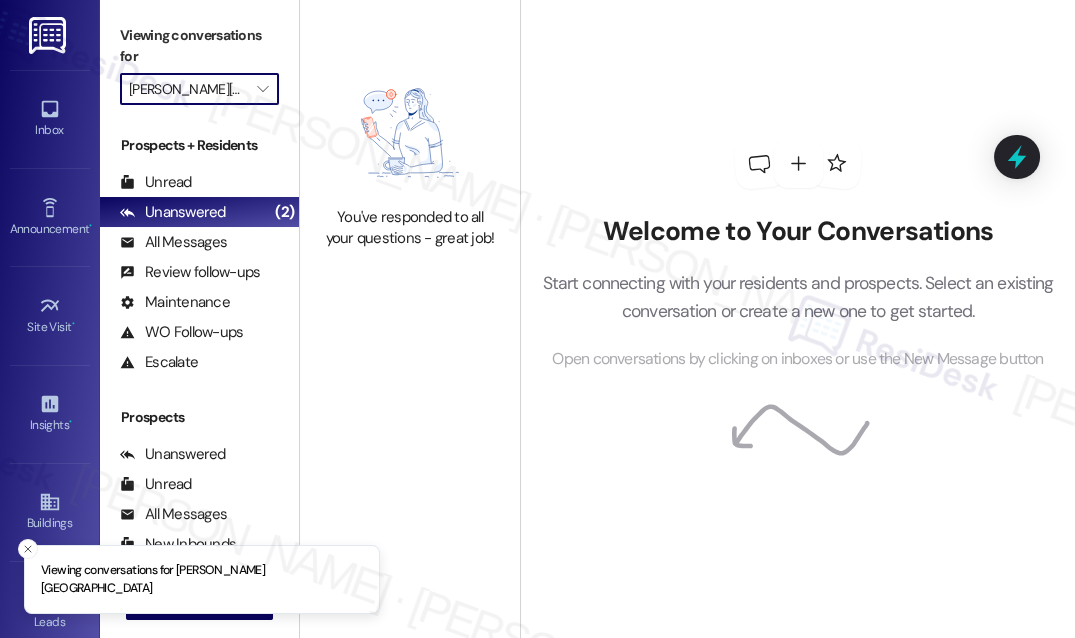click on "[PERSON_NAME][GEOGRAPHIC_DATA]" at bounding box center (188, 89) 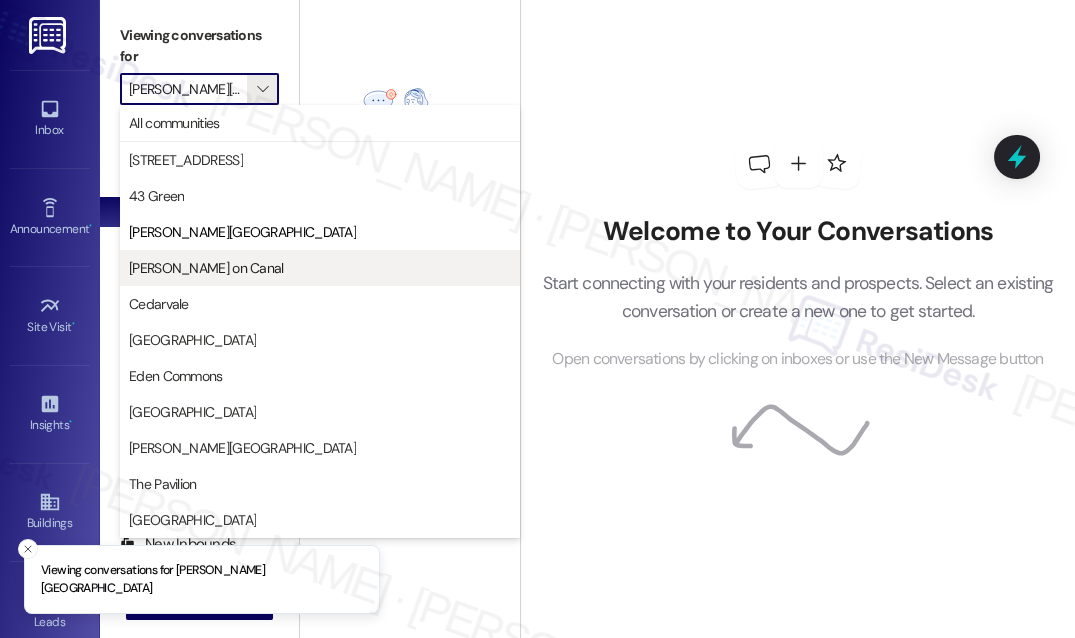 click on "[PERSON_NAME] on Canal" at bounding box center (206, 268) 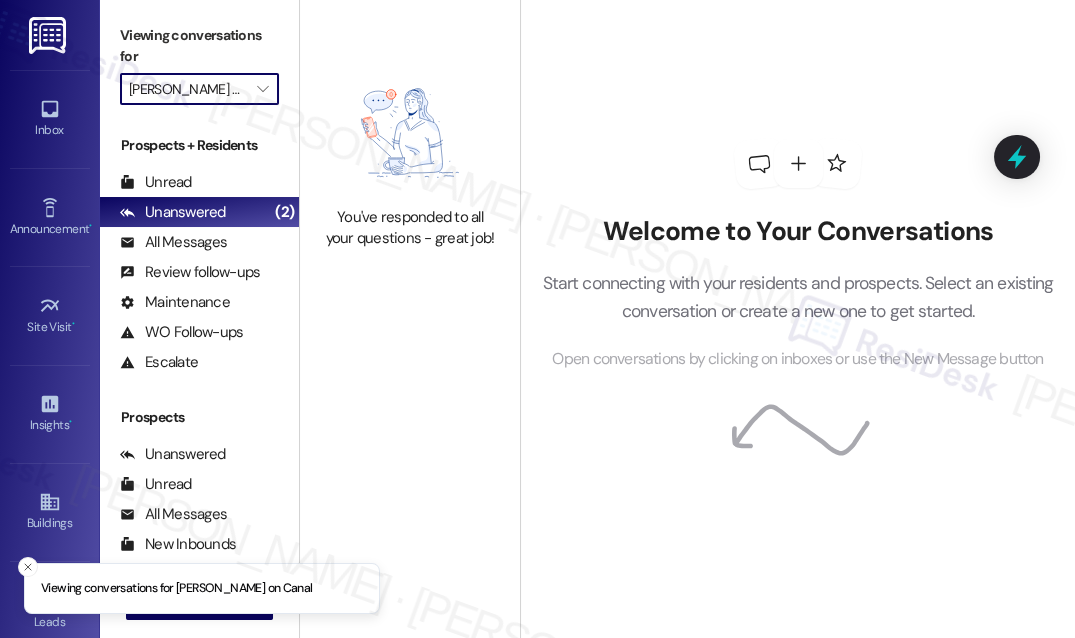 click on "[PERSON_NAME] on Canal" at bounding box center (188, 89) 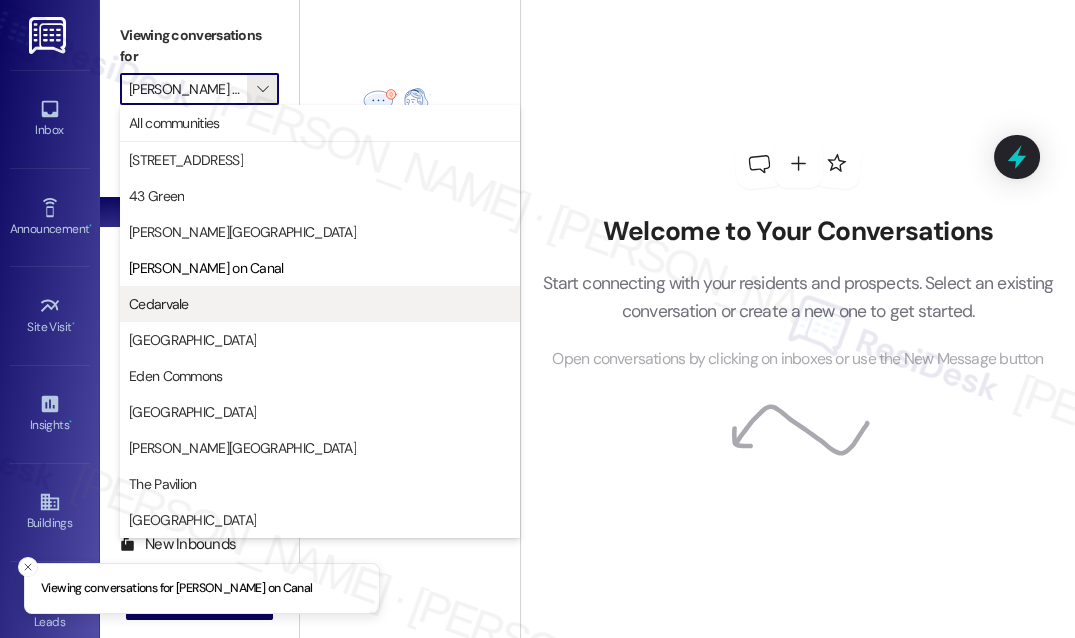 click on "Cedarvale" at bounding box center [320, 304] 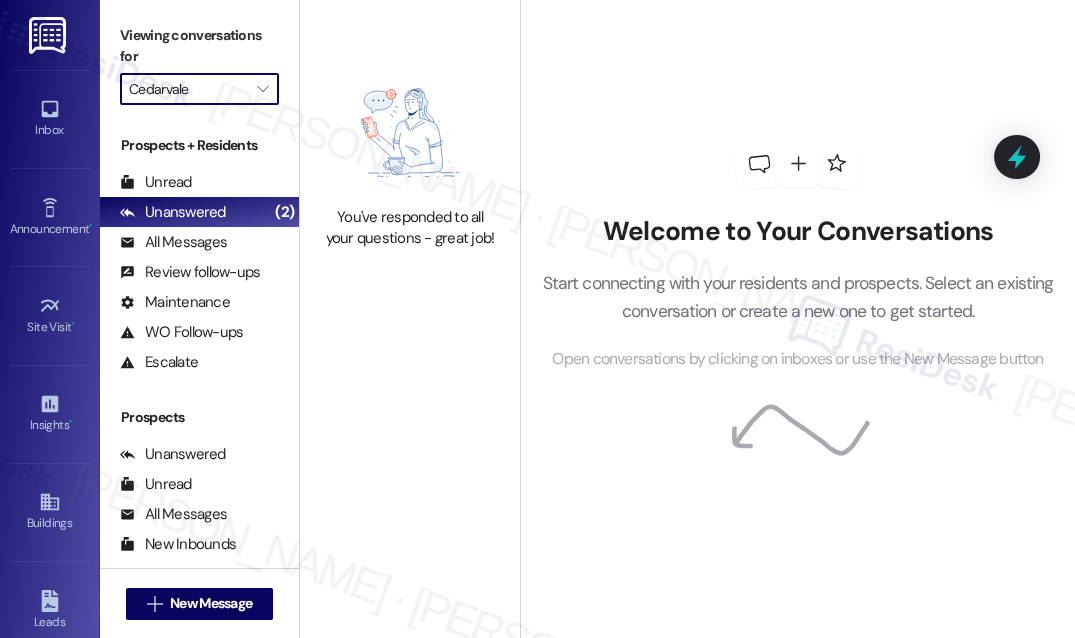 click on "Cedarvale" at bounding box center (188, 89) 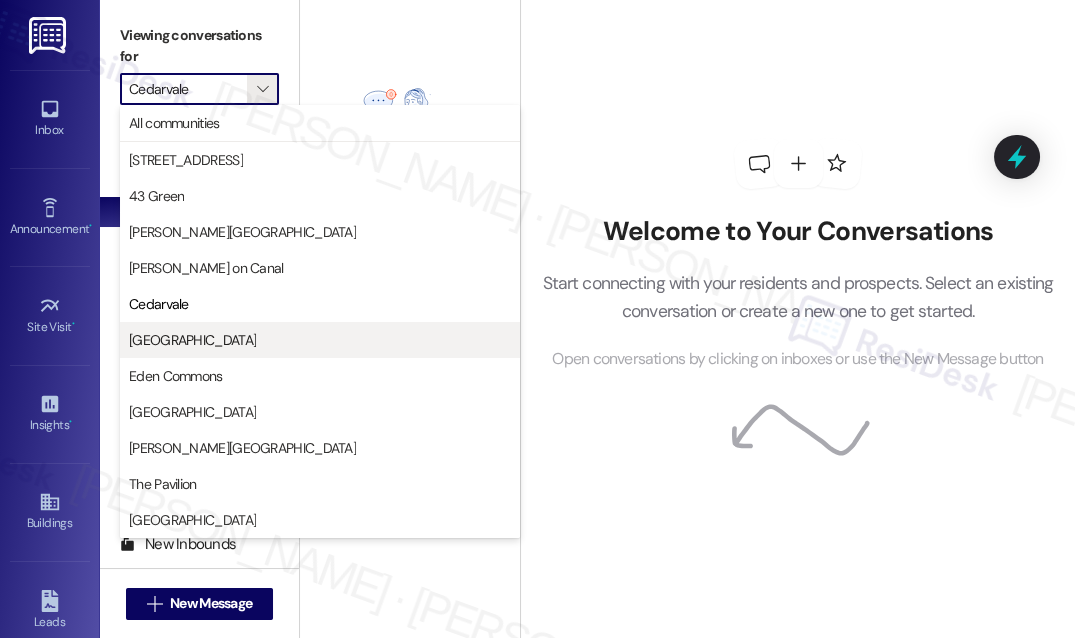 click on "[GEOGRAPHIC_DATA]" at bounding box center (192, 340) 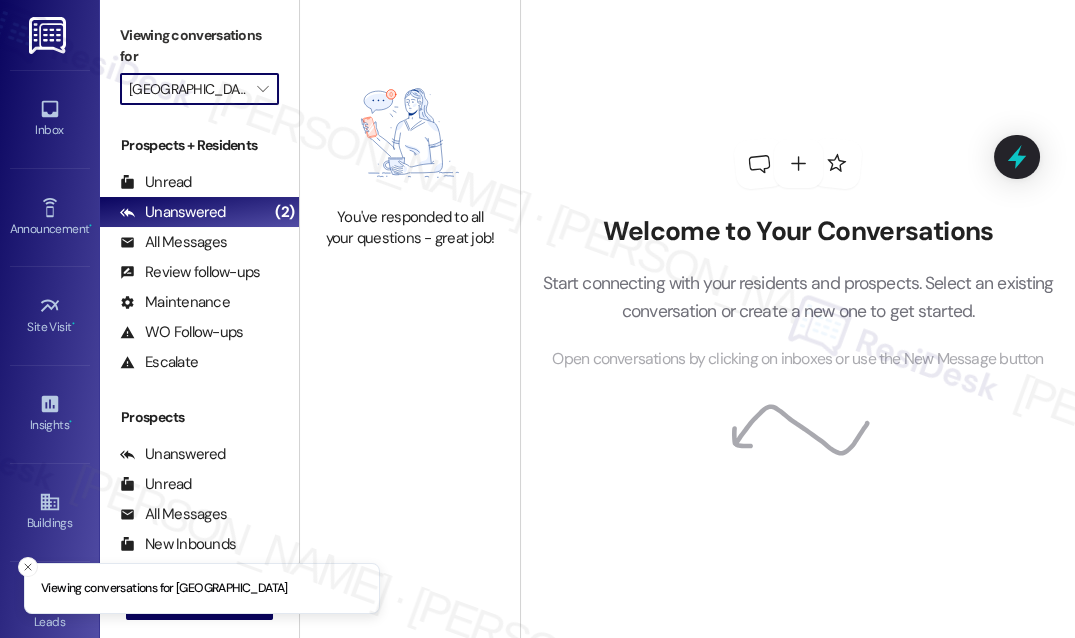 click on "[GEOGRAPHIC_DATA]" at bounding box center (188, 89) 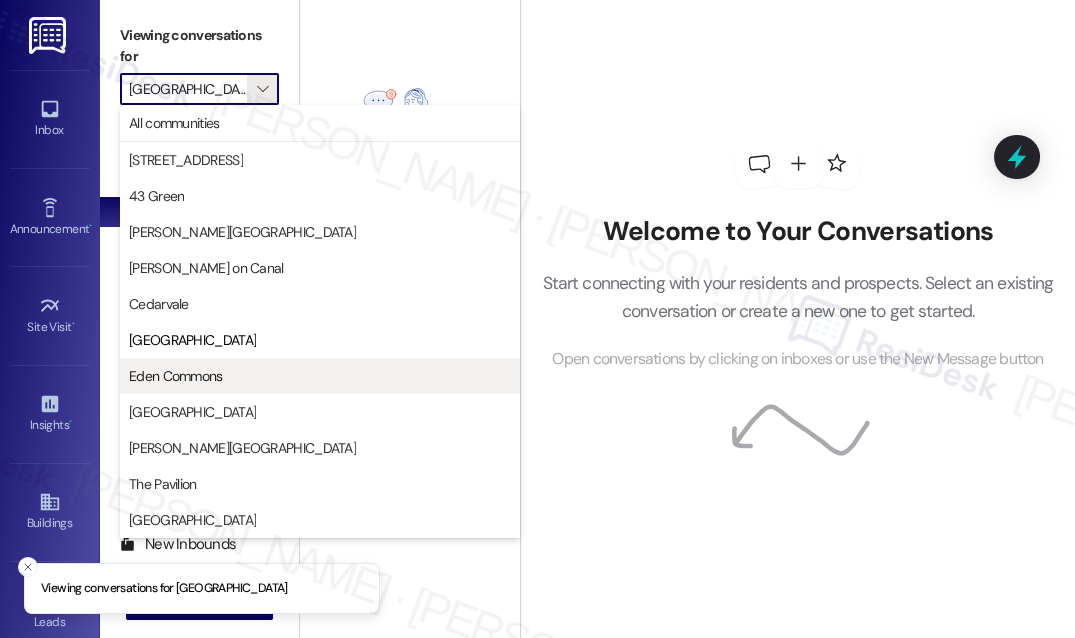click on "Eden Commons" at bounding box center (320, 376) 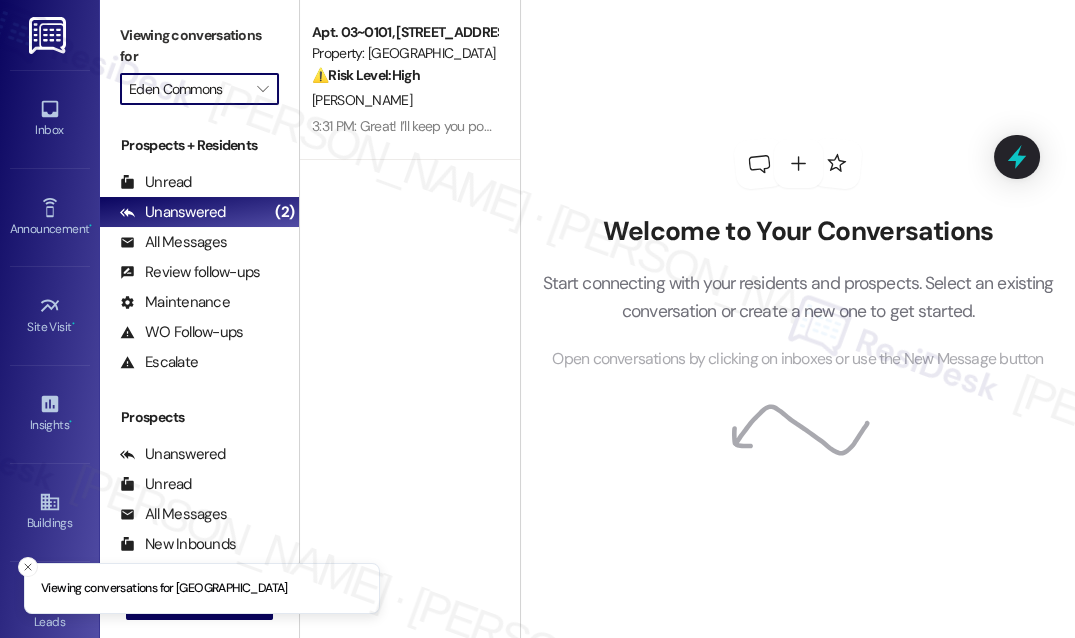 click on "Eden Commons" at bounding box center [188, 89] 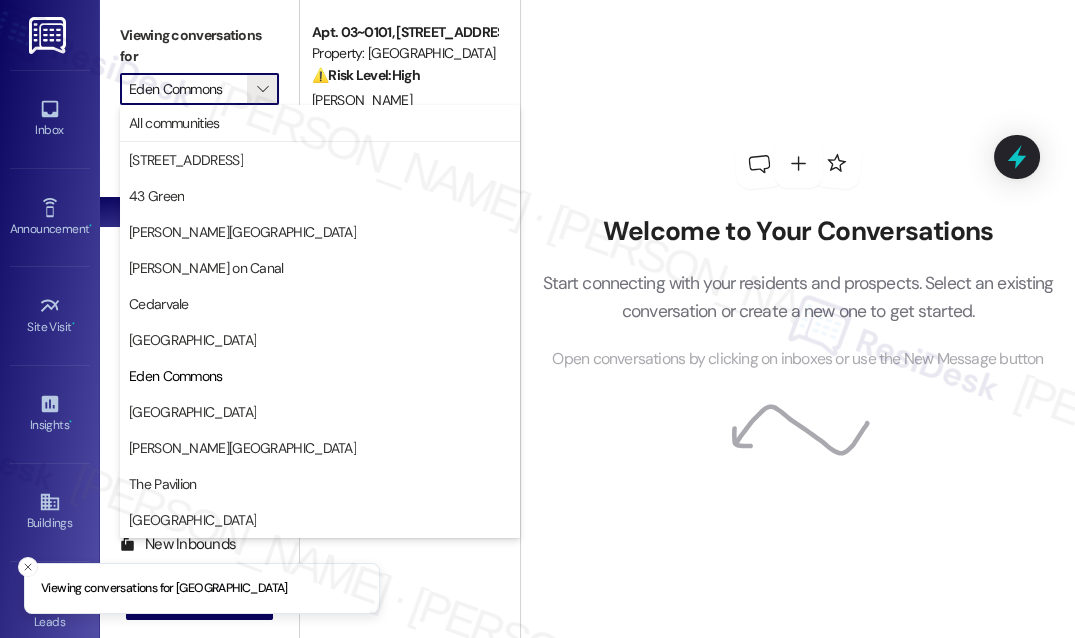 click on "[GEOGRAPHIC_DATA]" at bounding box center (320, 412) 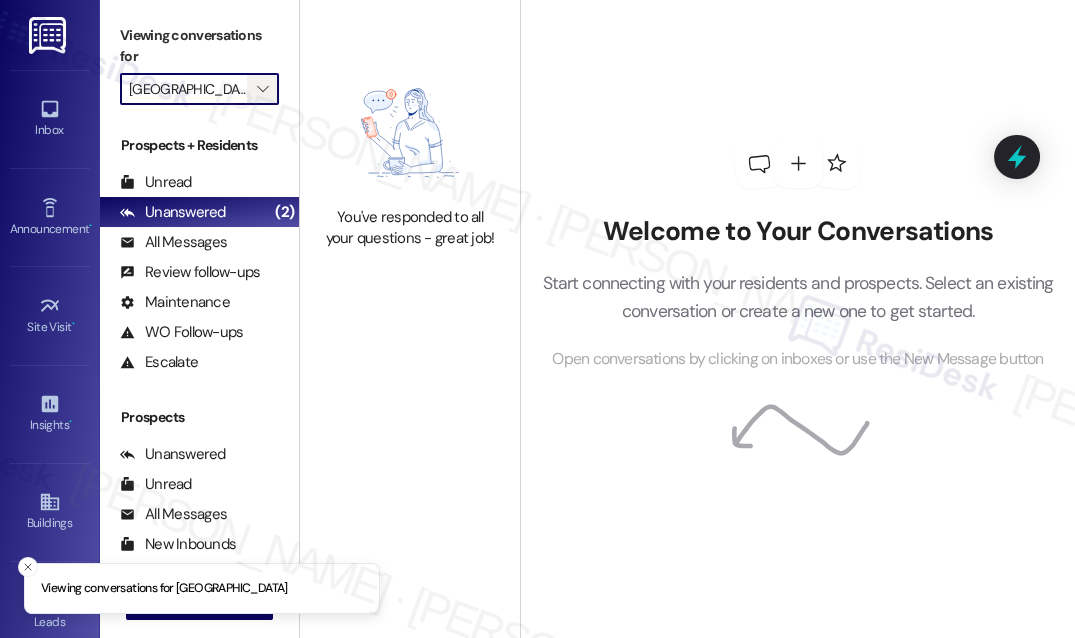 click on "" at bounding box center [262, 89] 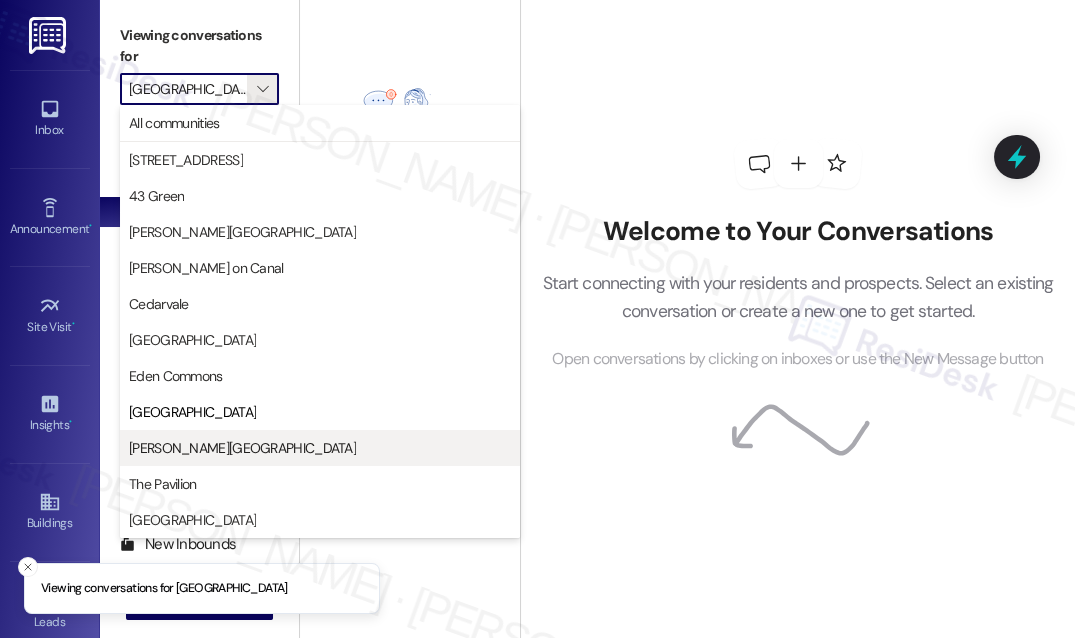 click on "[PERSON_NAME][GEOGRAPHIC_DATA]" at bounding box center (320, 448) 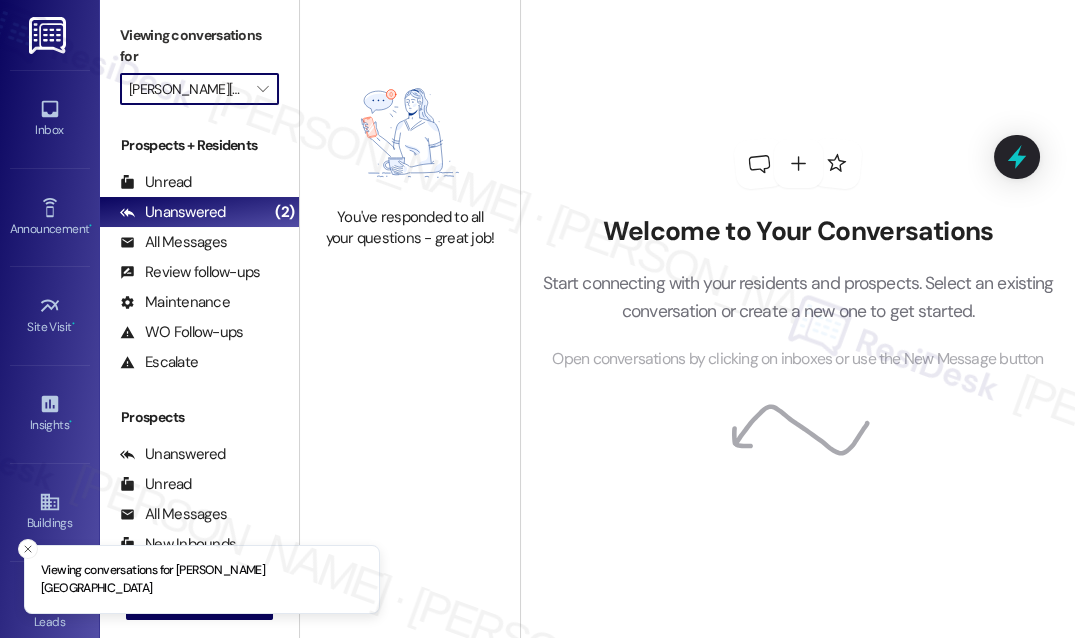 click on "[PERSON_NAME][GEOGRAPHIC_DATA]" at bounding box center (188, 89) 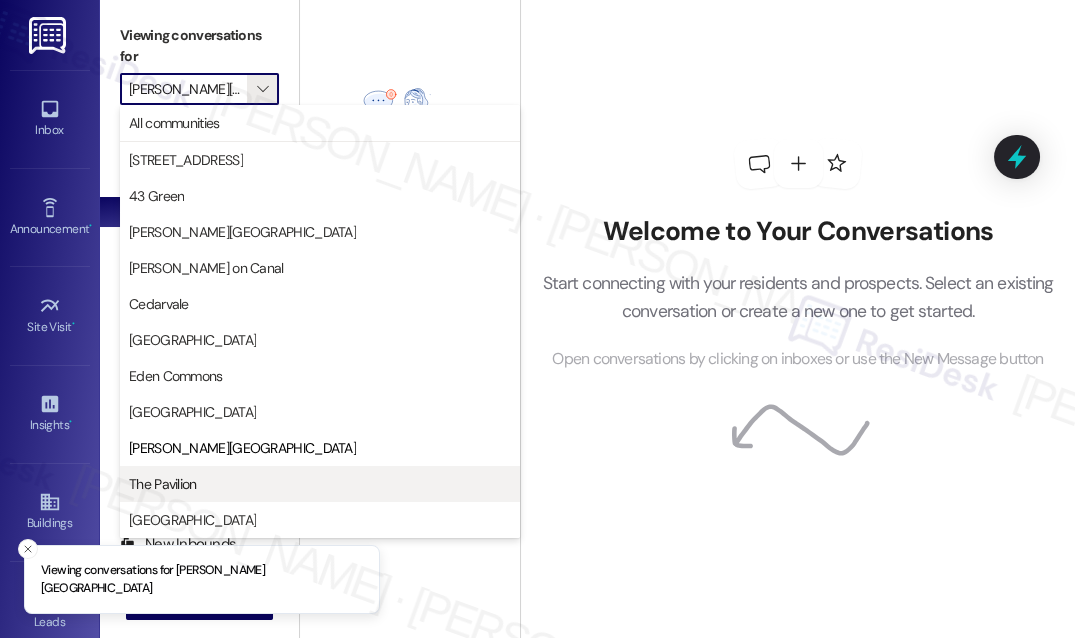 click on "The Pavilion" at bounding box center [320, 484] 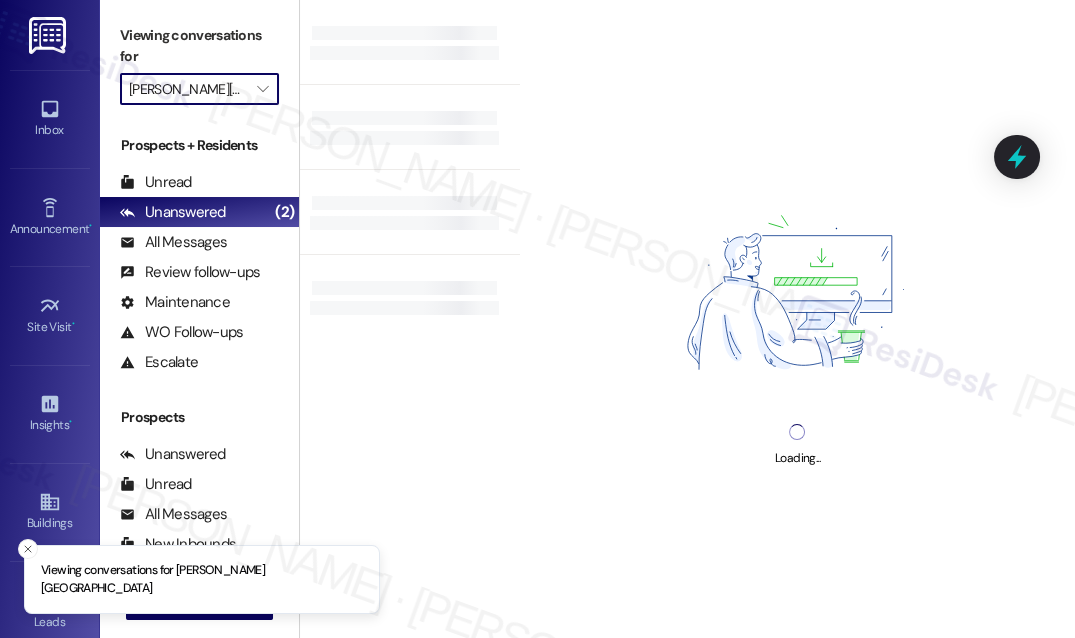 click on "[PERSON_NAME][GEOGRAPHIC_DATA]" at bounding box center (188, 89) 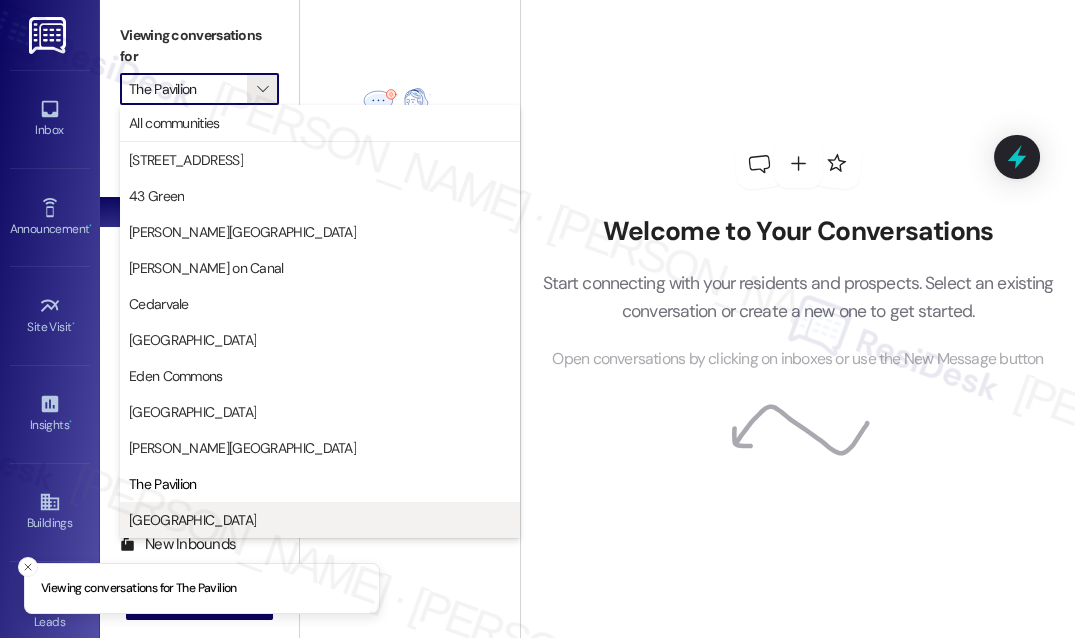 click on "[GEOGRAPHIC_DATA]" at bounding box center (320, 520) 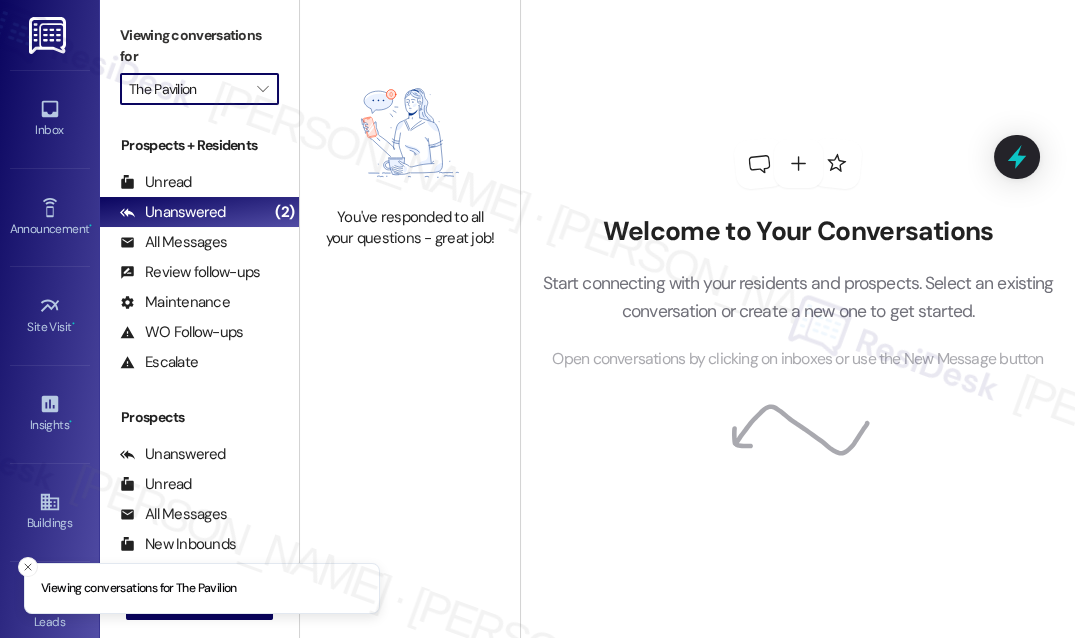 type on "[GEOGRAPHIC_DATA]" 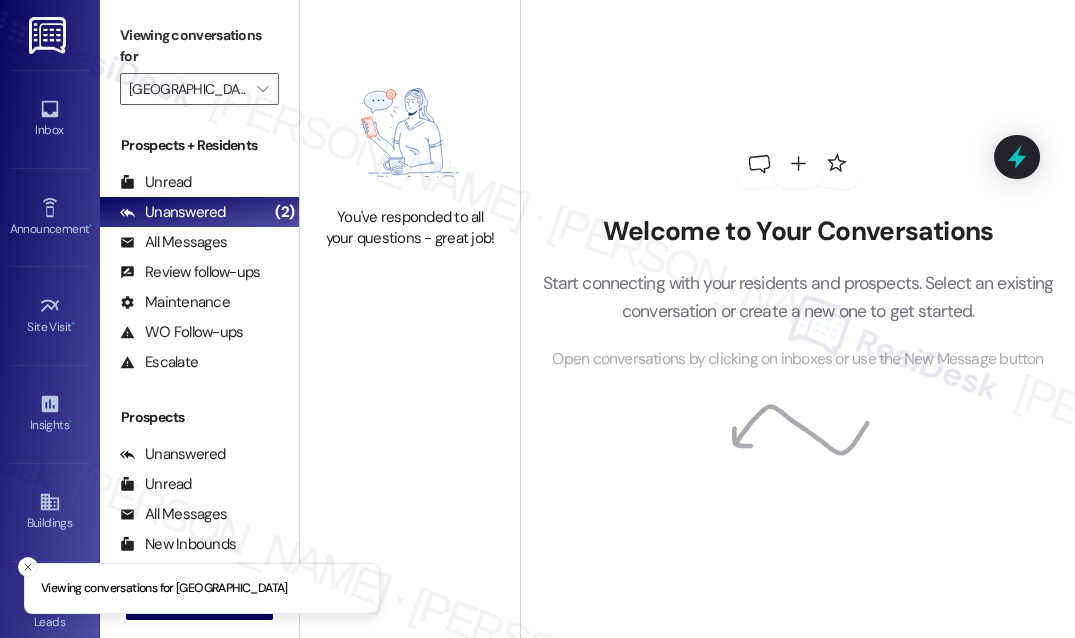 click on "Welcome to Your Conversations Start connecting with your residents and prospects. Select an existing conversation or create a new one to get started. Open conversations by clicking on inboxes or use the New Message button" at bounding box center (798, 255) 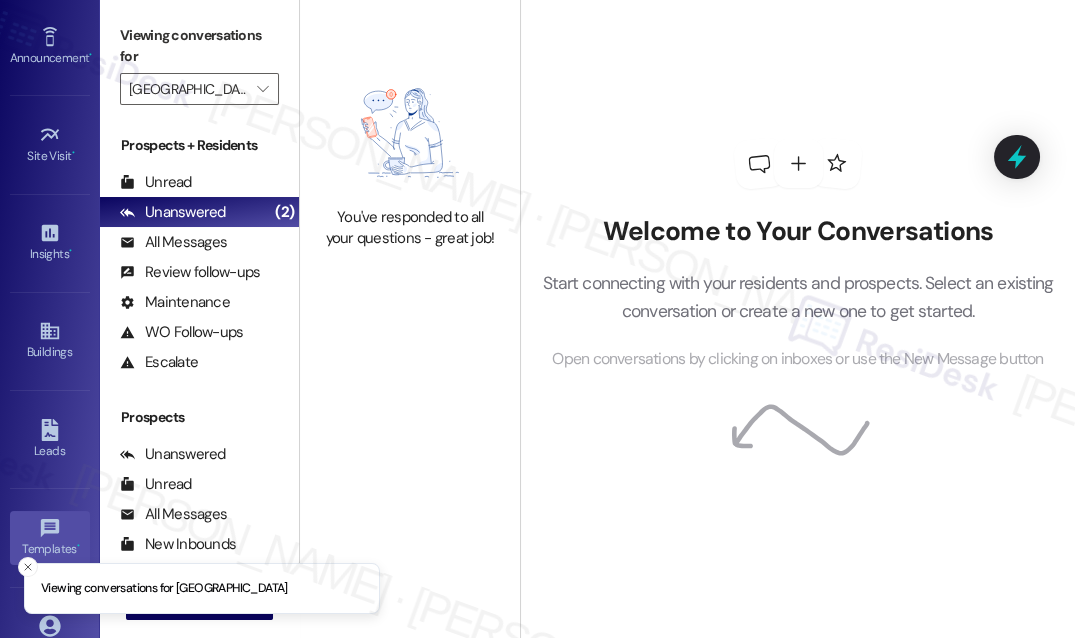 scroll, scrollTop: 309, scrollLeft: 0, axis: vertical 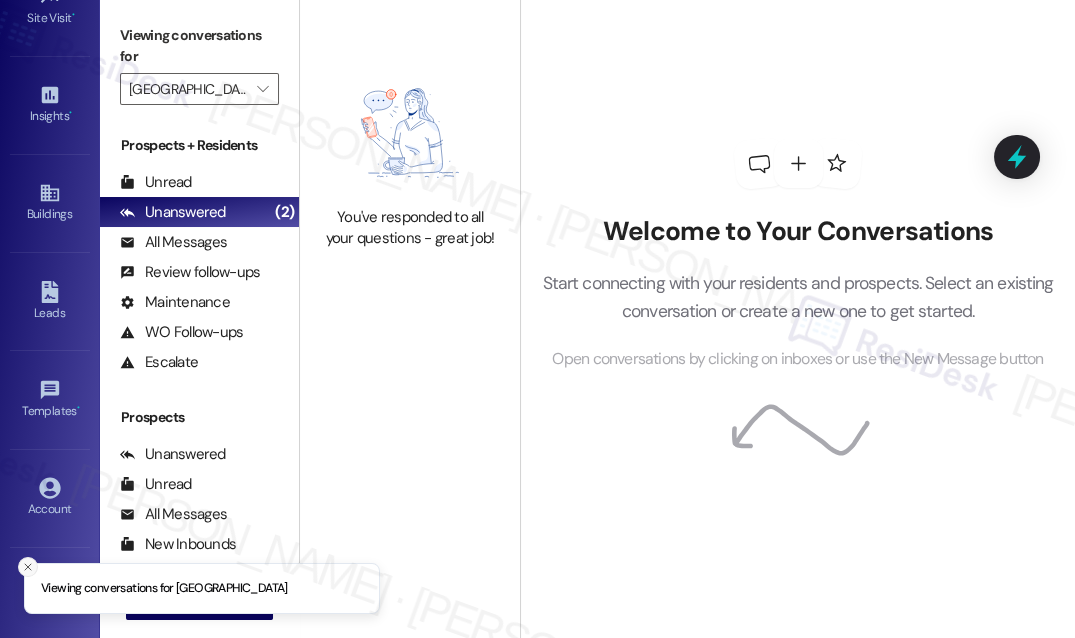 click 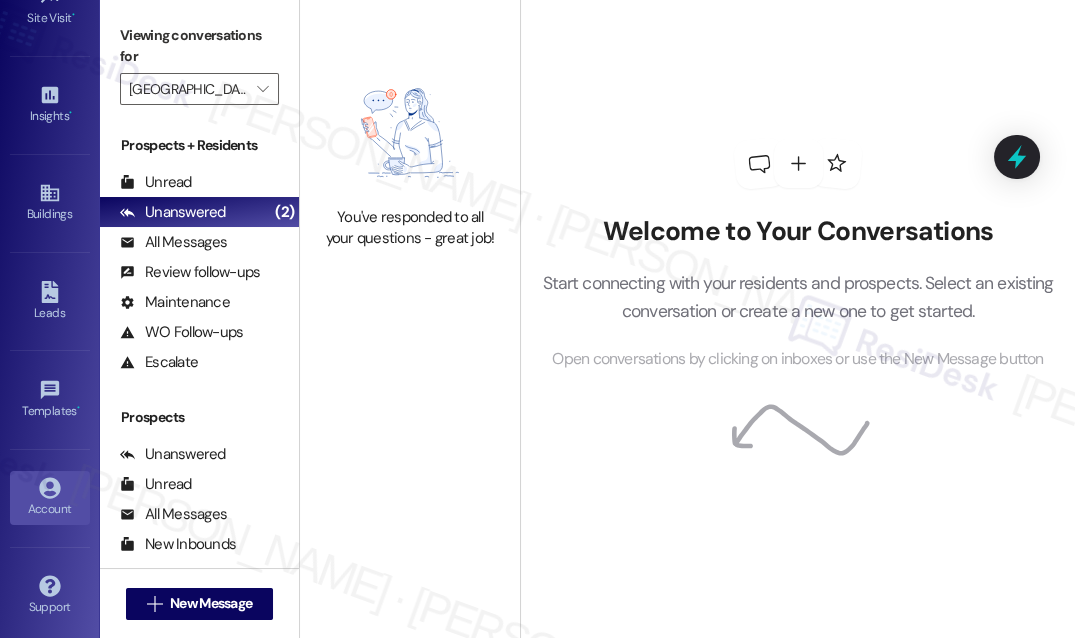 click 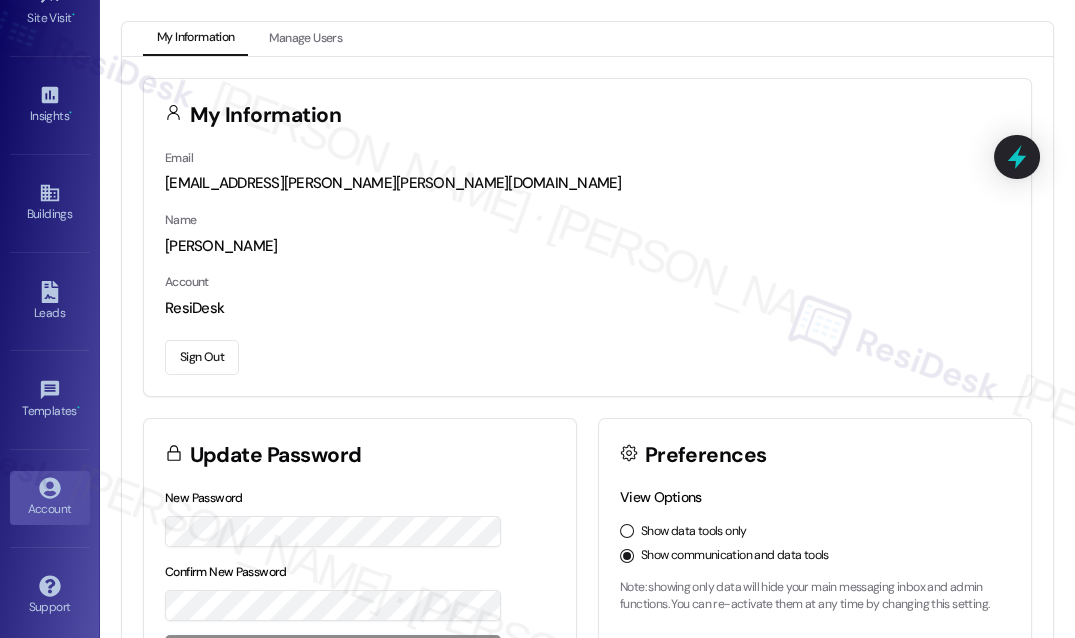 click on "Sign Out" at bounding box center [202, 357] 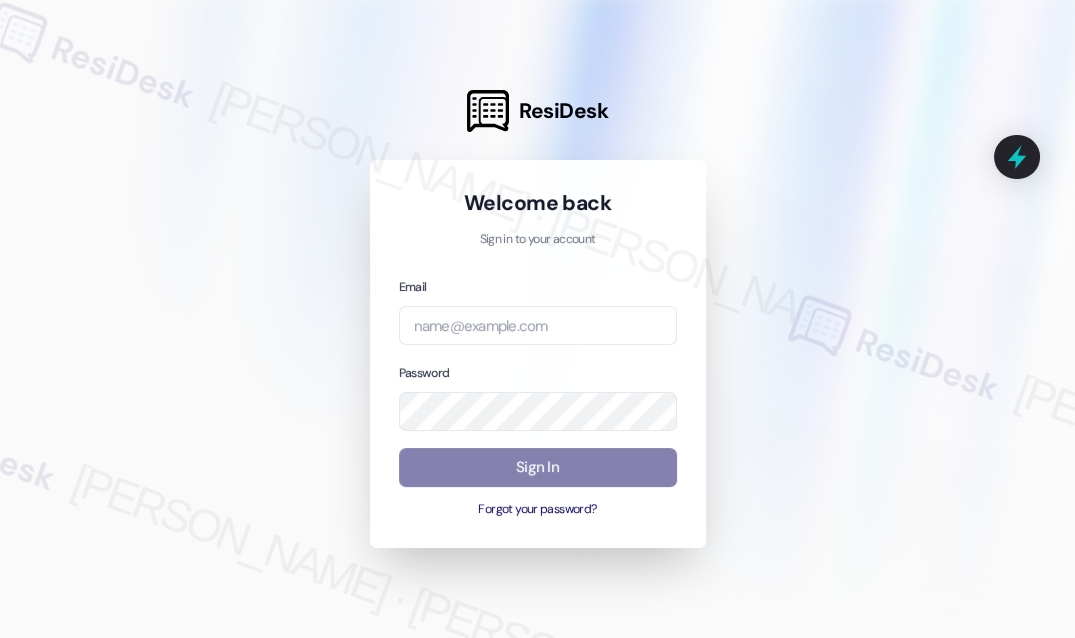 drag, startPoint x: 927, startPoint y: 97, endPoint x: 765, endPoint y: 160, distance: 173.81888 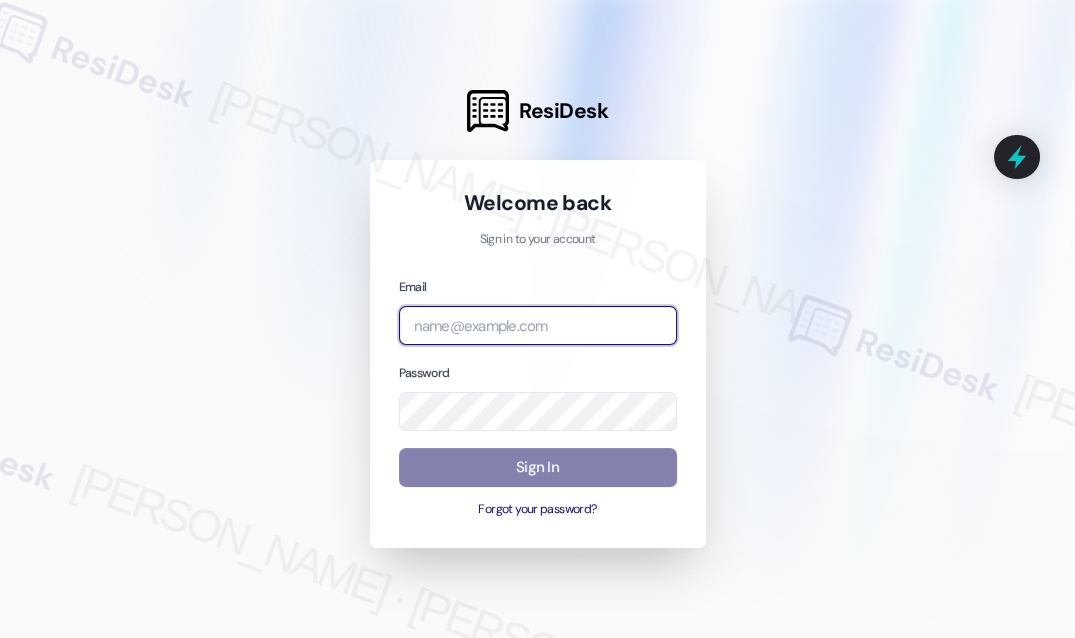 click at bounding box center [538, 325] 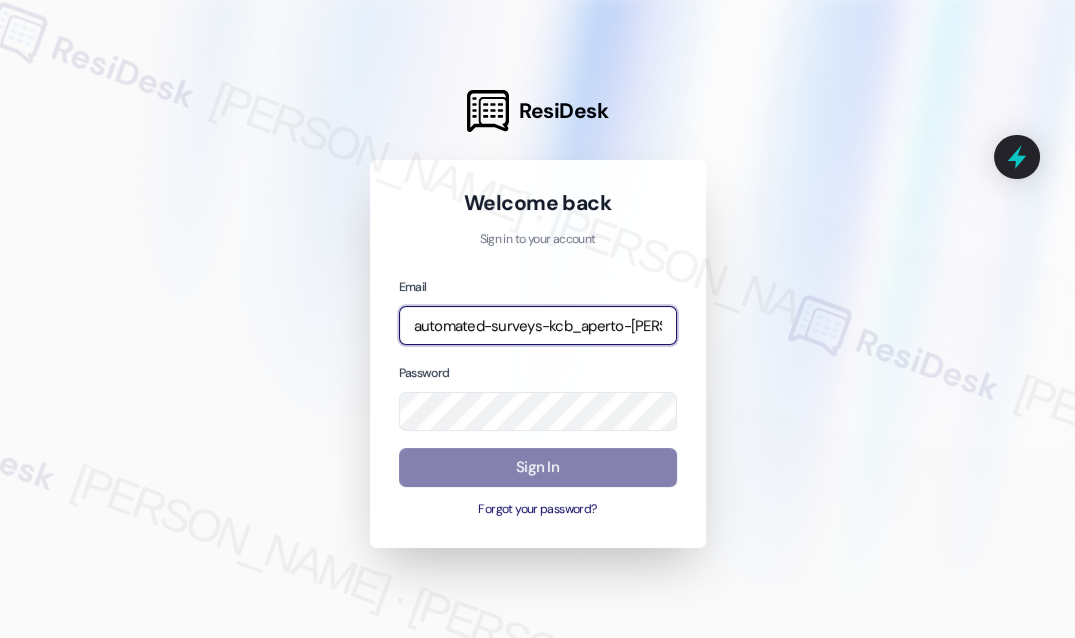 type on "automated-surveys-kcb_aperto-[PERSON_NAME].[PERSON_NAME]@kcb_[DOMAIN_NAME]" 